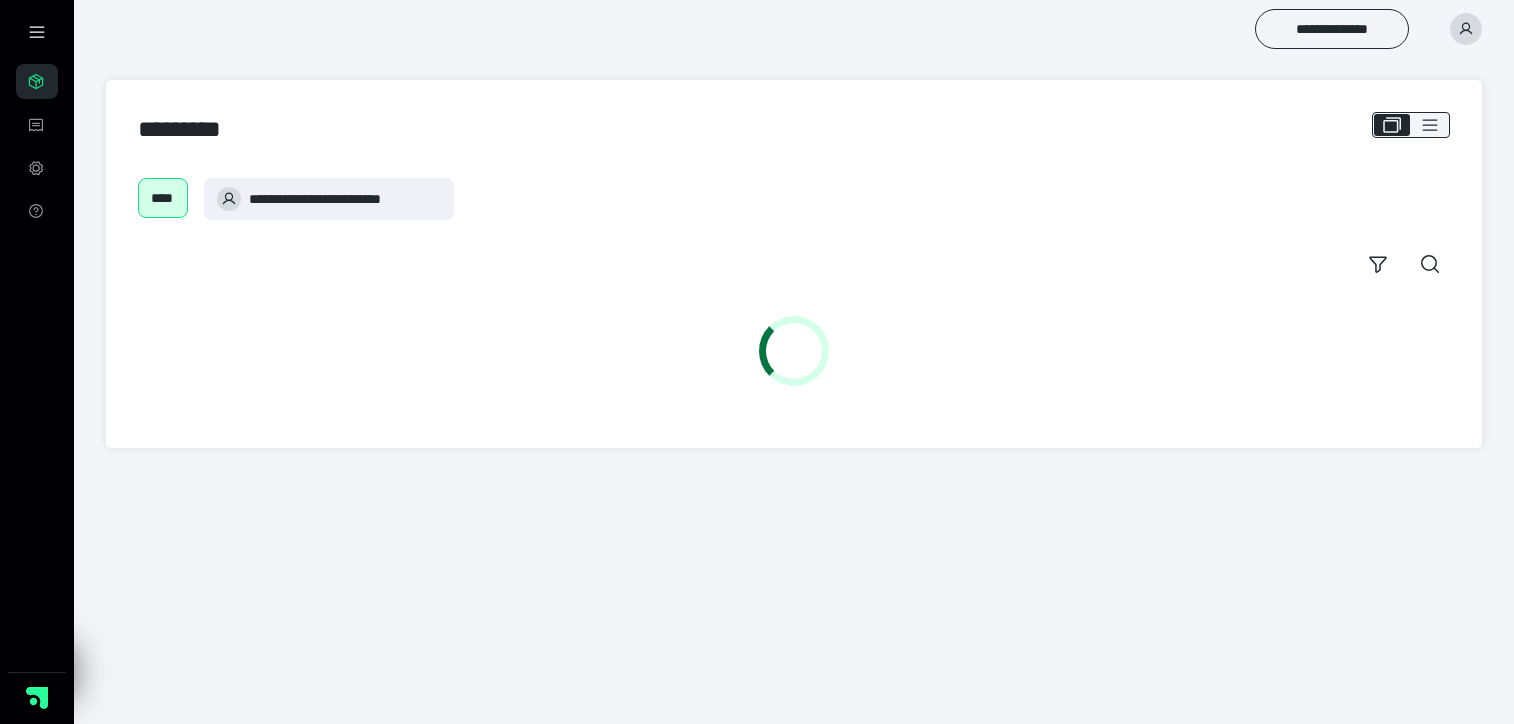scroll, scrollTop: 0, scrollLeft: 0, axis: both 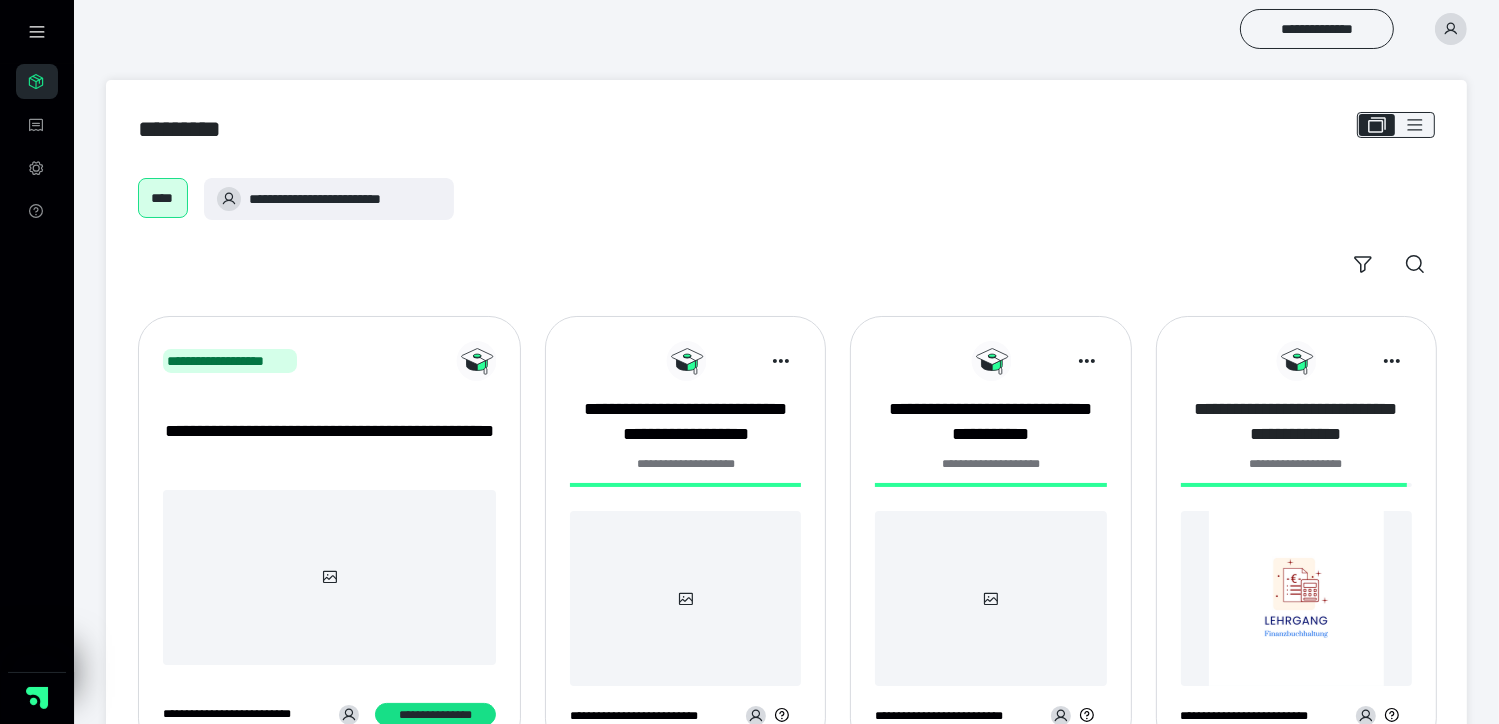click on "**********" at bounding box center (1296, 422) 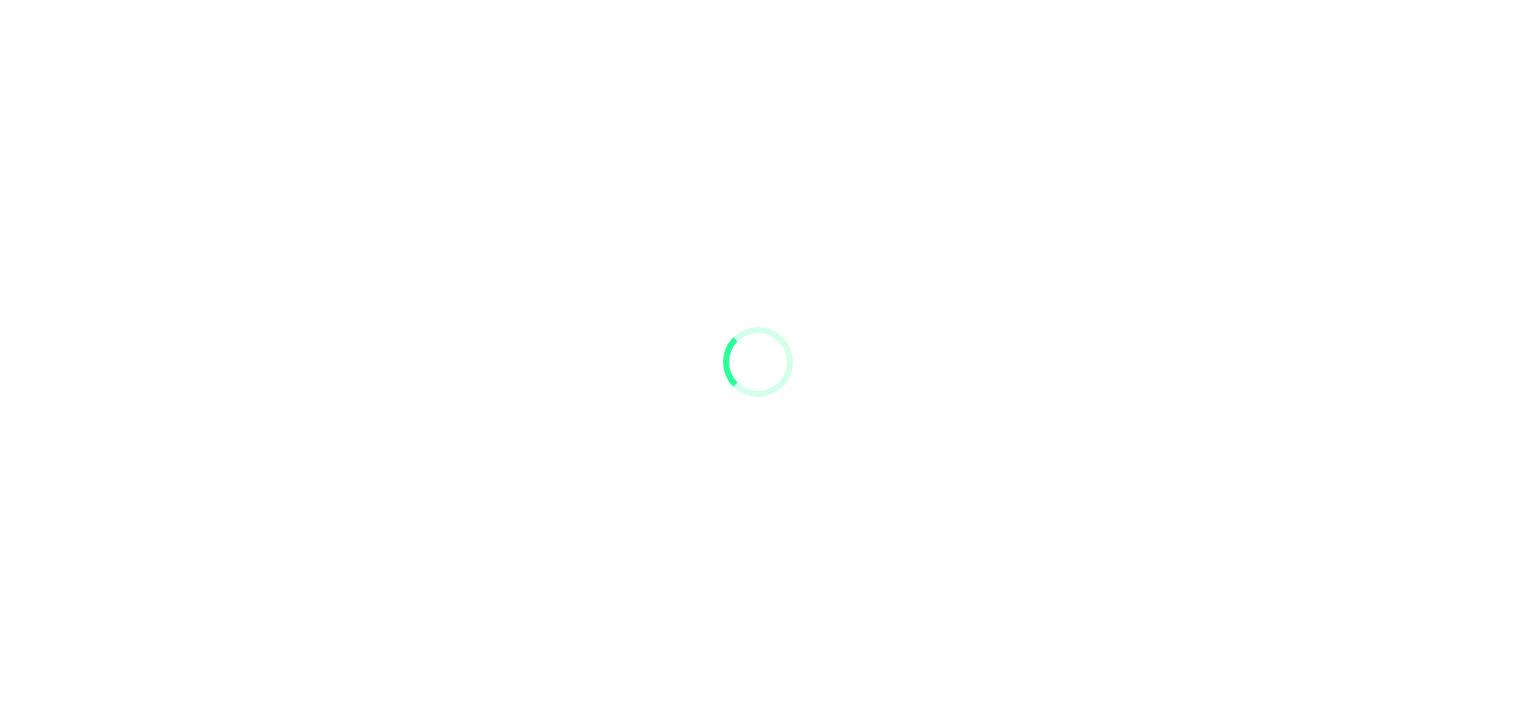 scroll, scrollTop: 0, scrollLeft: 0, axis: both 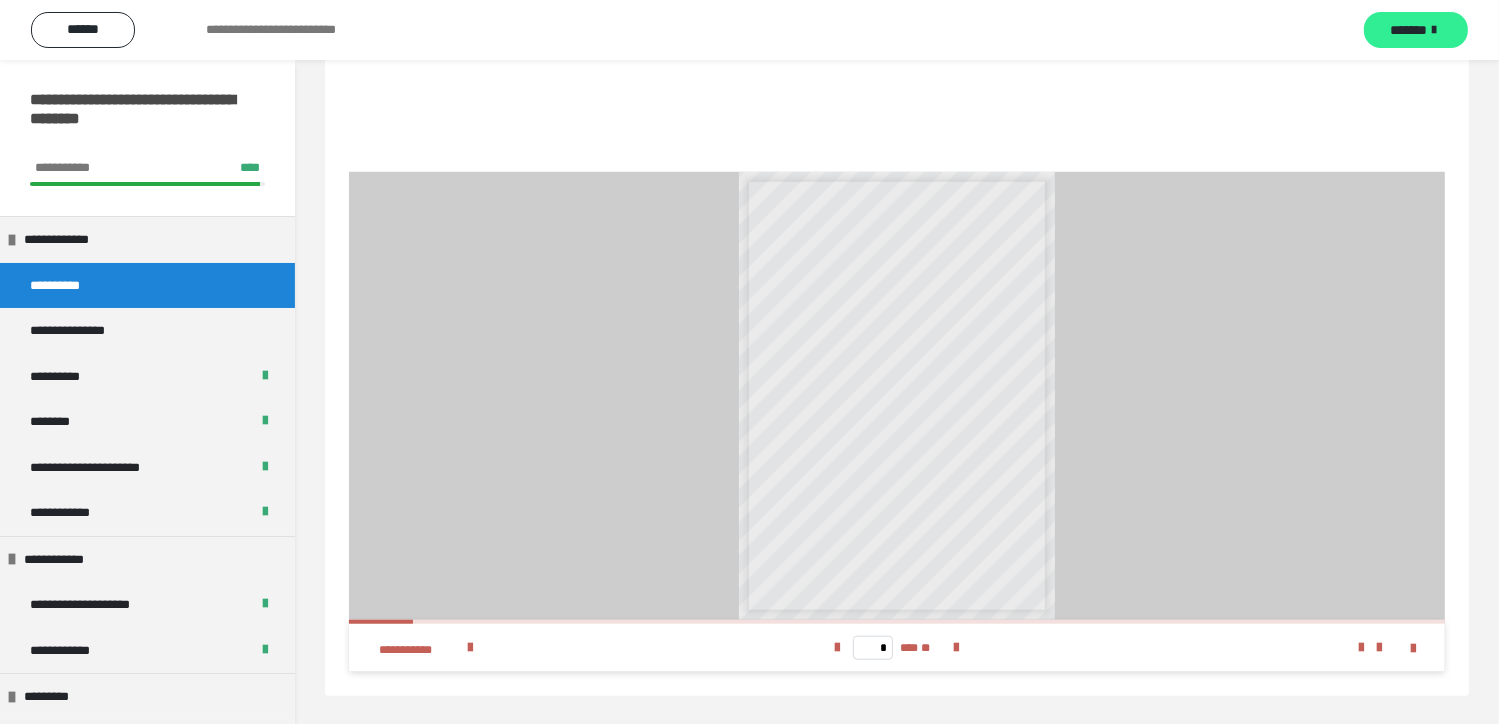 click on "*******" at bounding box center (1409, 30) 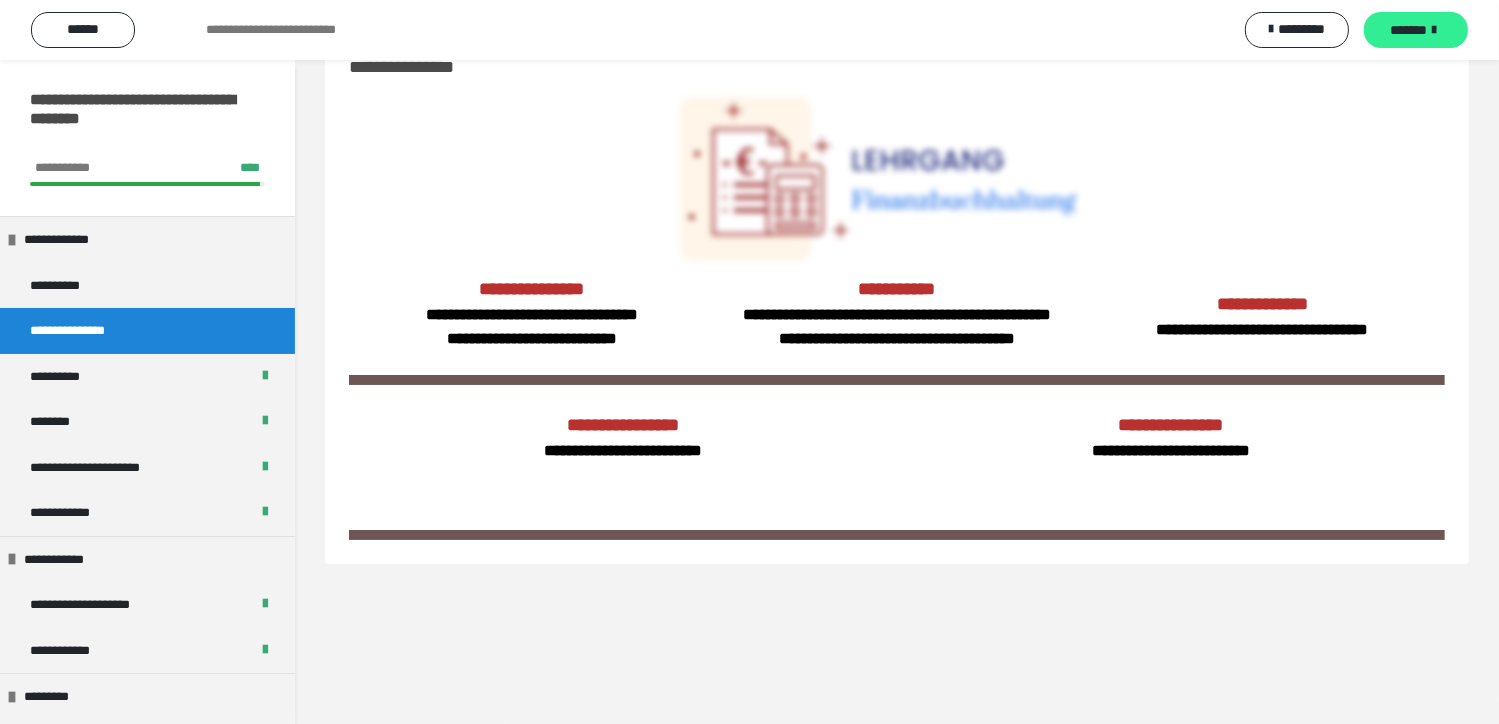 scroll, scrollTop: 60, scrollLeft: 0, axis: vertical 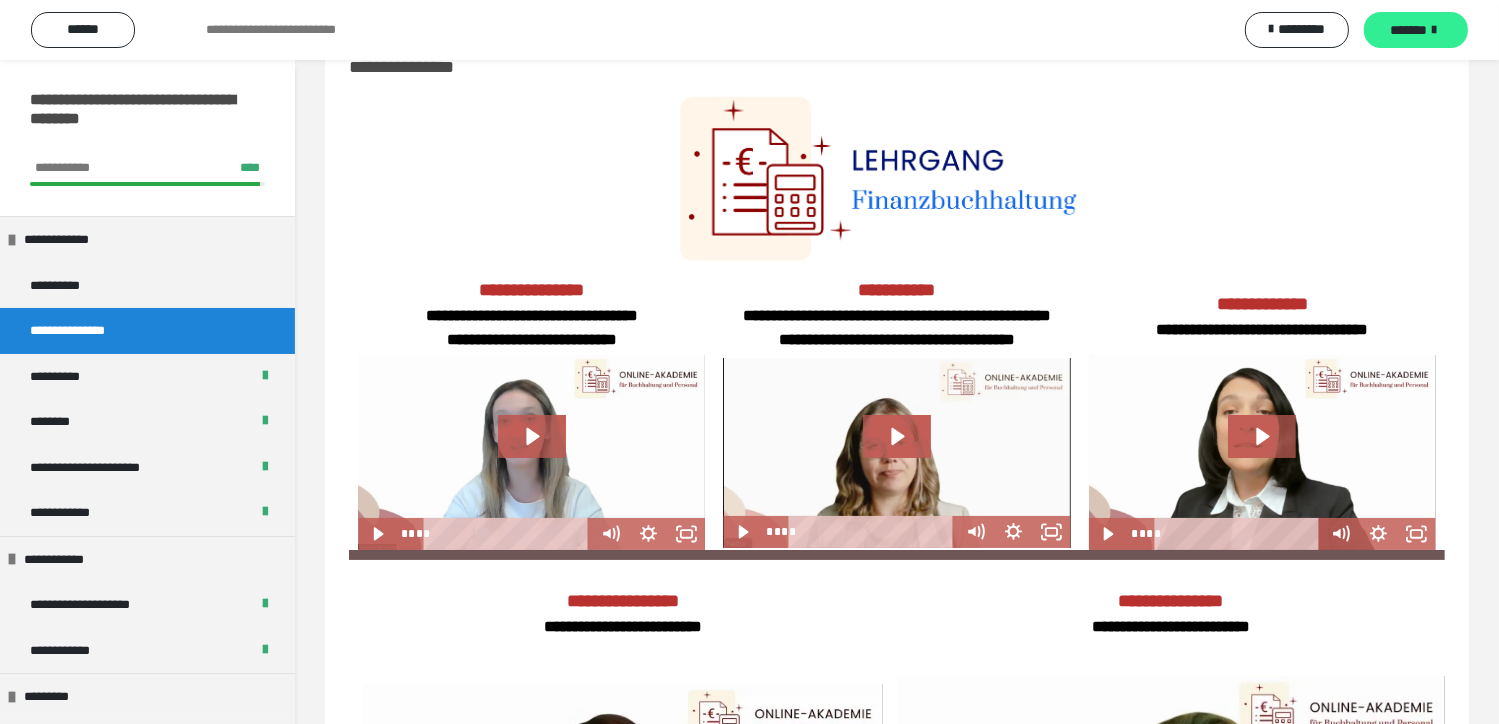 click on "*******" at bounding box center [1409, 30] 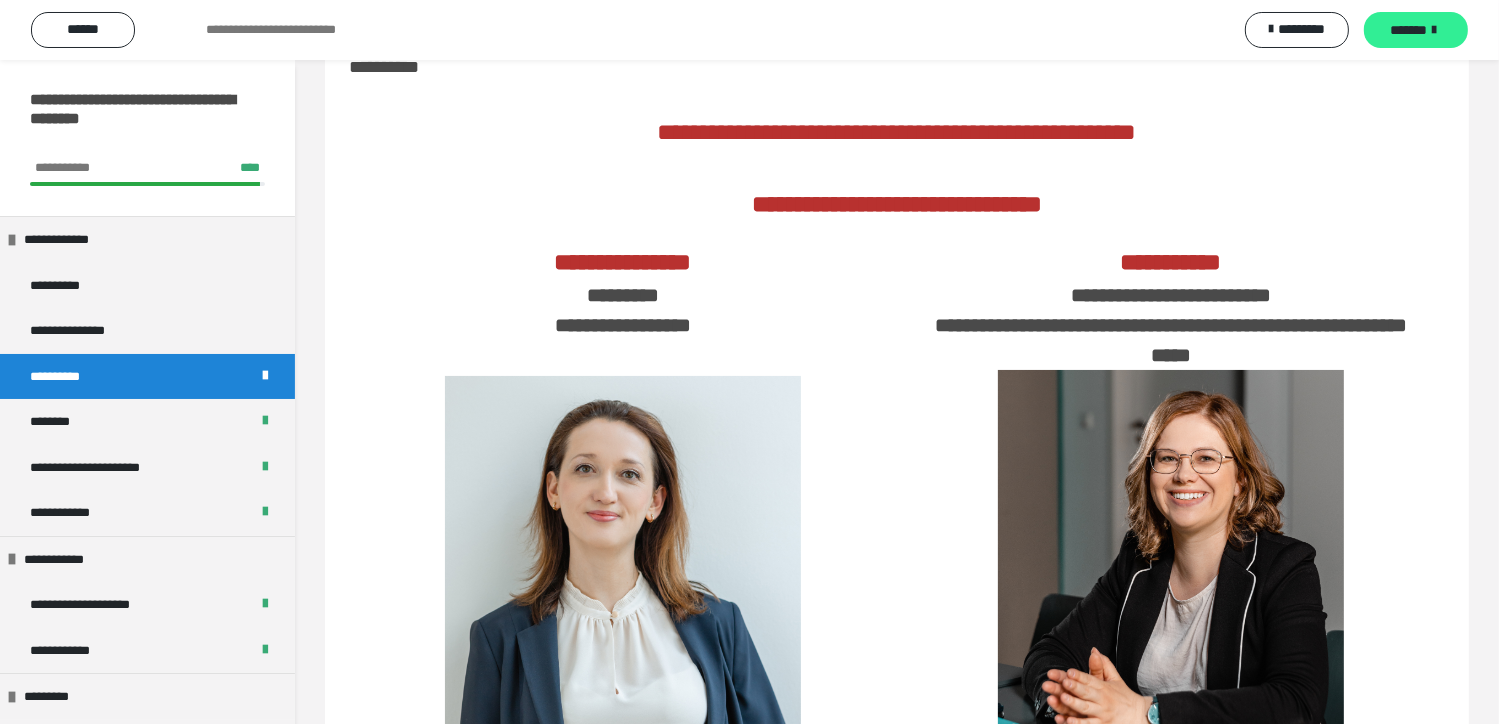 click on "*******" at bounding box center (1409, 30) 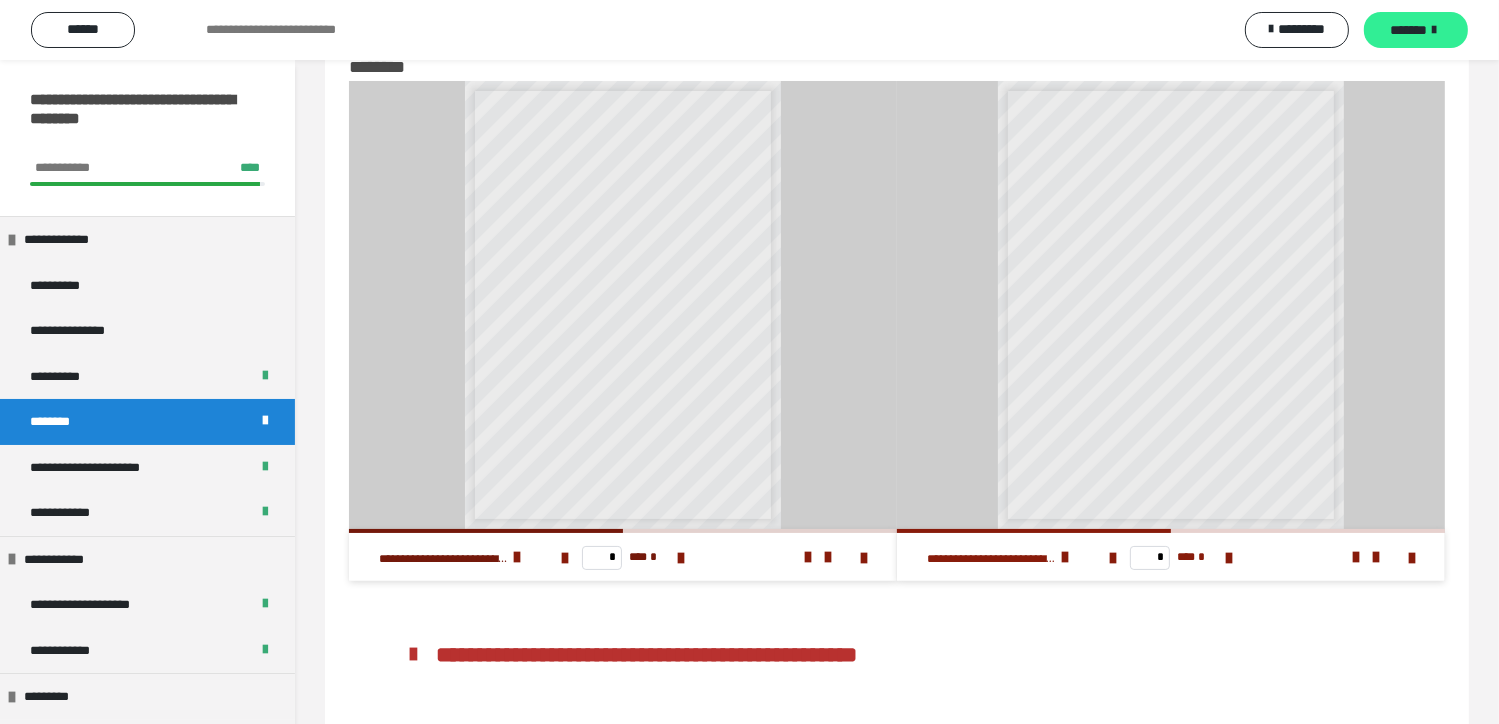 click on "*******" at bounding box center [1409, 30] 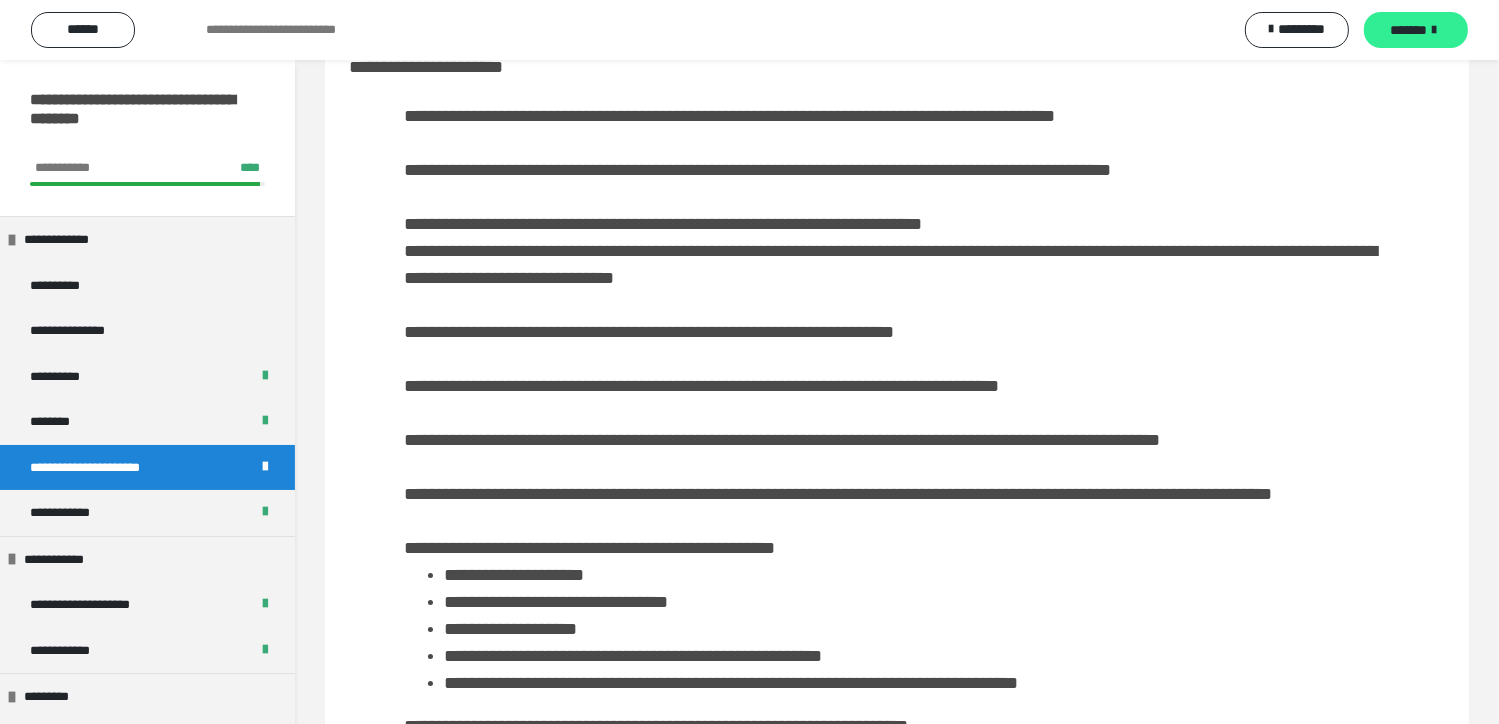 click on "*******" at bounding box center [1409, 30] 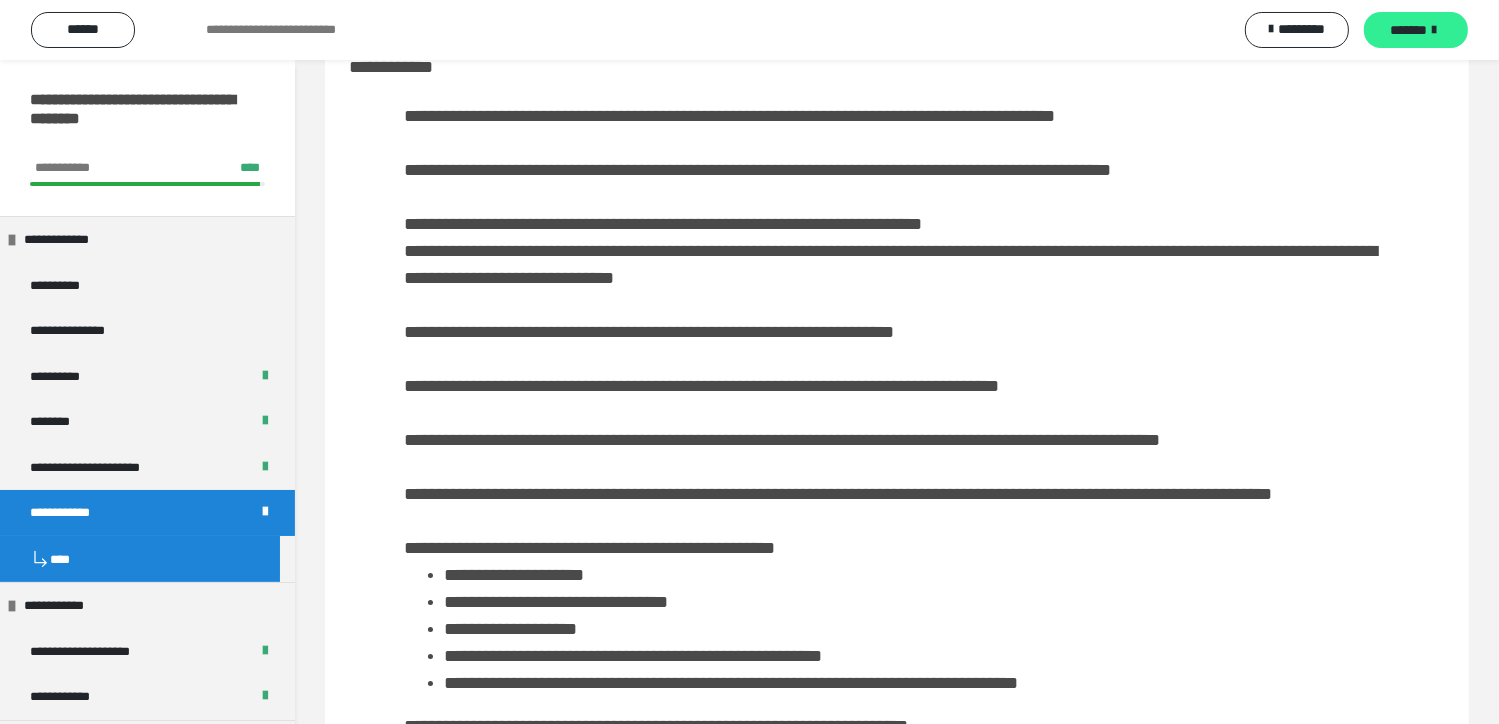 scroll, scrollTop: 173, scrollLeft: 0, axis: vertical 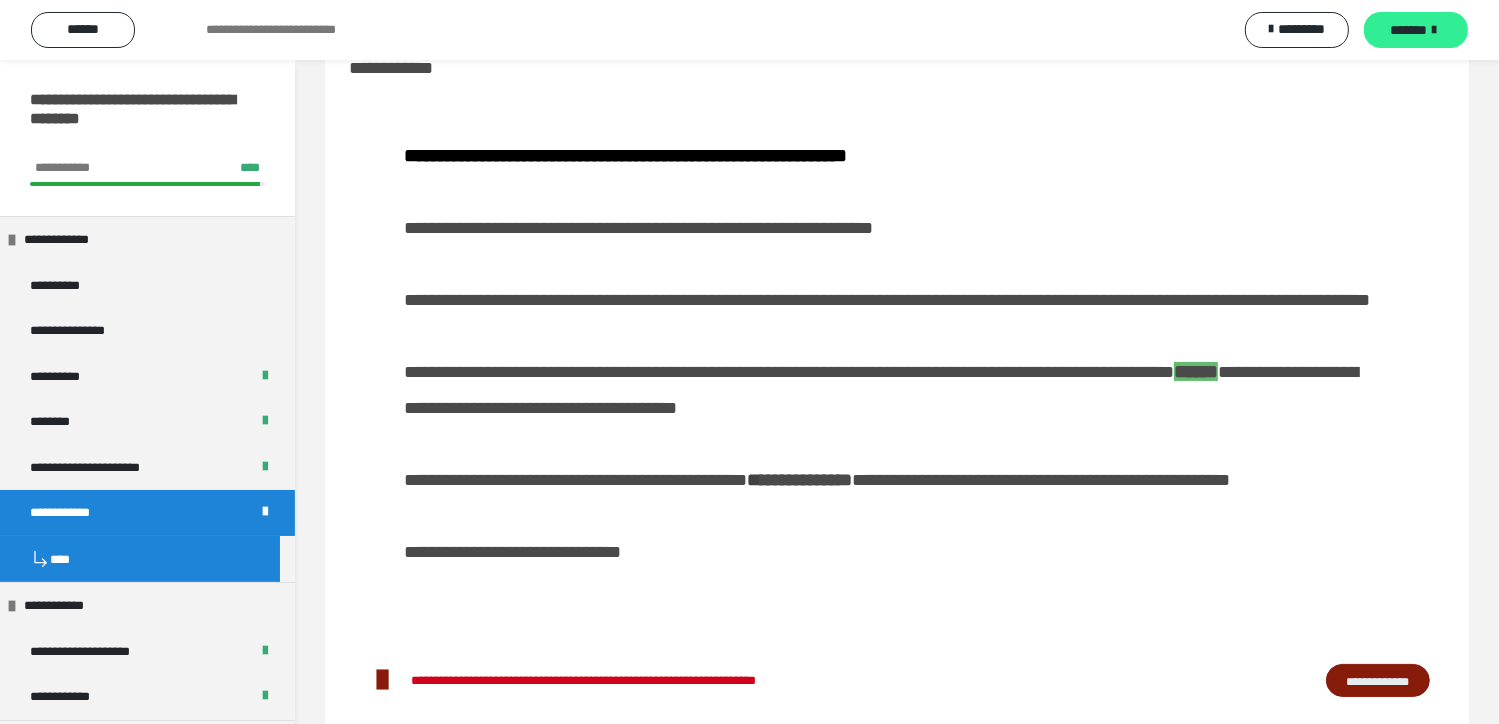 click on "*******" at bounding box center (1409, 30) 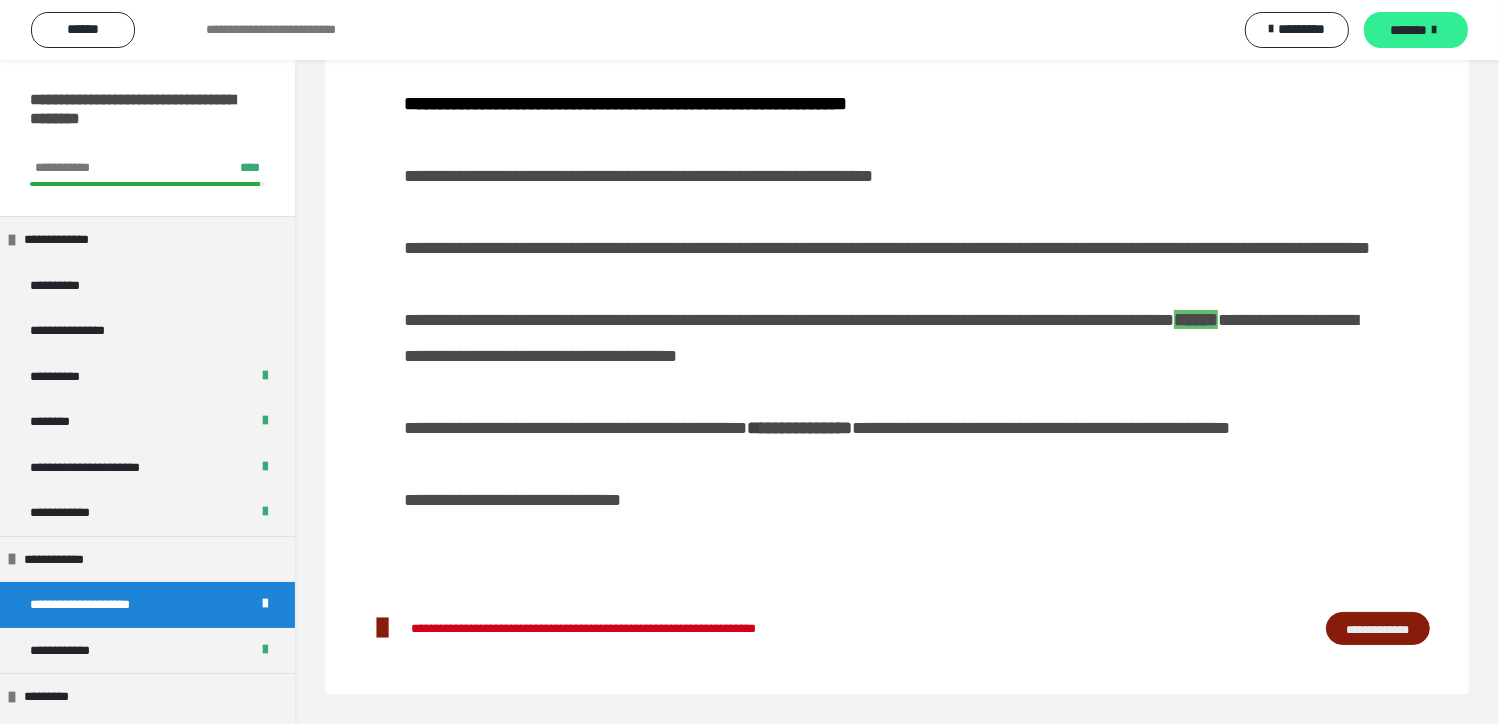 scroll, scrollTop: 60, scrollLeft: 0, axis: vertical 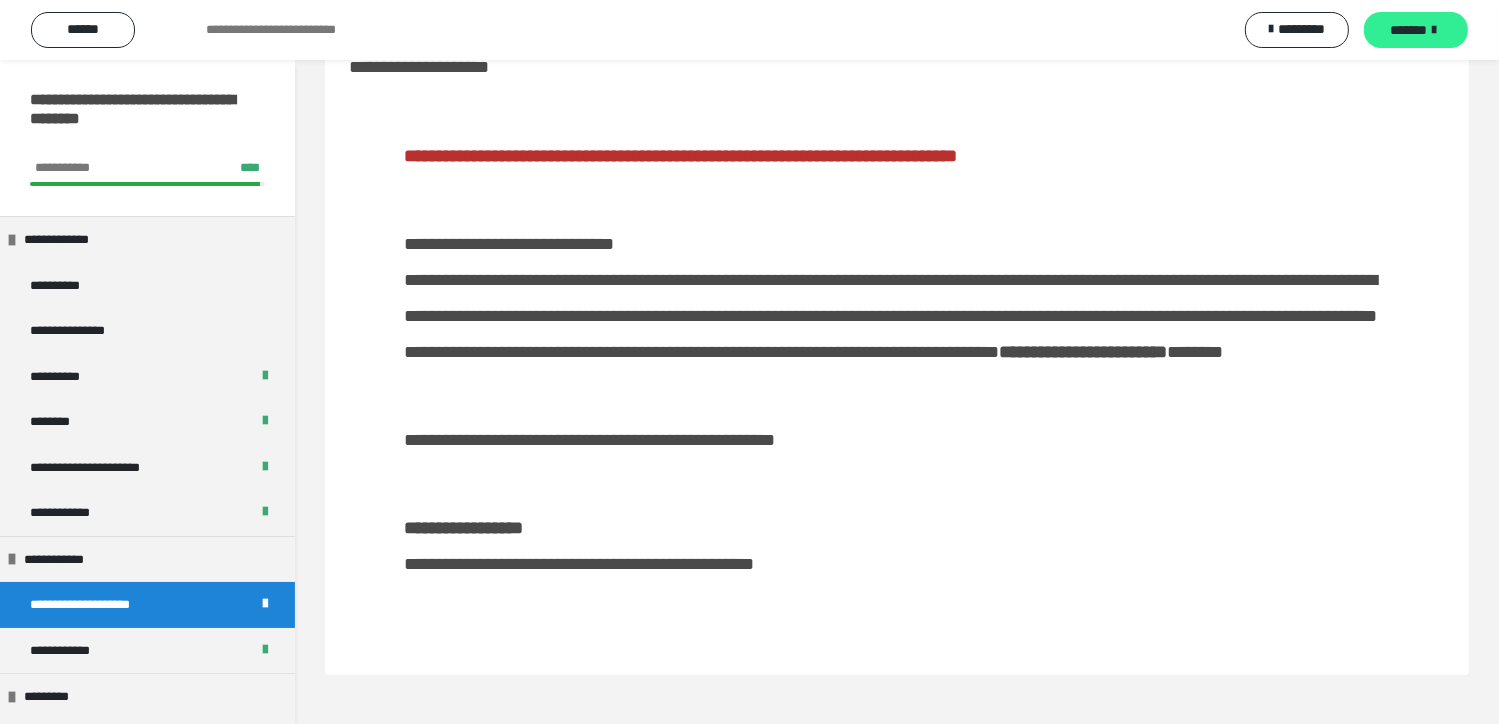 click on "*******" at bounding box center [1409, 30] 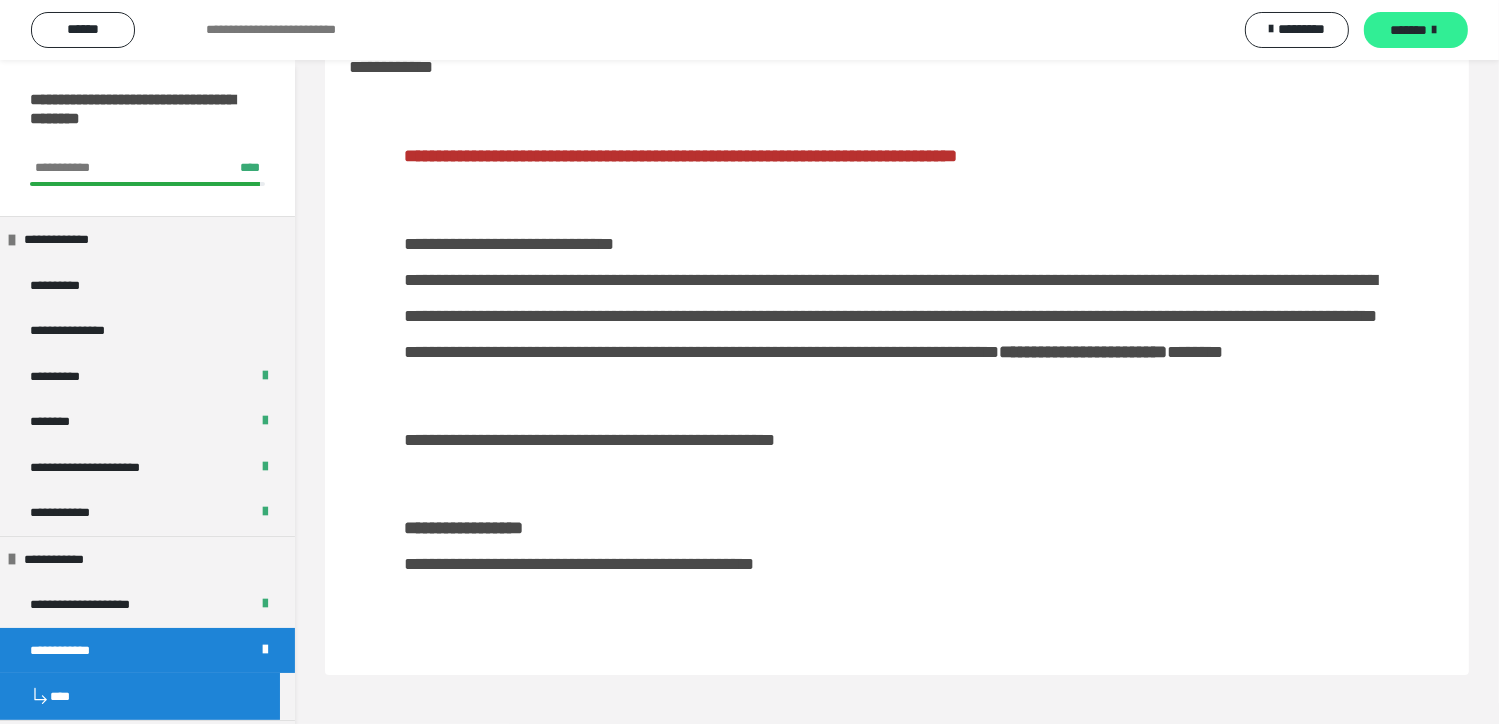 scroll, scrollTop: 472, scrollLeft: 0, axis: vertical 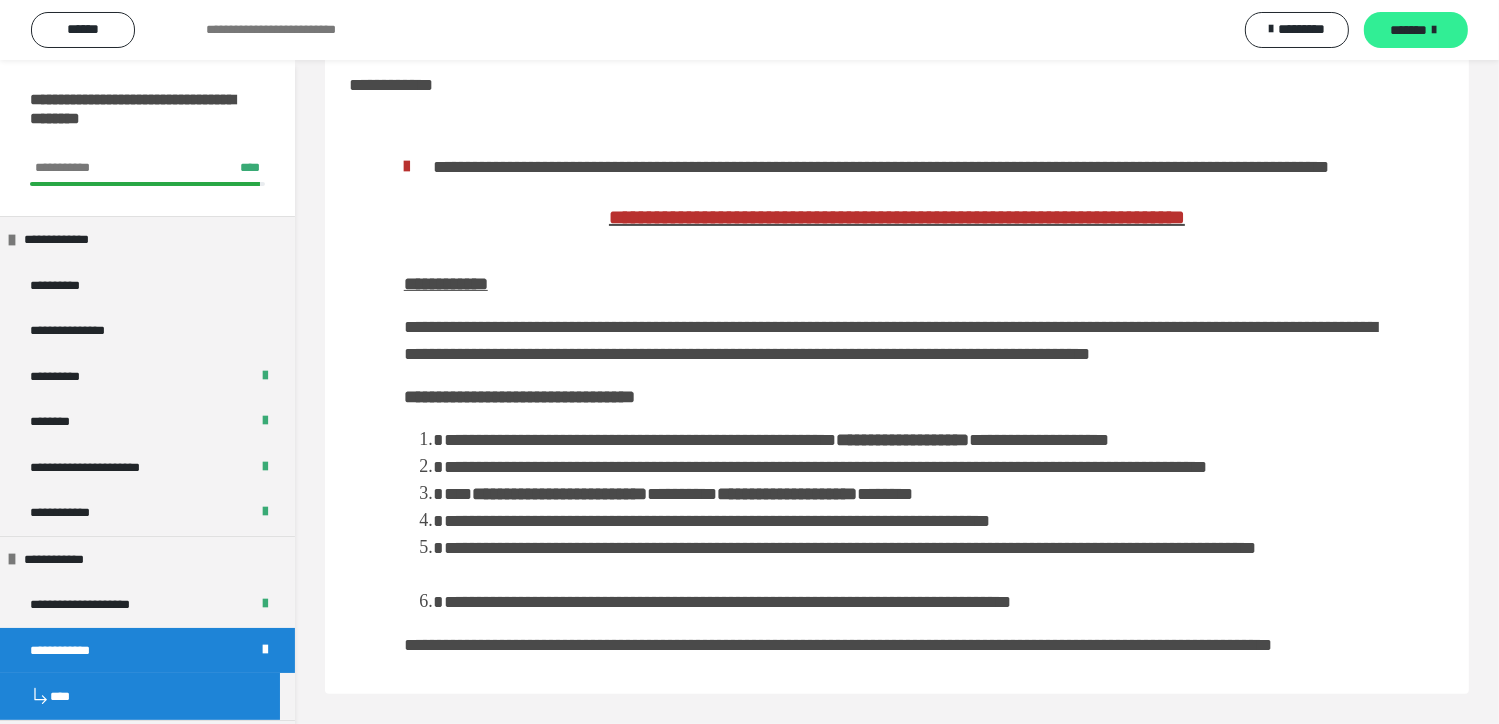 click on "*******" at bounding box center [1409, 30] 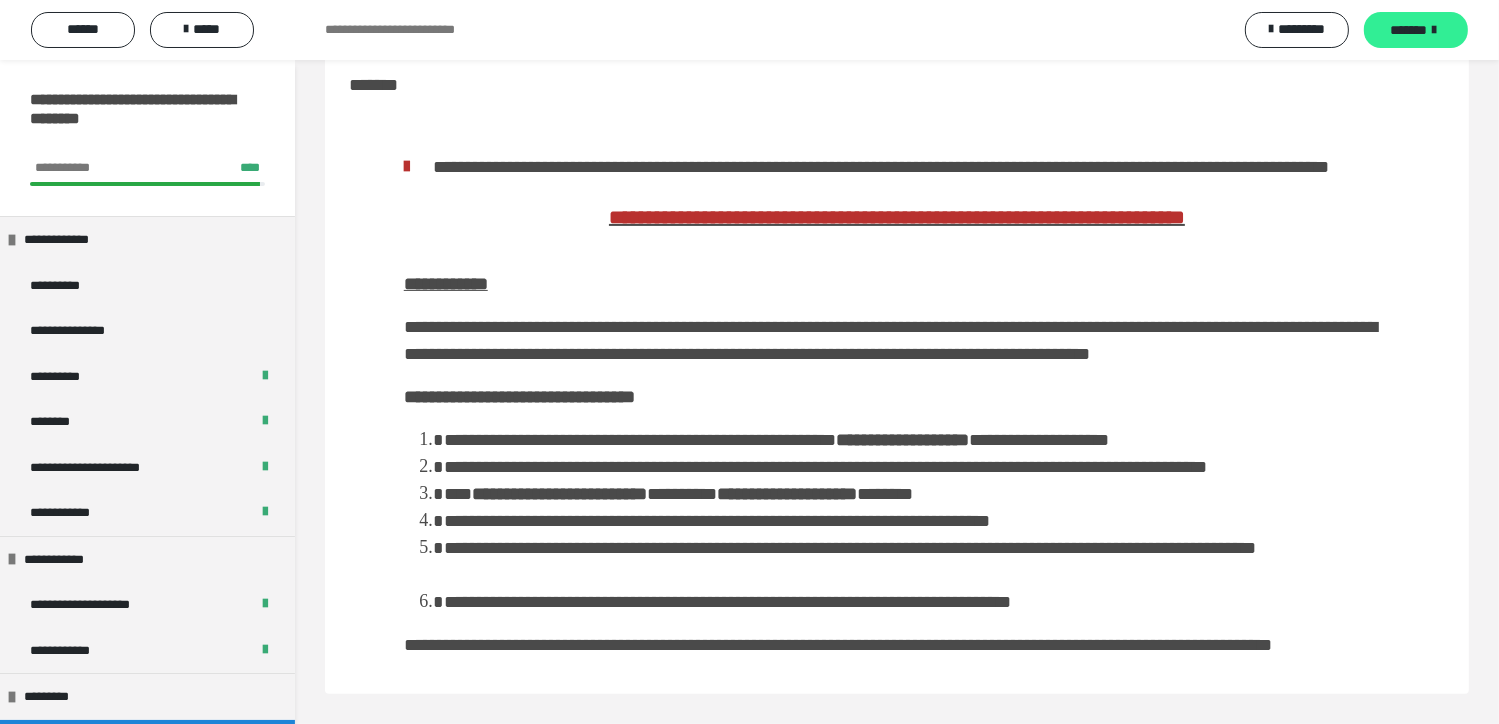 scroll, scrollTop: 588, scrollLeft: 0, axis: vertical 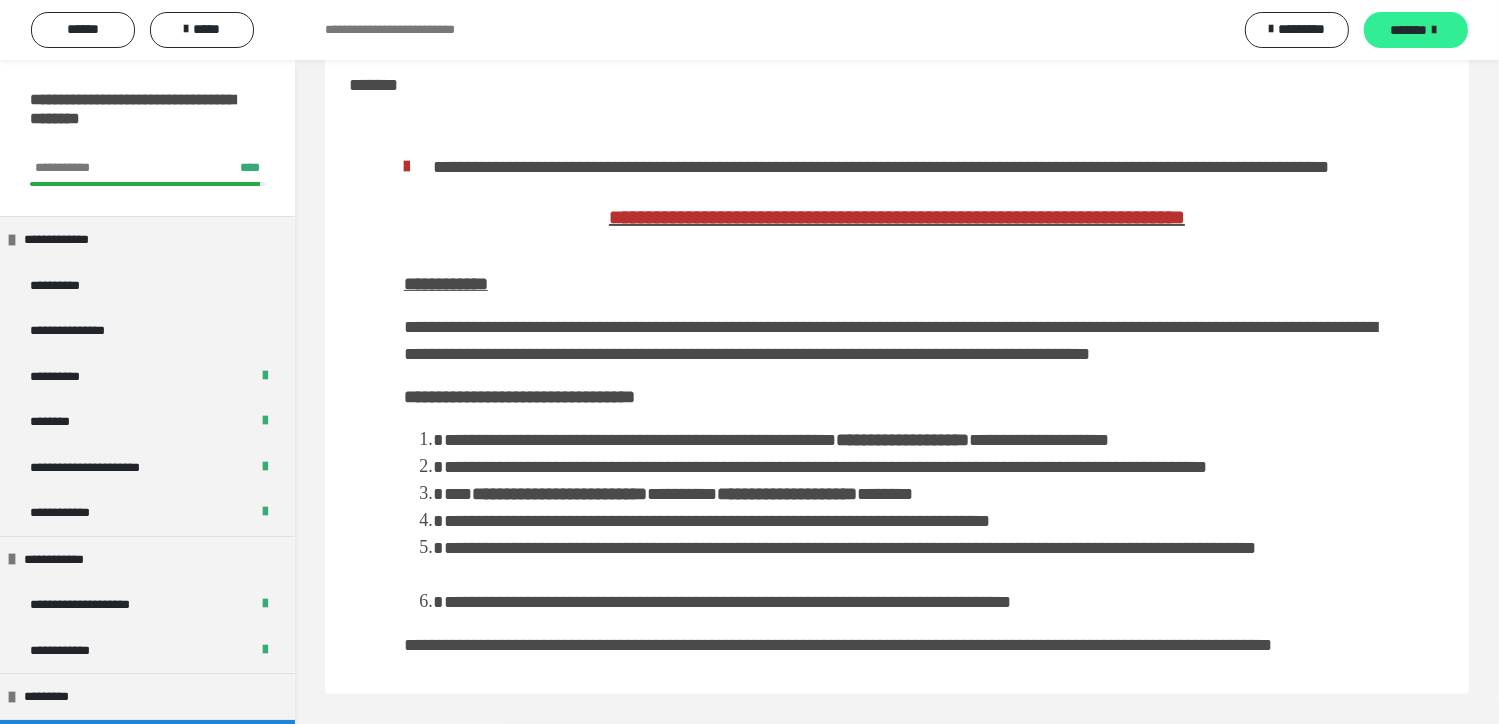 click on "*******" at bounding box center [1409, 30] 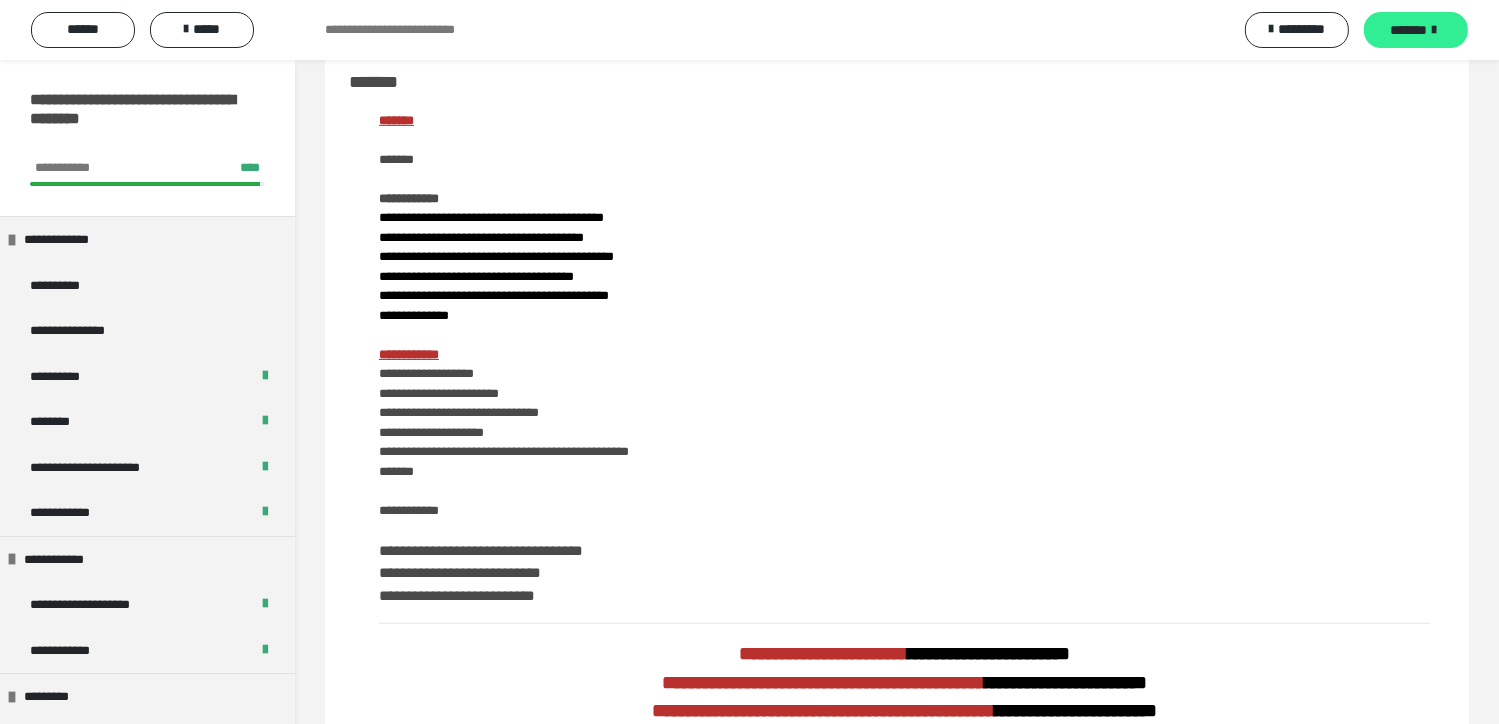 scroll, scrollTop: 602, scrollLeft: 0, axis: vertical 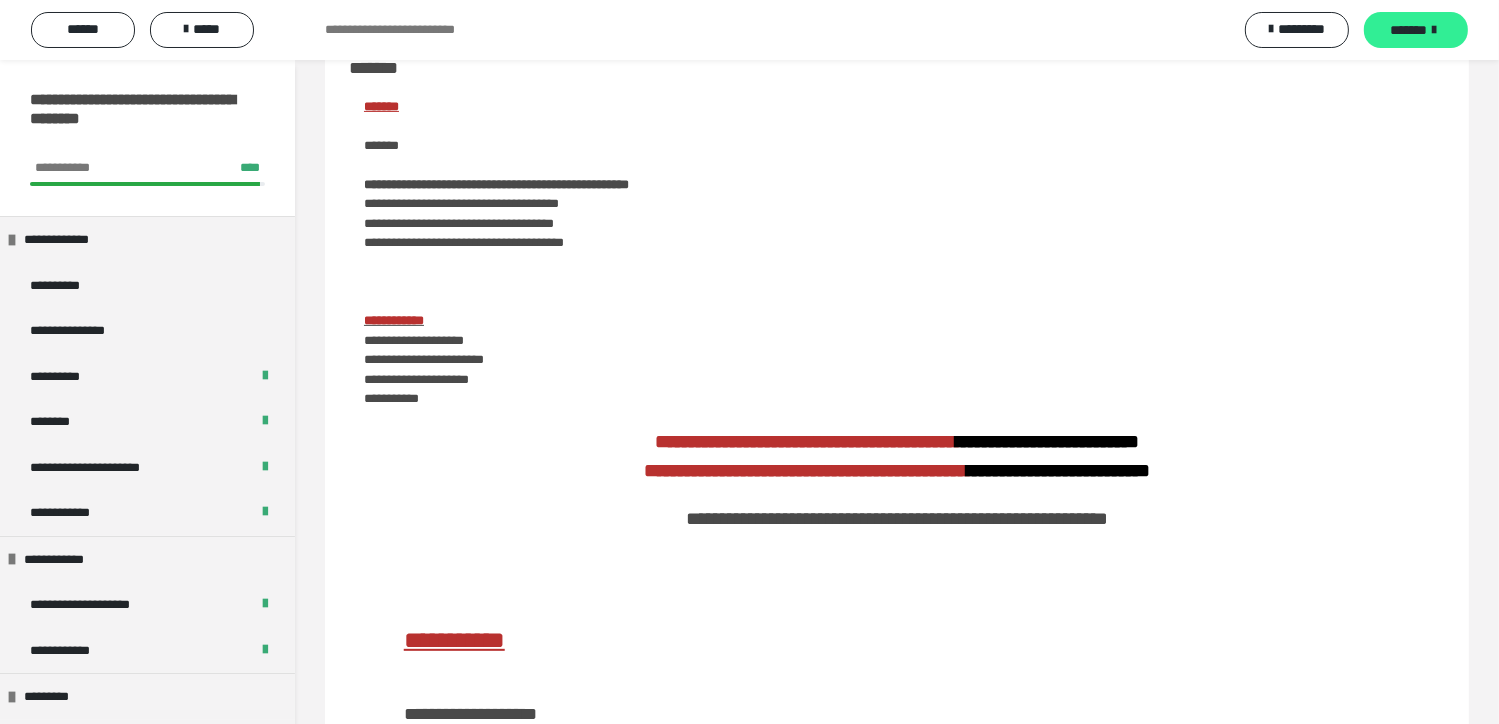 click on "*******" at bounding box center [1409, 30] 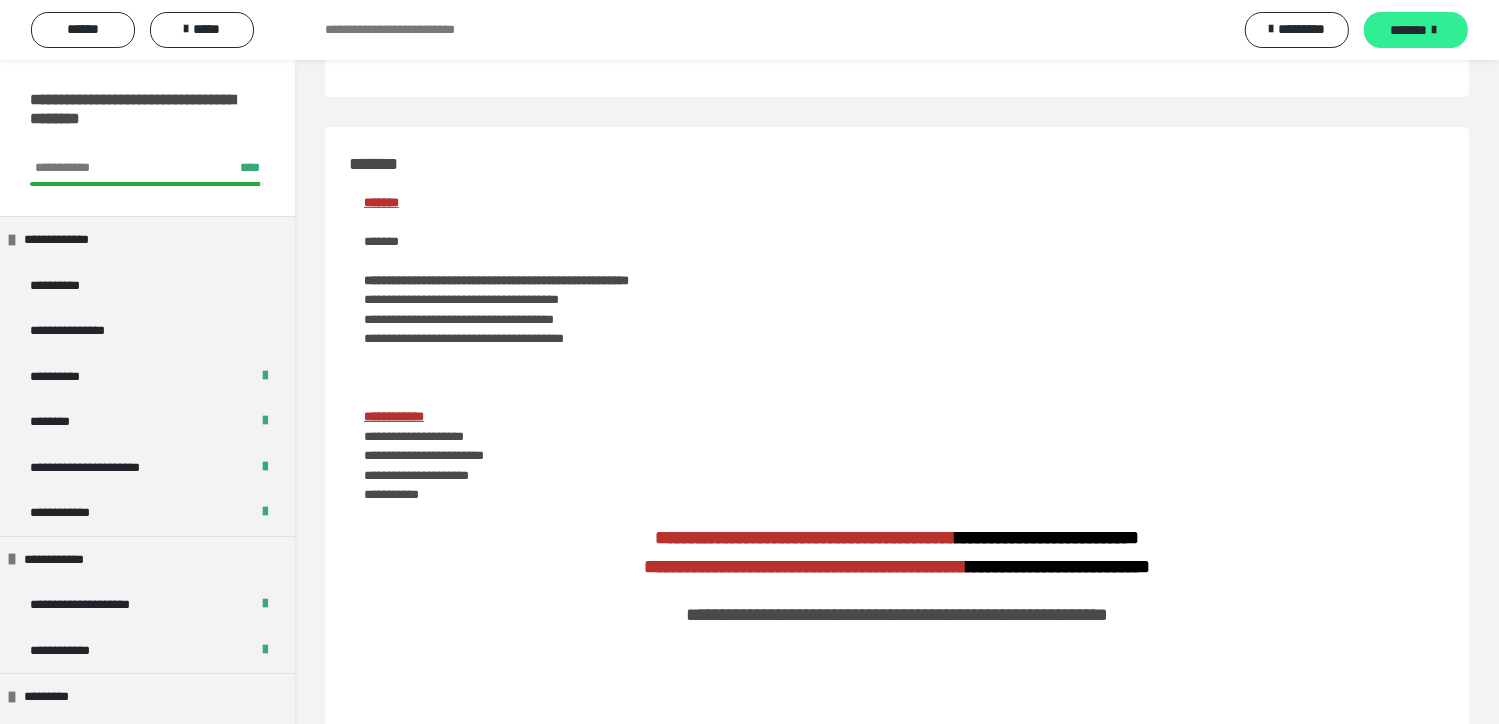 scroll, scrollTop: 699, scrollLeft: 0, axis: vertical 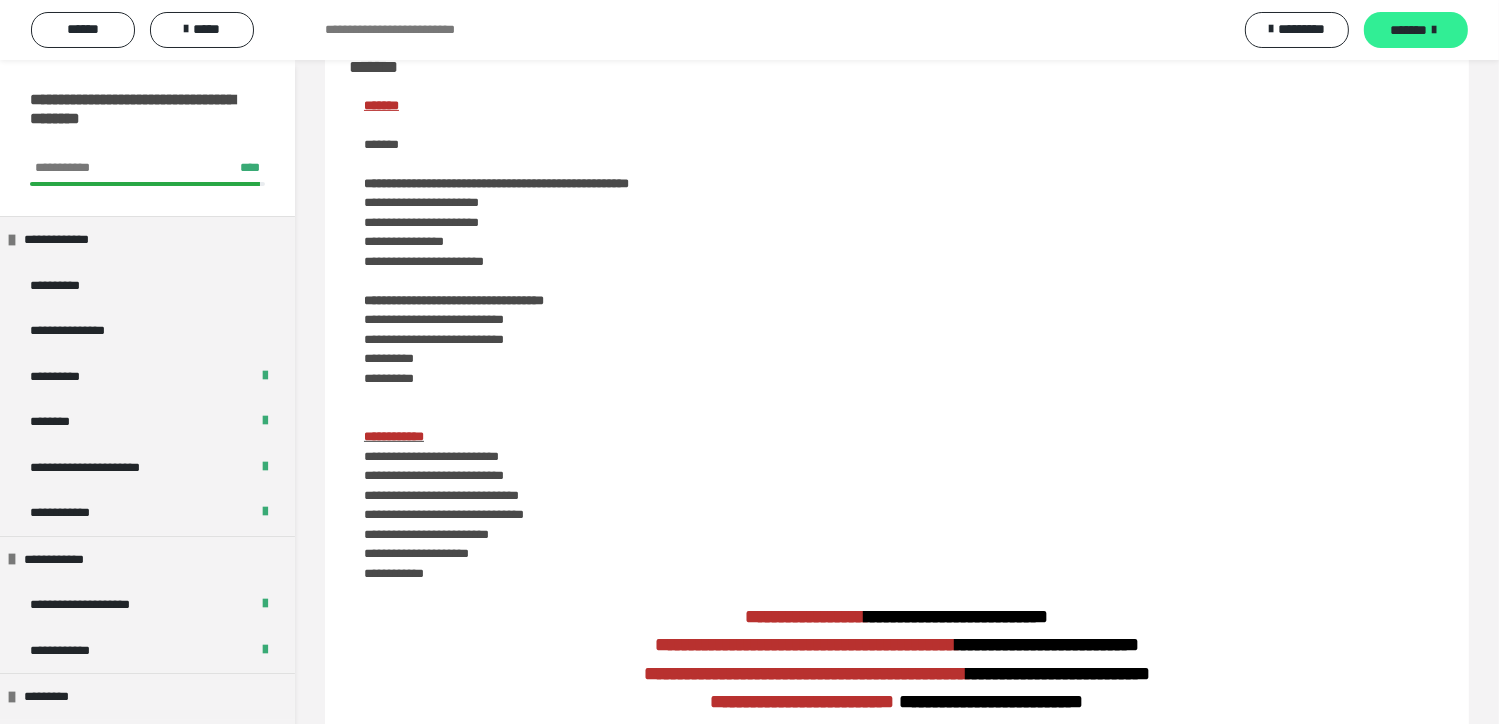 click on "*******" at bounding box center (1409, 30) 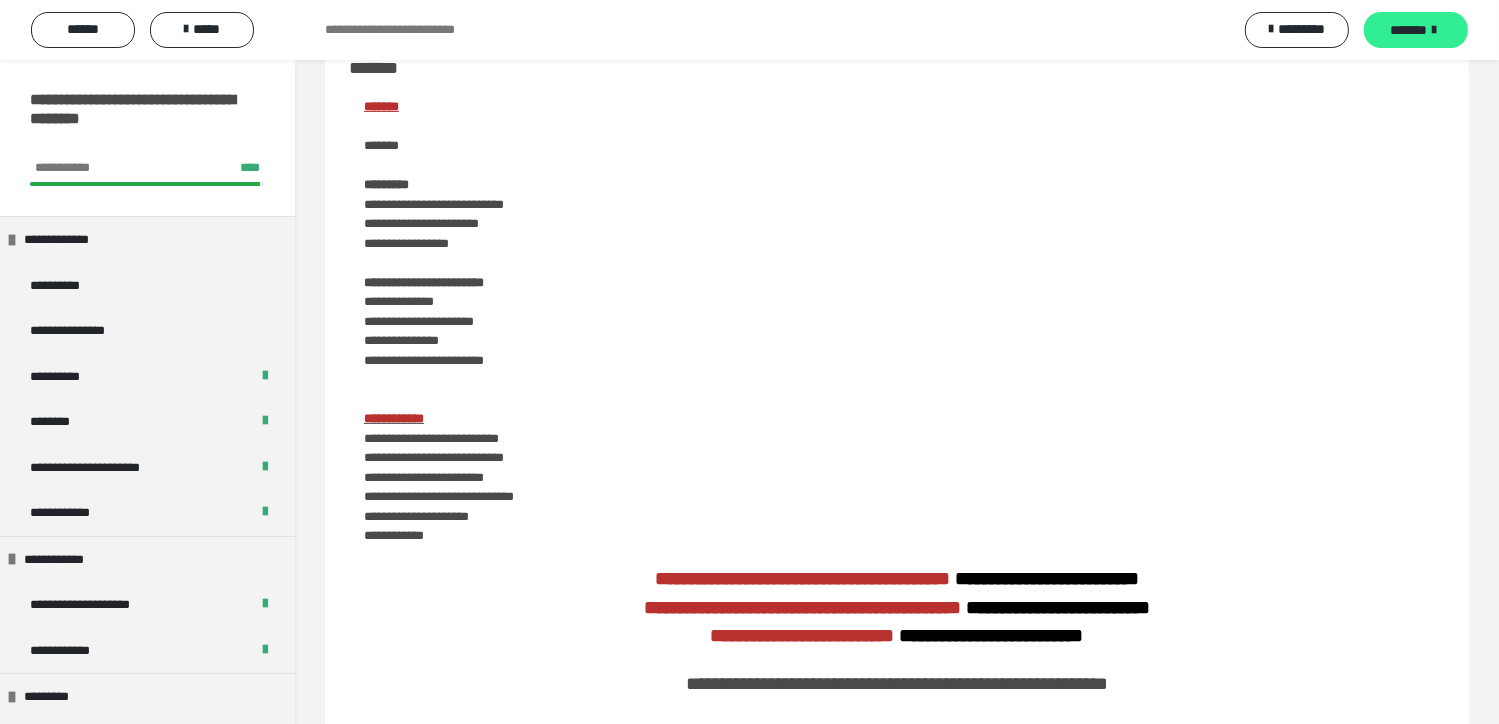 click on "*******" at bounding box center (1409, 30) 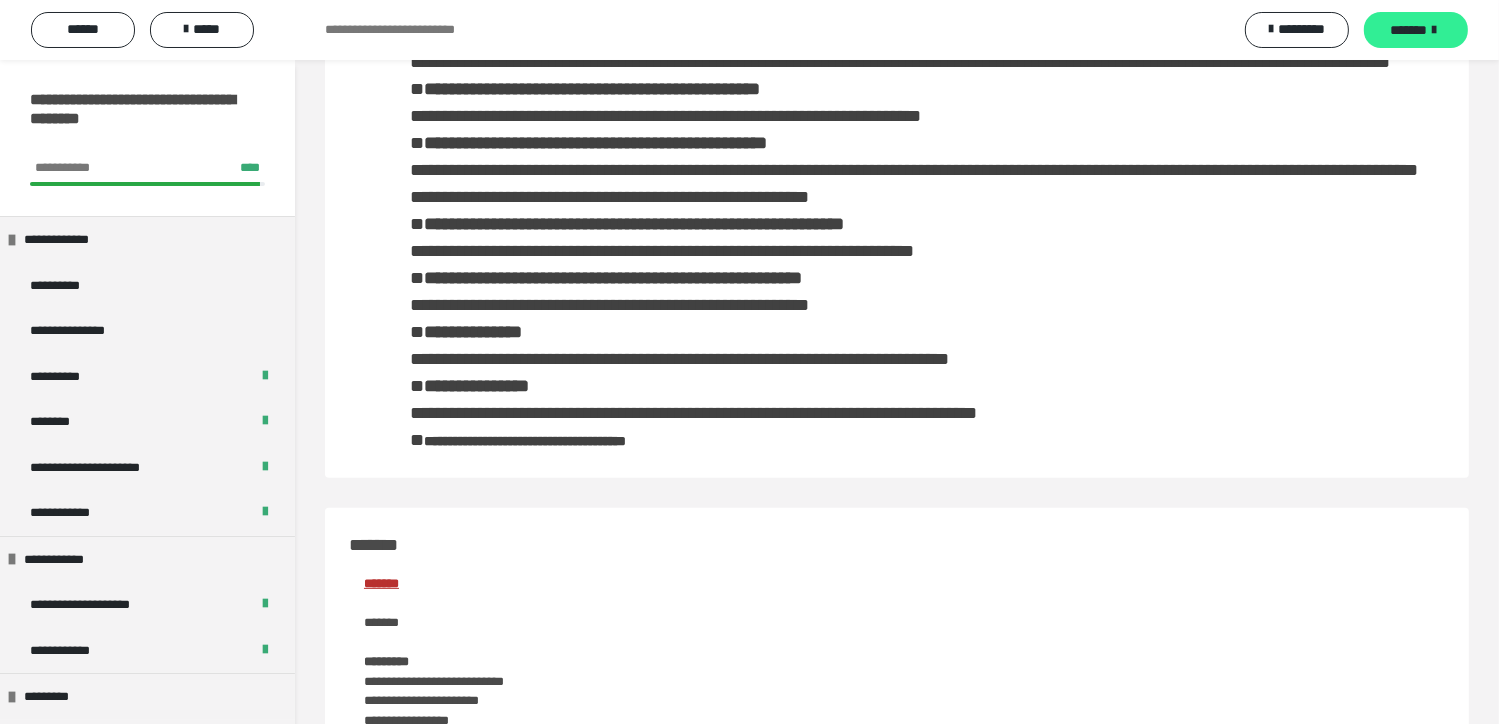 scroll, scrollTop: 1053, scrollLeft: 0, axis: vertical 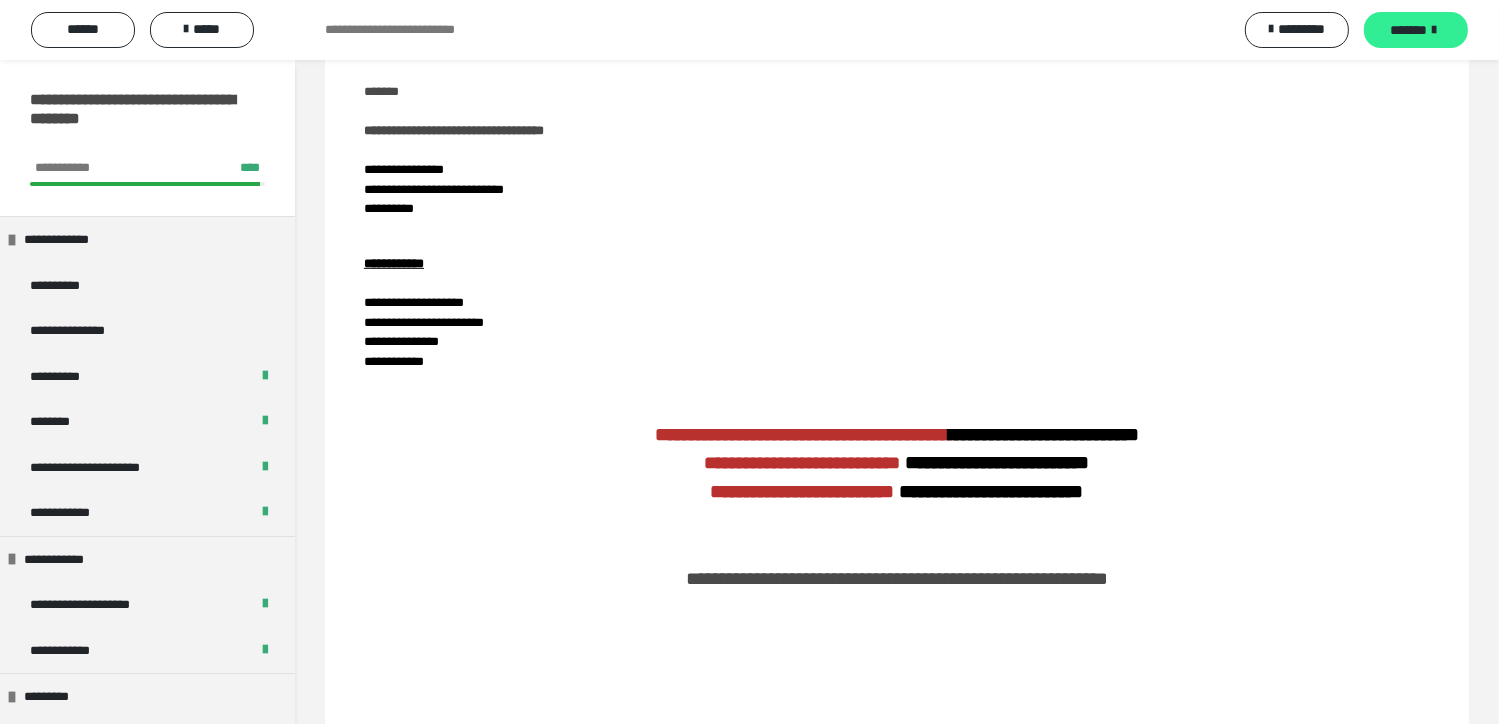 click on "*******" at bounding box center [1409, 30] 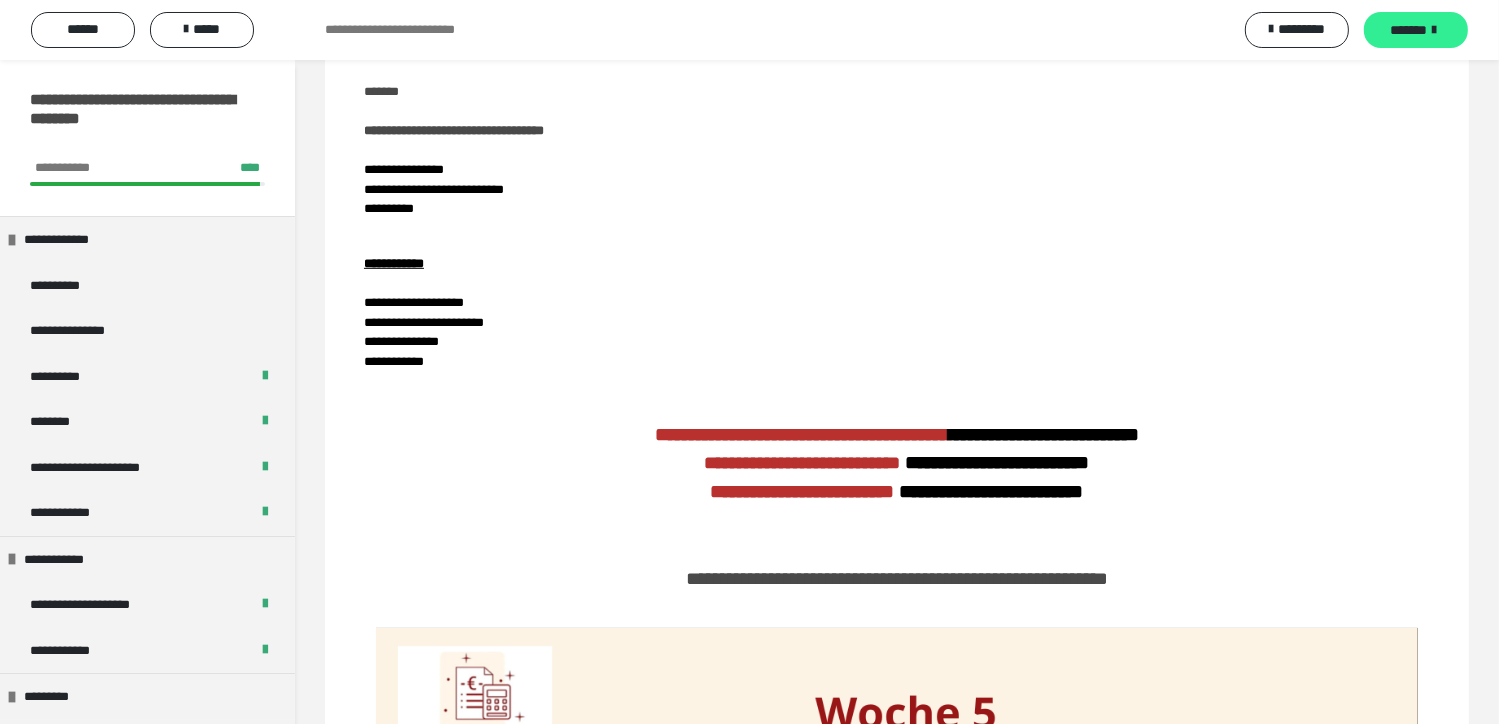scroll, scrollTop: 640, scrollLeft: 0, axis: vertical 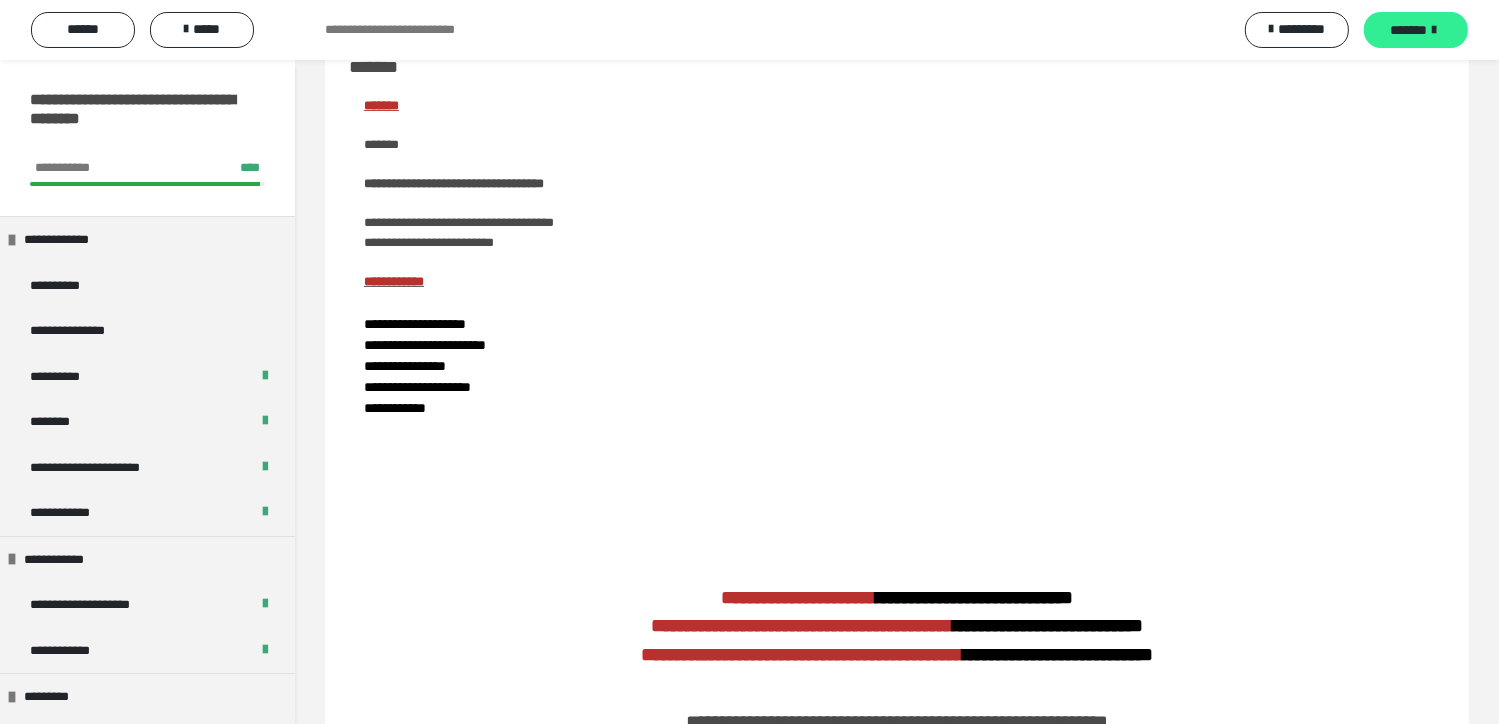 click on "*******" at bounding box center [1409, 30] 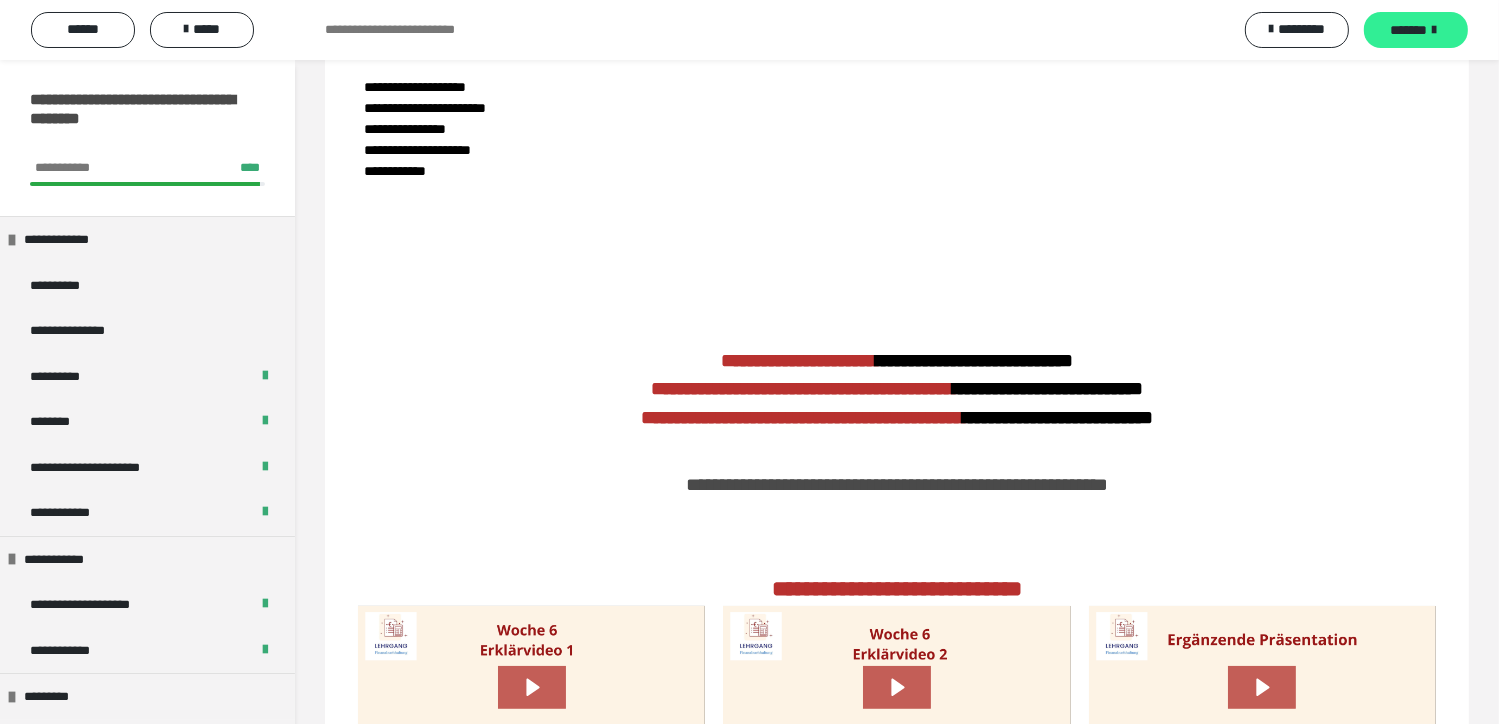scroll, scrollTop: 402, scrollLeft: 0, axis: vertical 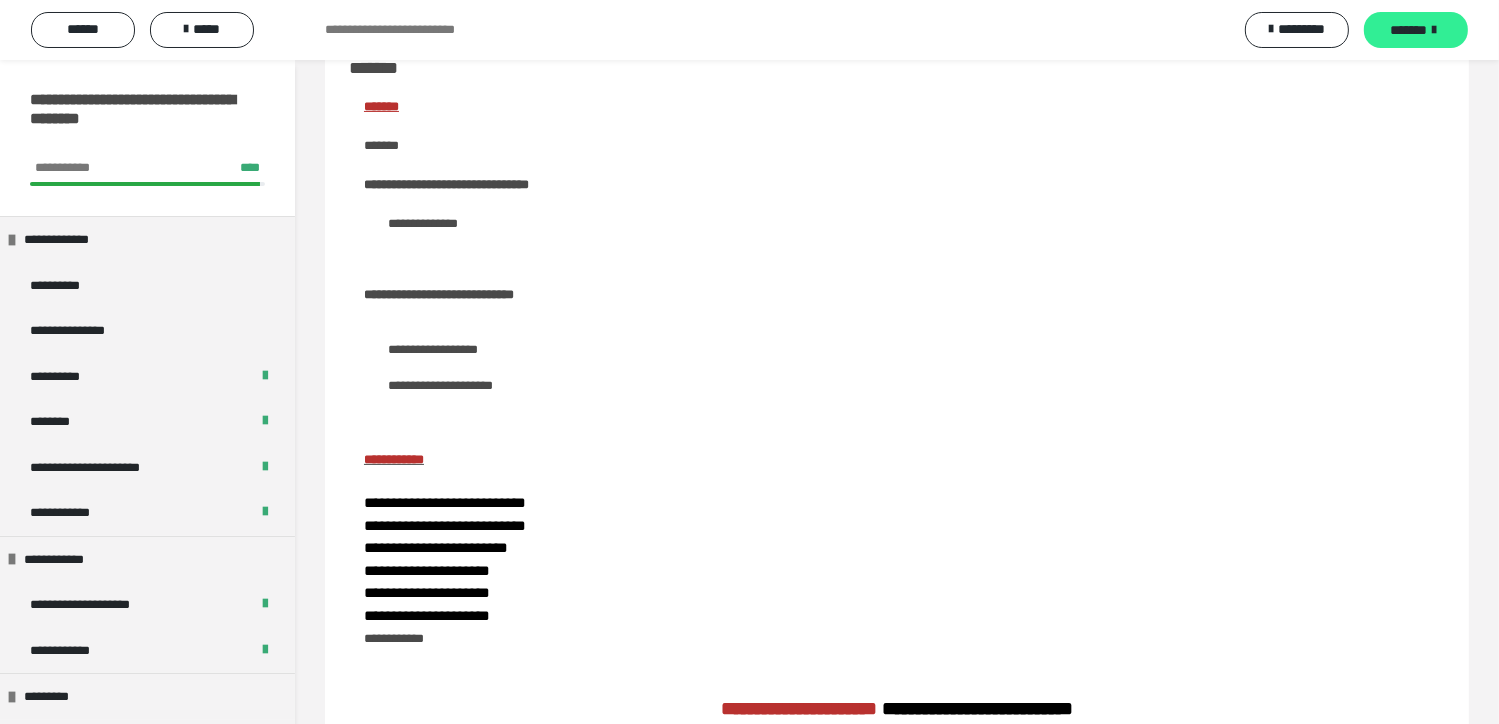 click on "*******" at bounding box center [1409, 30] 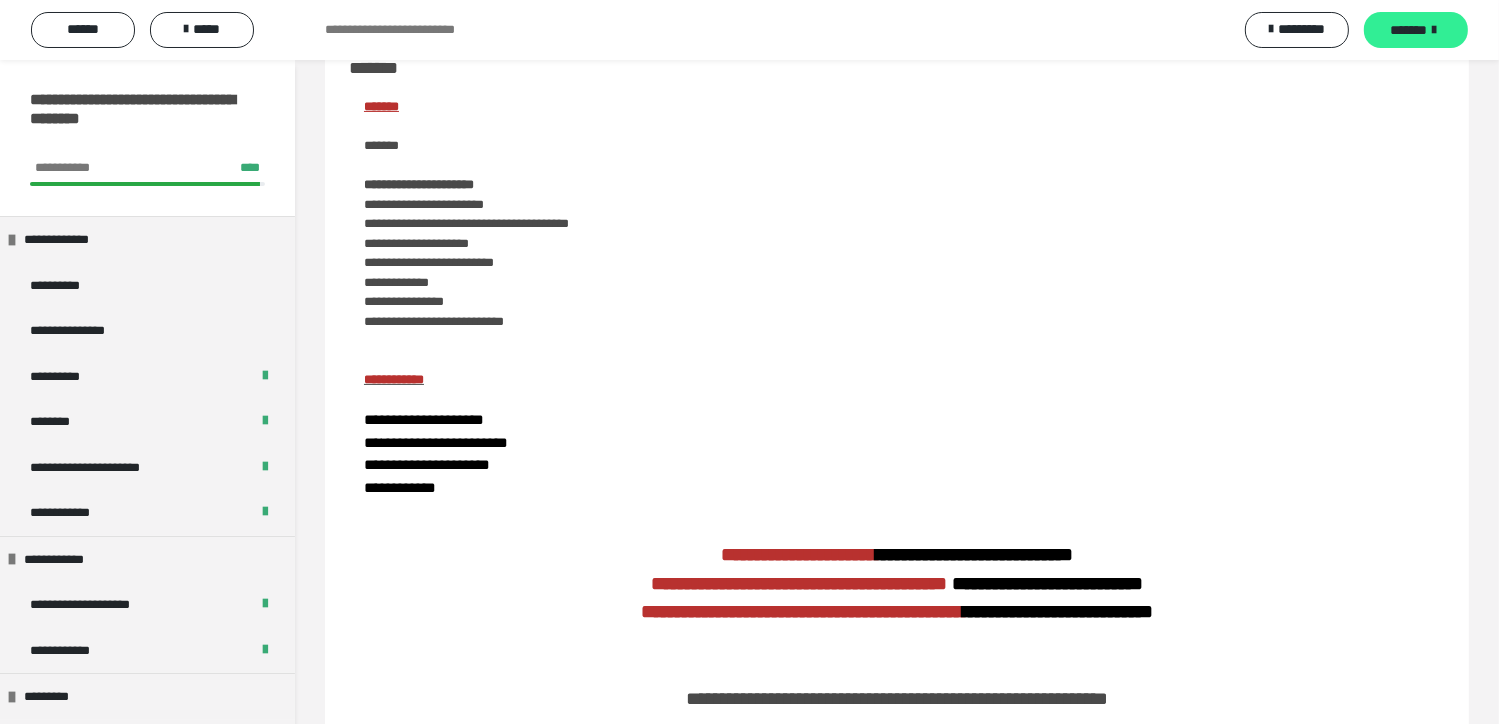 click on "*******" at bounding box center [1409, 30] 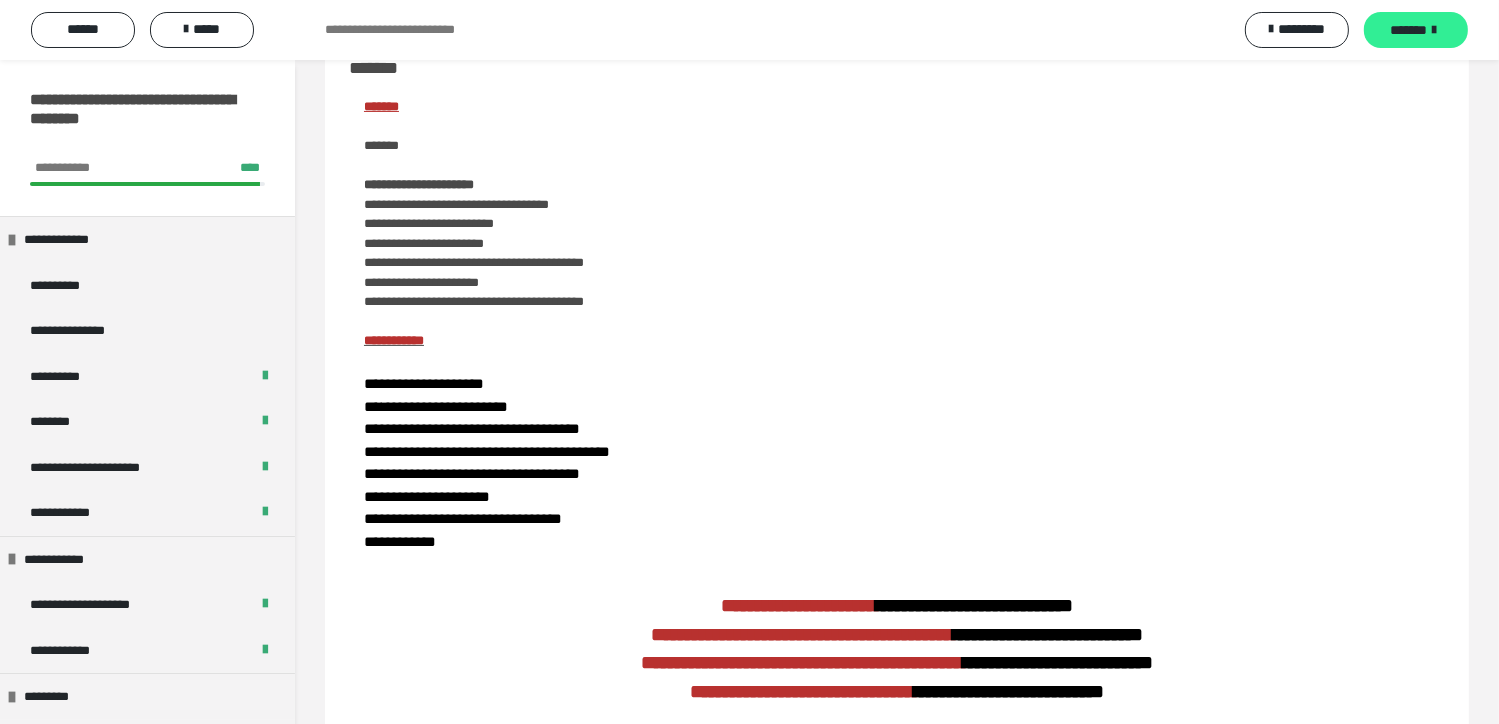 click on "*******" at bounding box center [1409, 30] 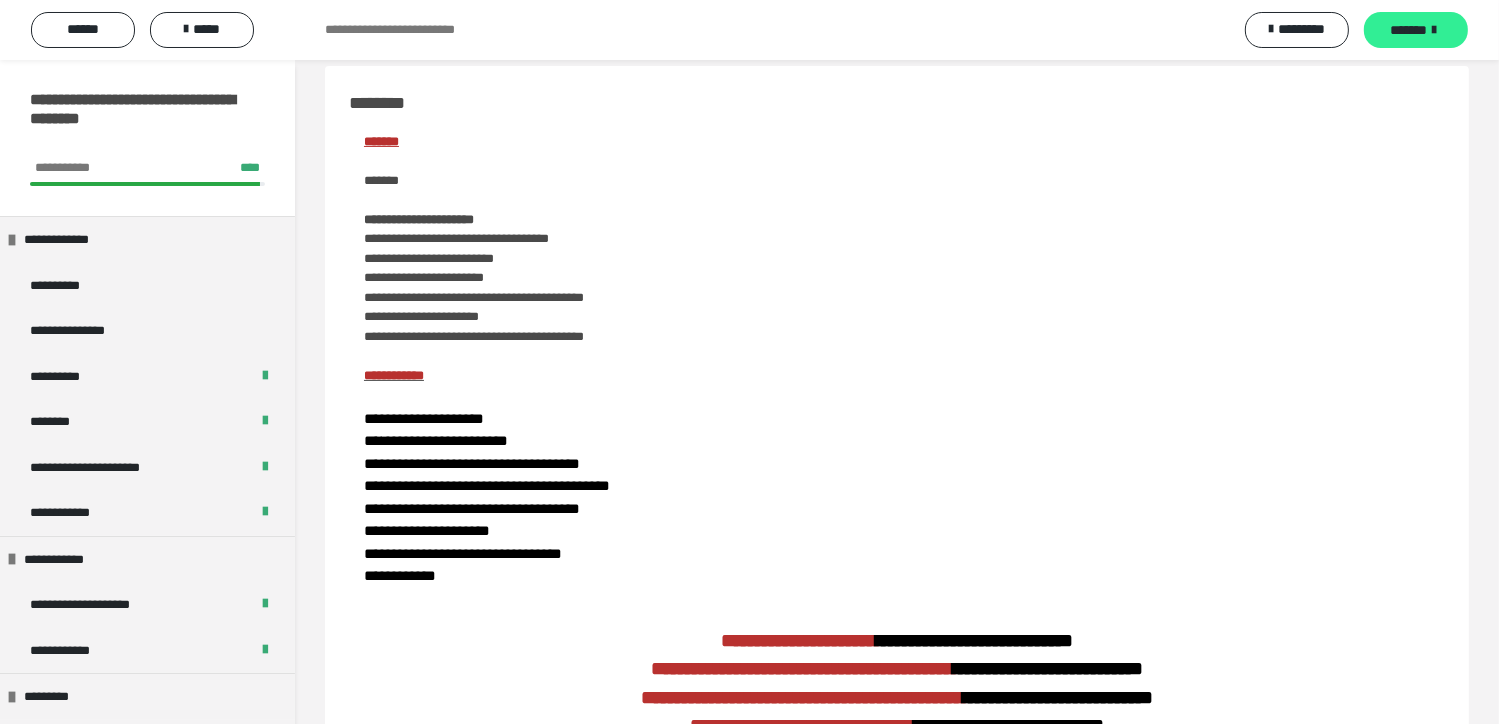 scroll, scrollTop: 437, scrollLeft: 0, axis: vertical 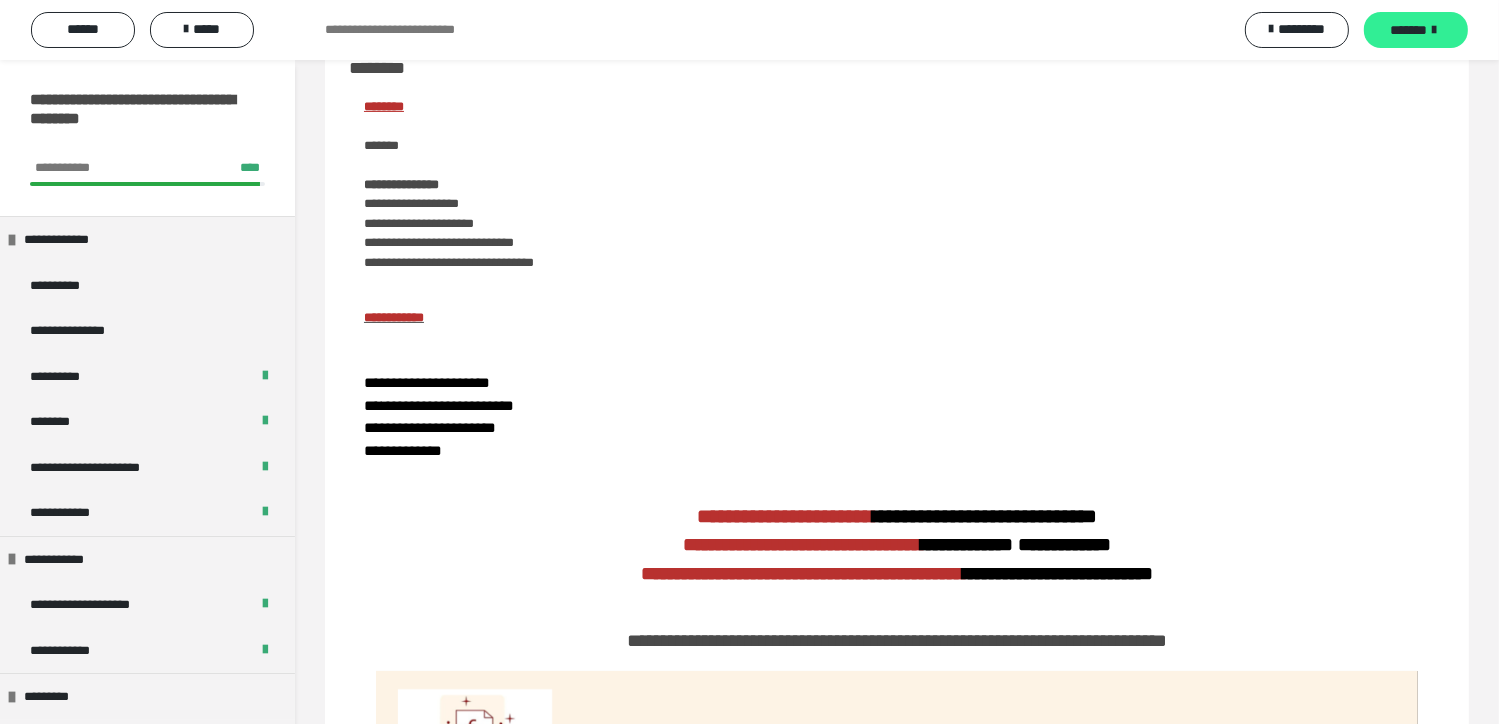 click on "*******" at bounding box center [1409, 30] 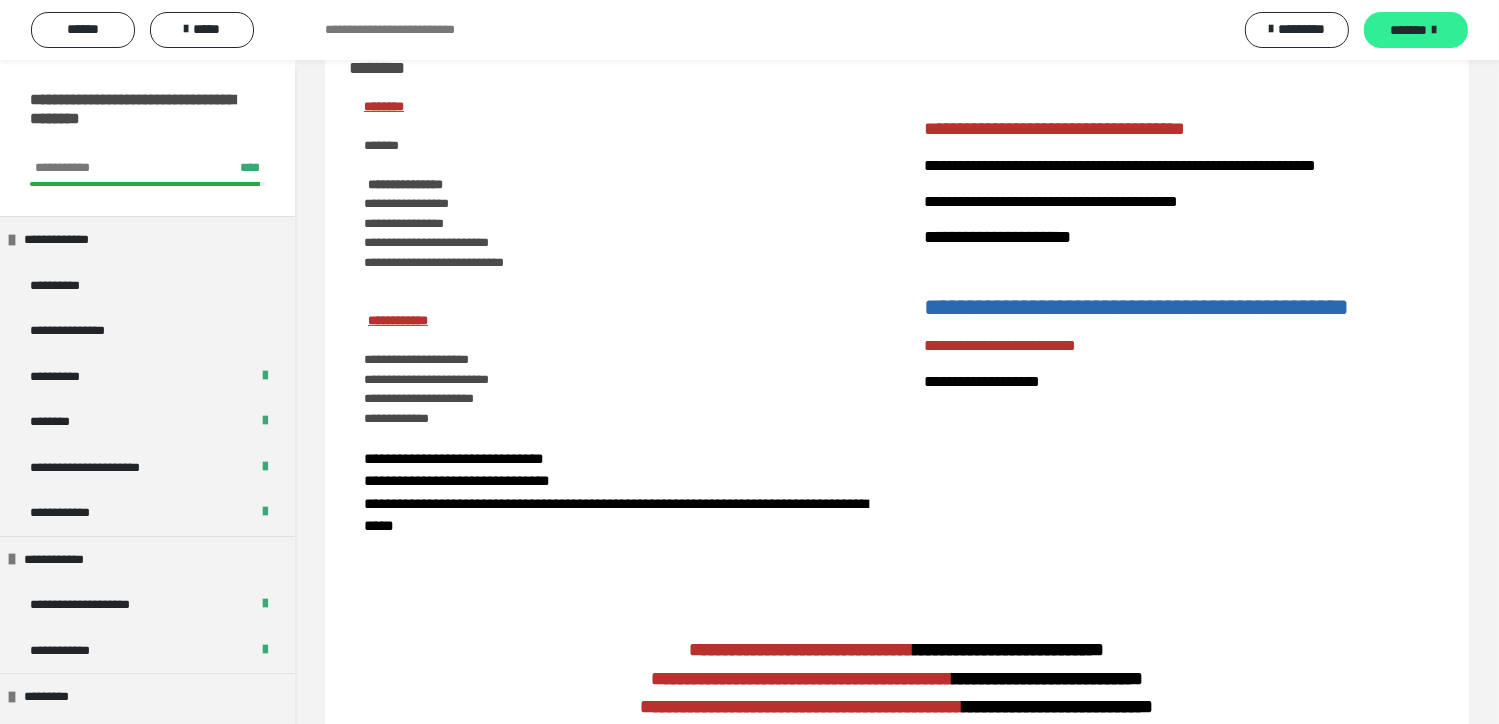 click on "*******" at bounding box center (1409, 30) 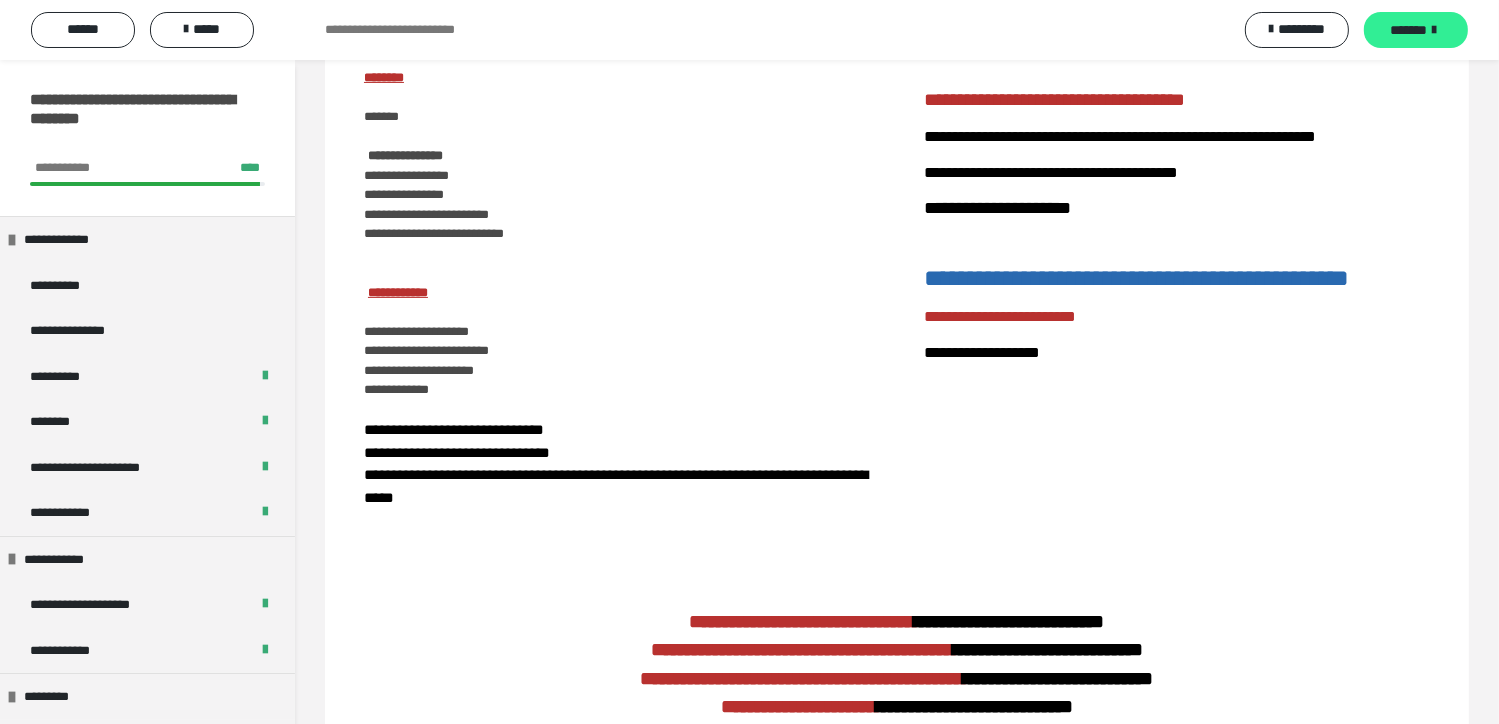 scroll, scrollTop: 408, scrollLeft: 0, axis: vertical 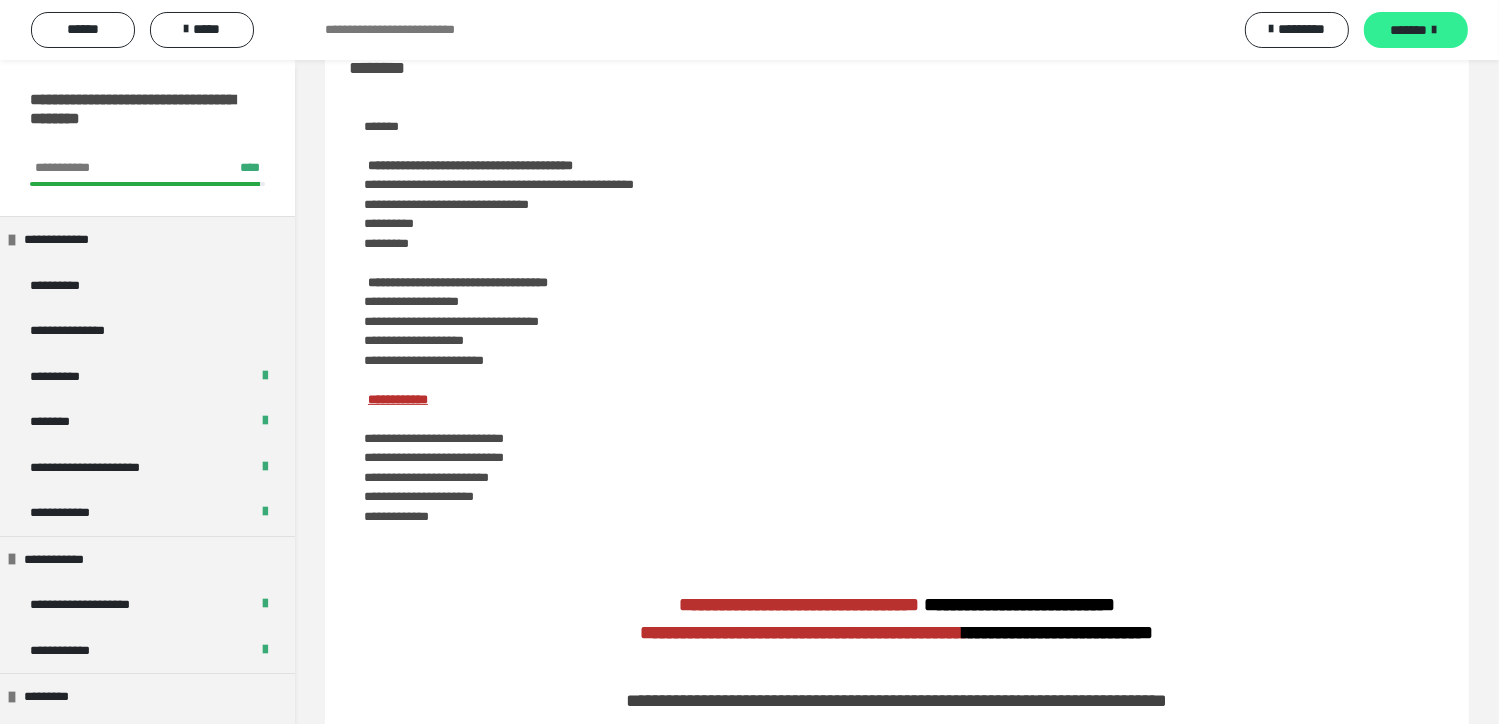 click on "*******" at bounding box center [1409, 30] 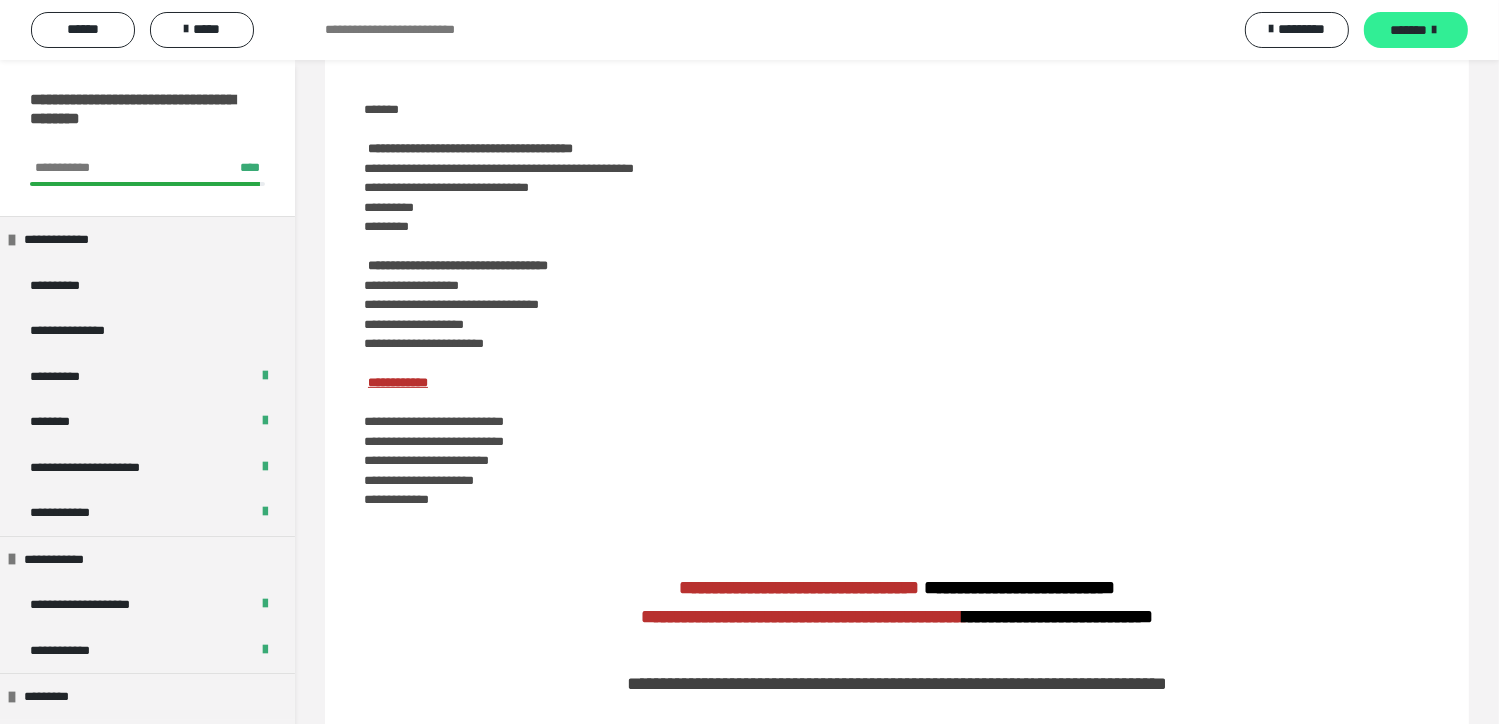 scroll, scrollTop: 392, scrollLeft: 0, axis: vertical 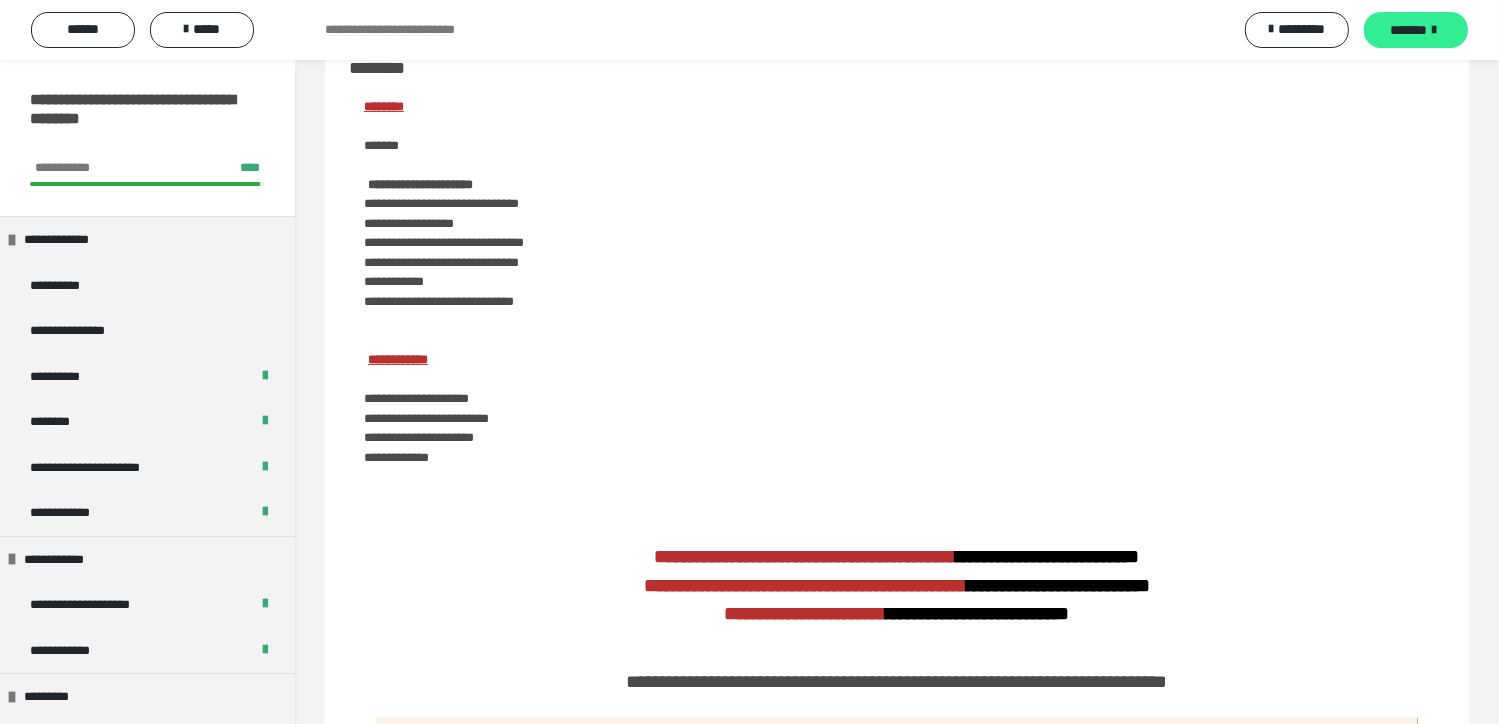 click on "*******" at bounding box center (1409, 30) 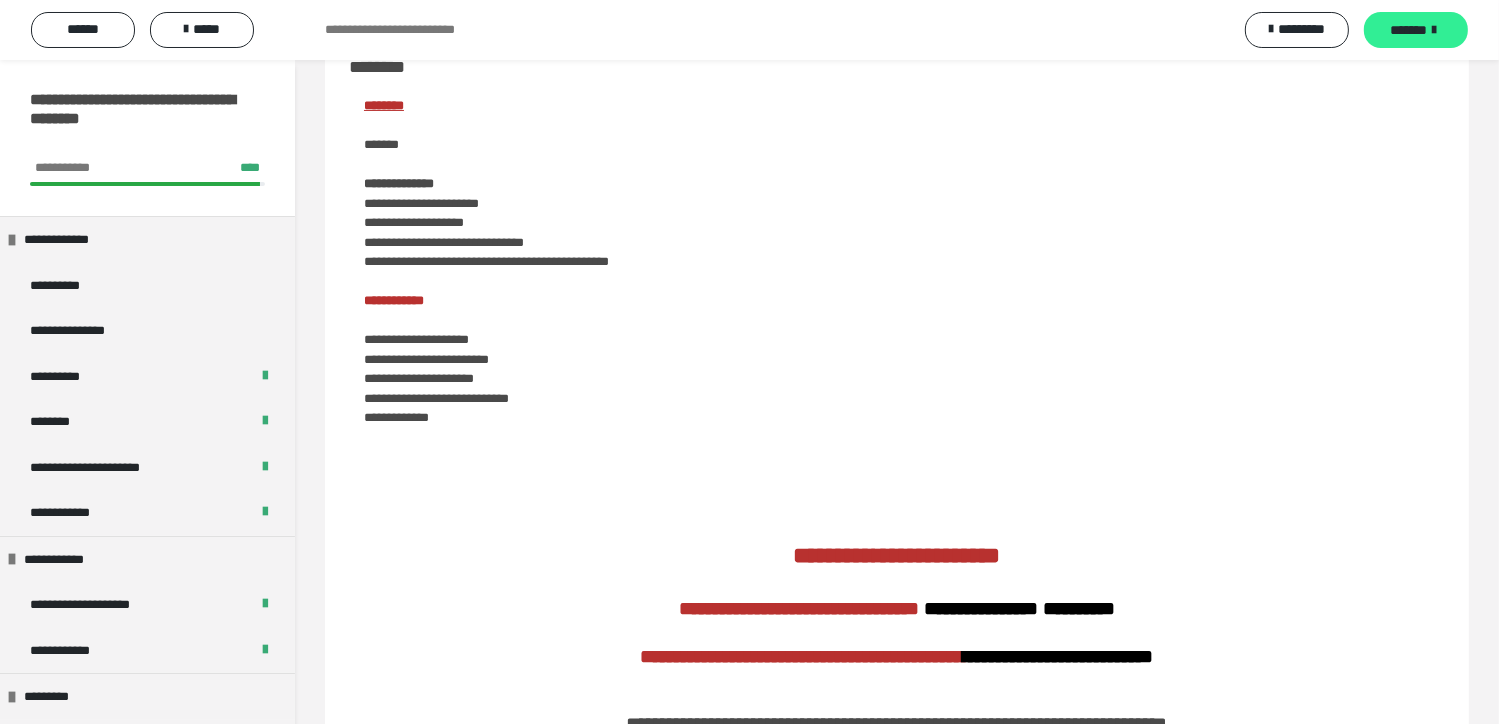 click on "*******" at bounding box center [1409, 30] 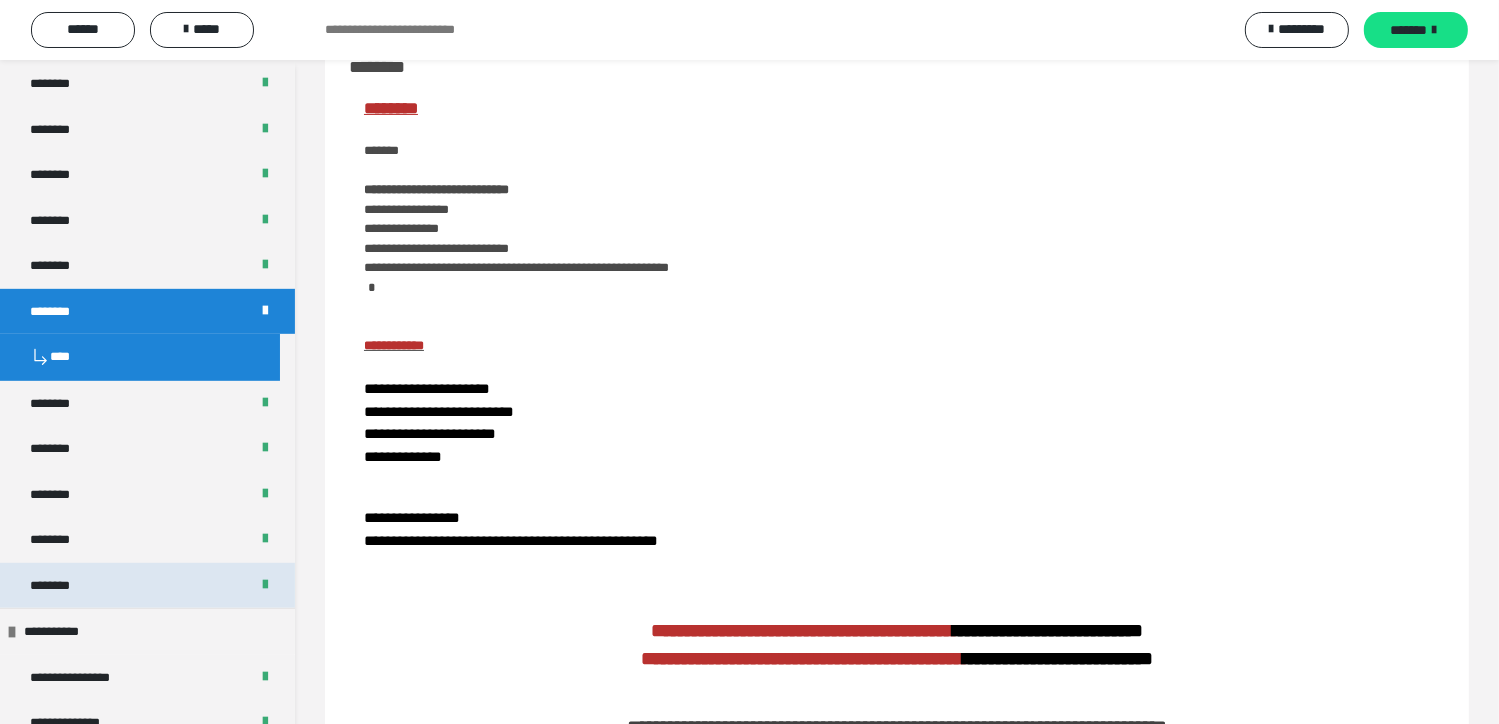 scroll, scrollTop: 1200, scrollLeft: 0, axis: vertical 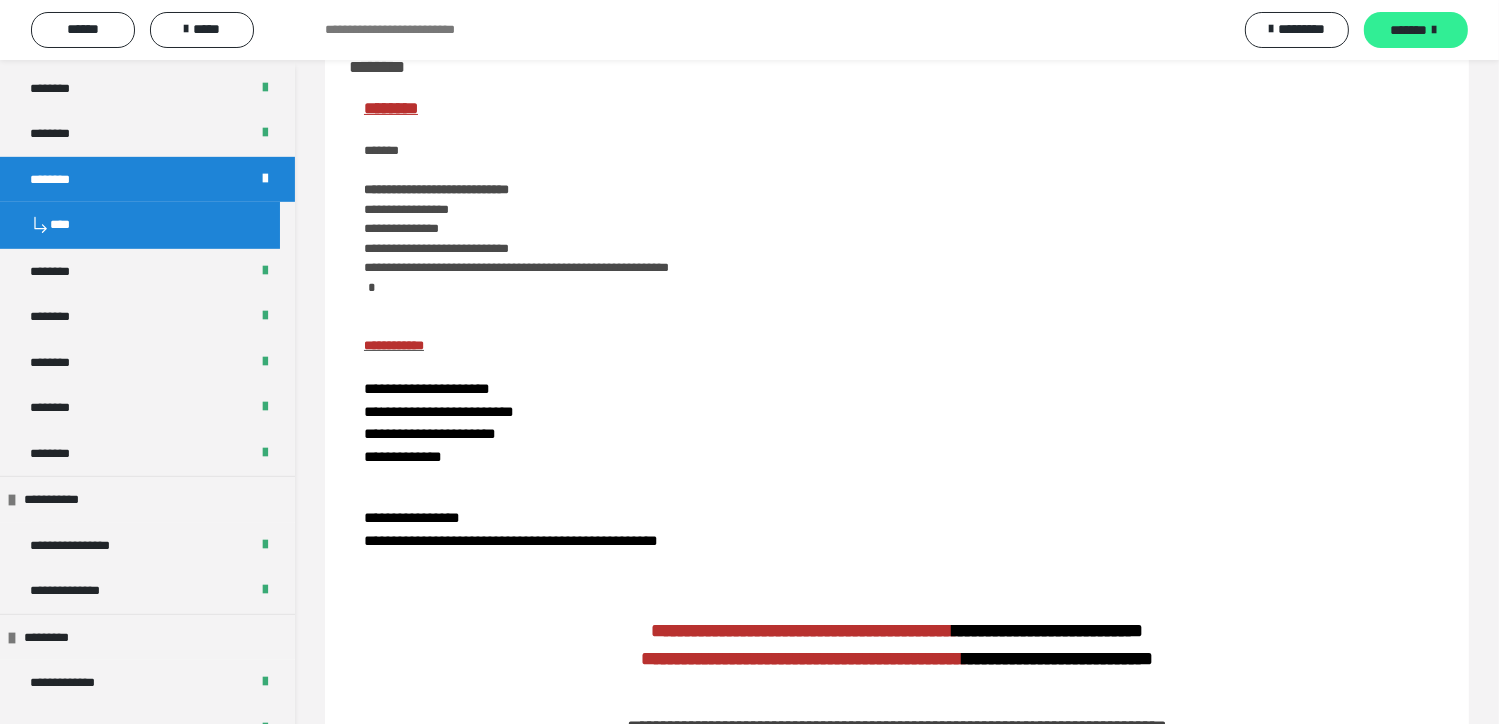click on "*******" at bounding box center (1416, 30) 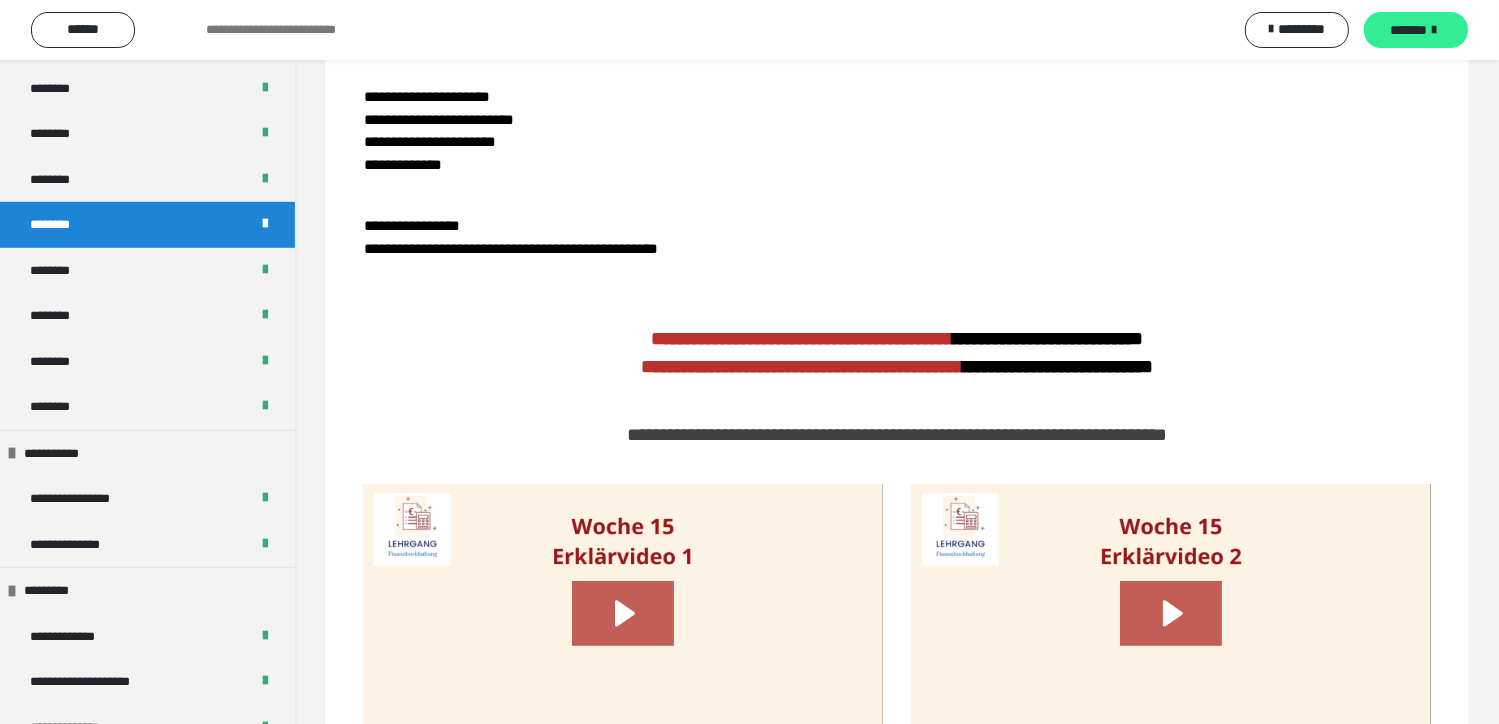 scroll, scrollTop: 60, scrollLeft: 0, axis: vertical 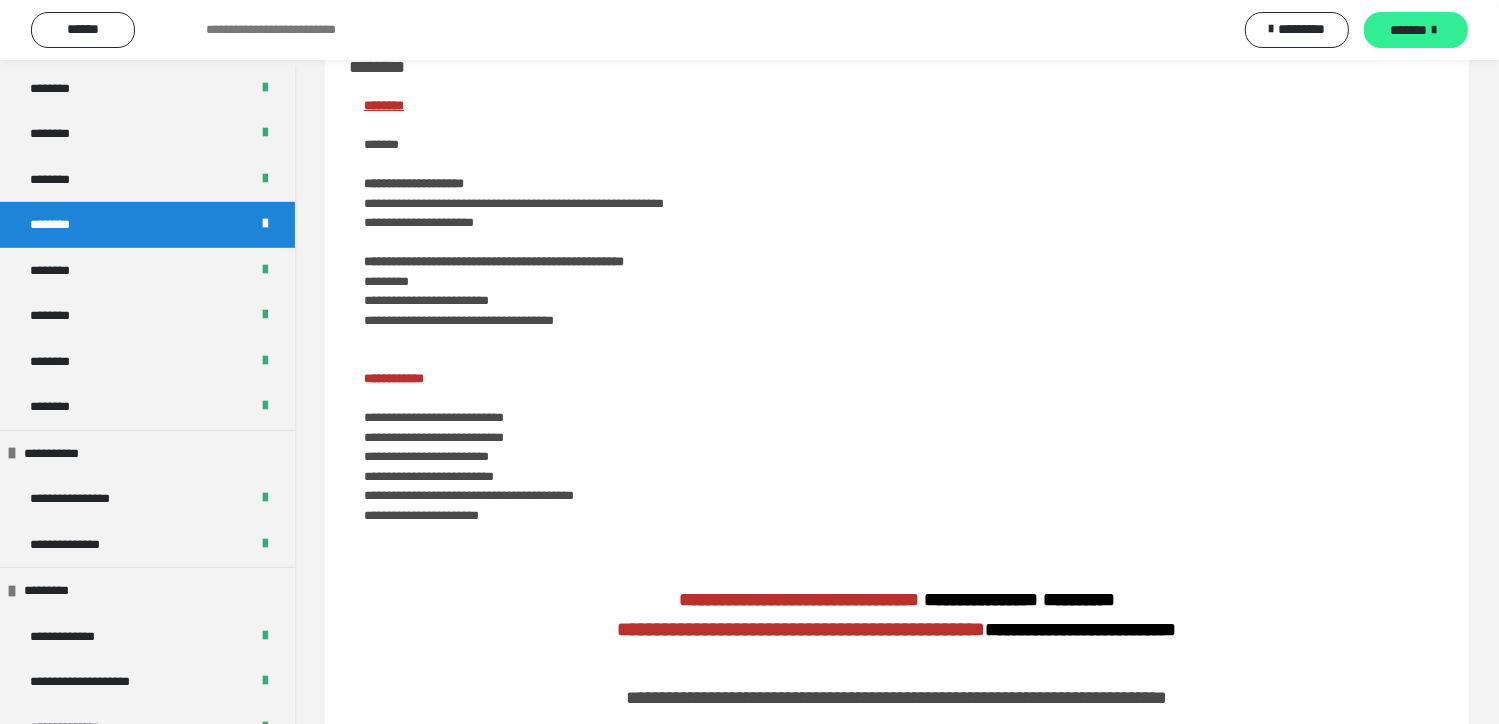 click on "*******" at bounding box center (1416, 30) 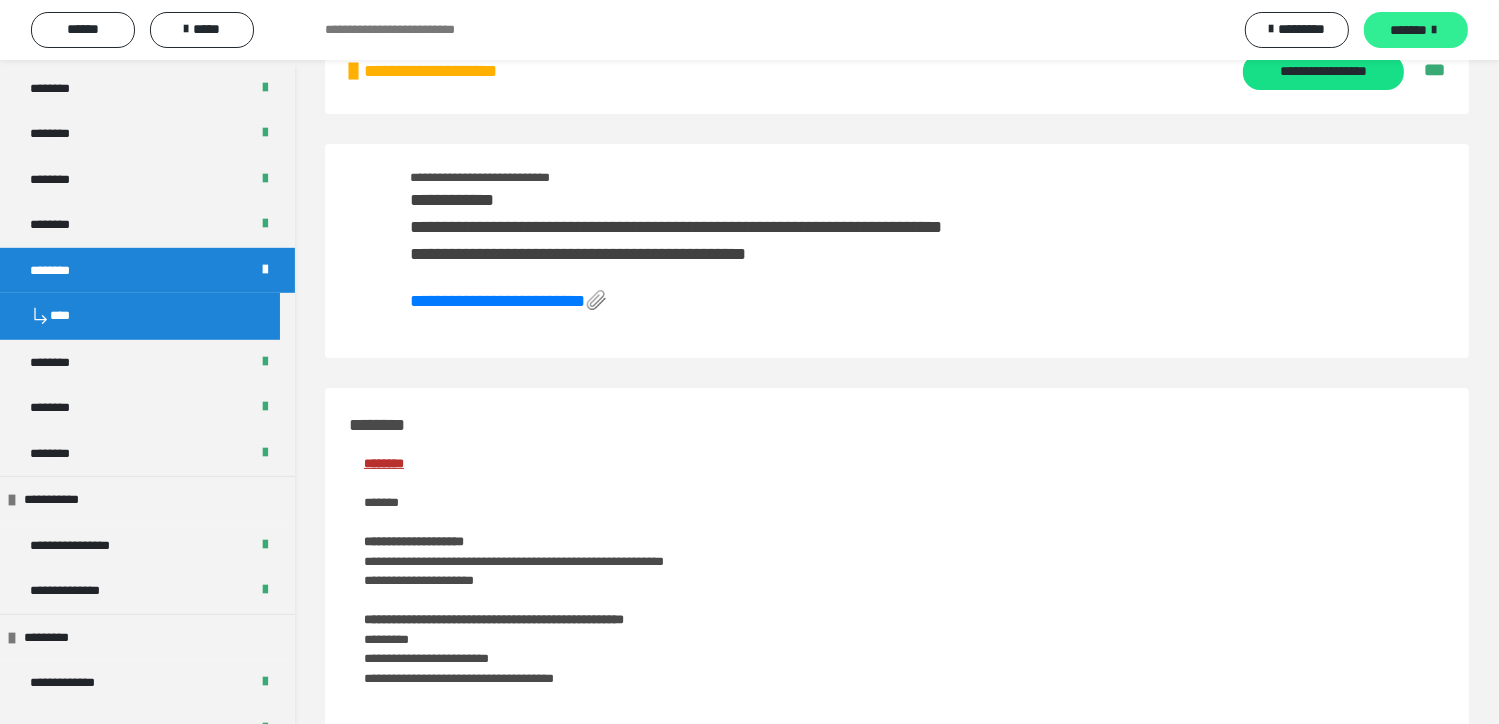 scroll, scrollTop: 417, scrollLeft: 0, axis: vertical 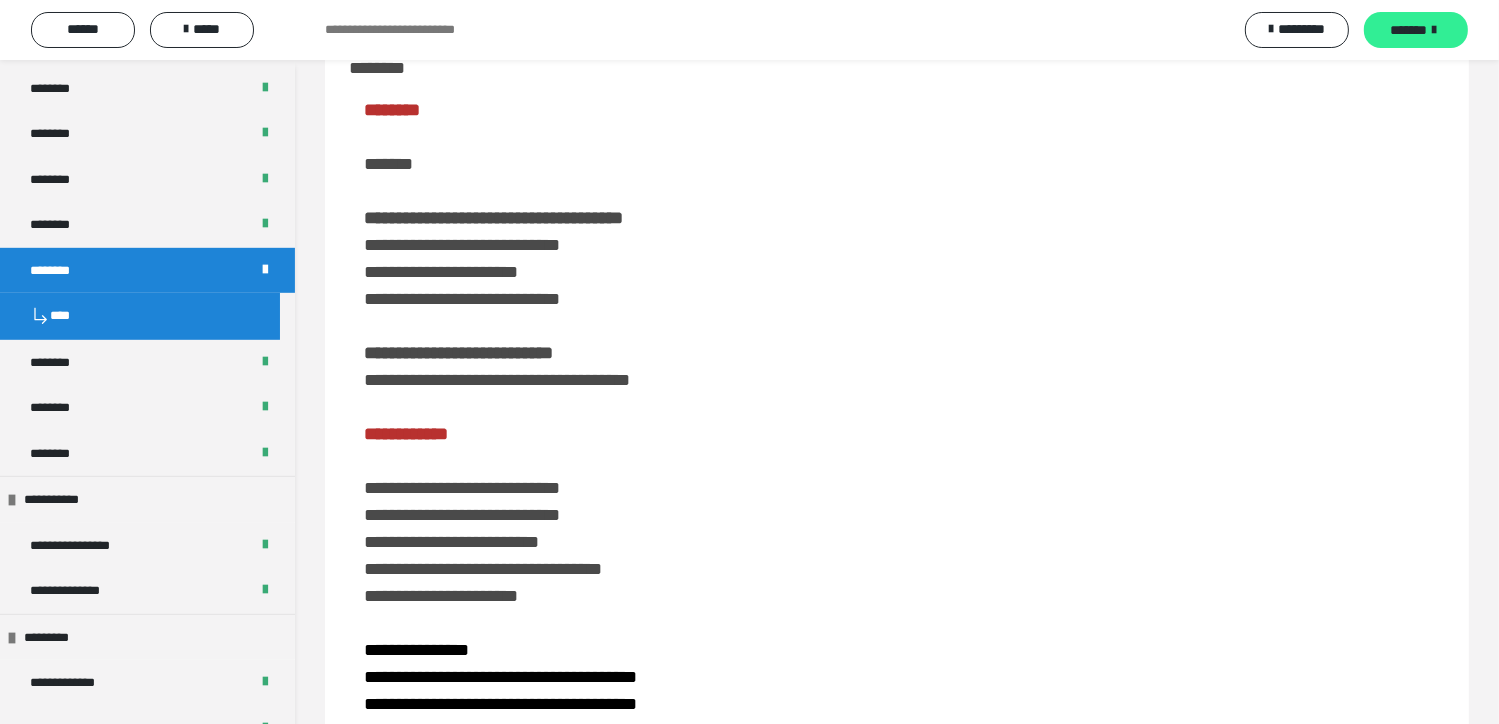 click at bounding box center (1435, 30) 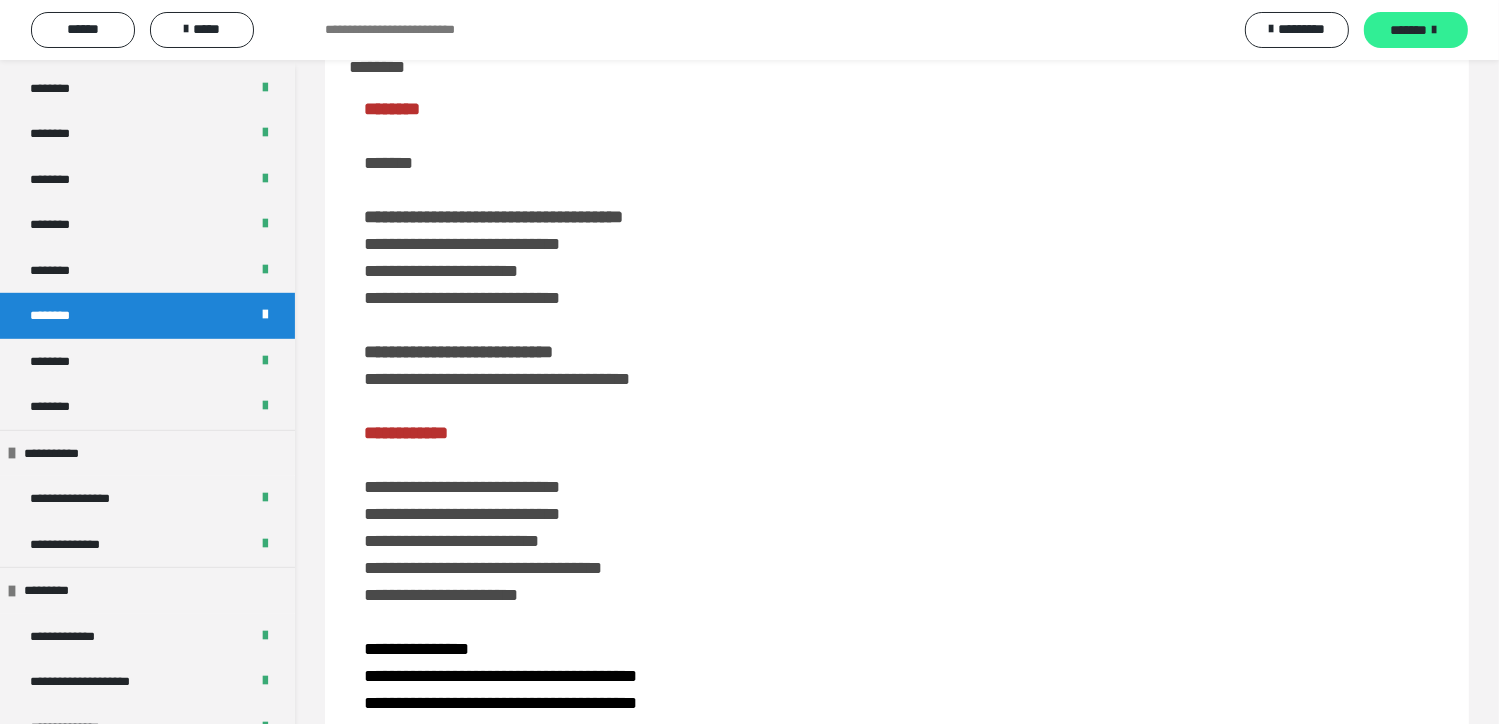 click at bounding box center (1435, 30) 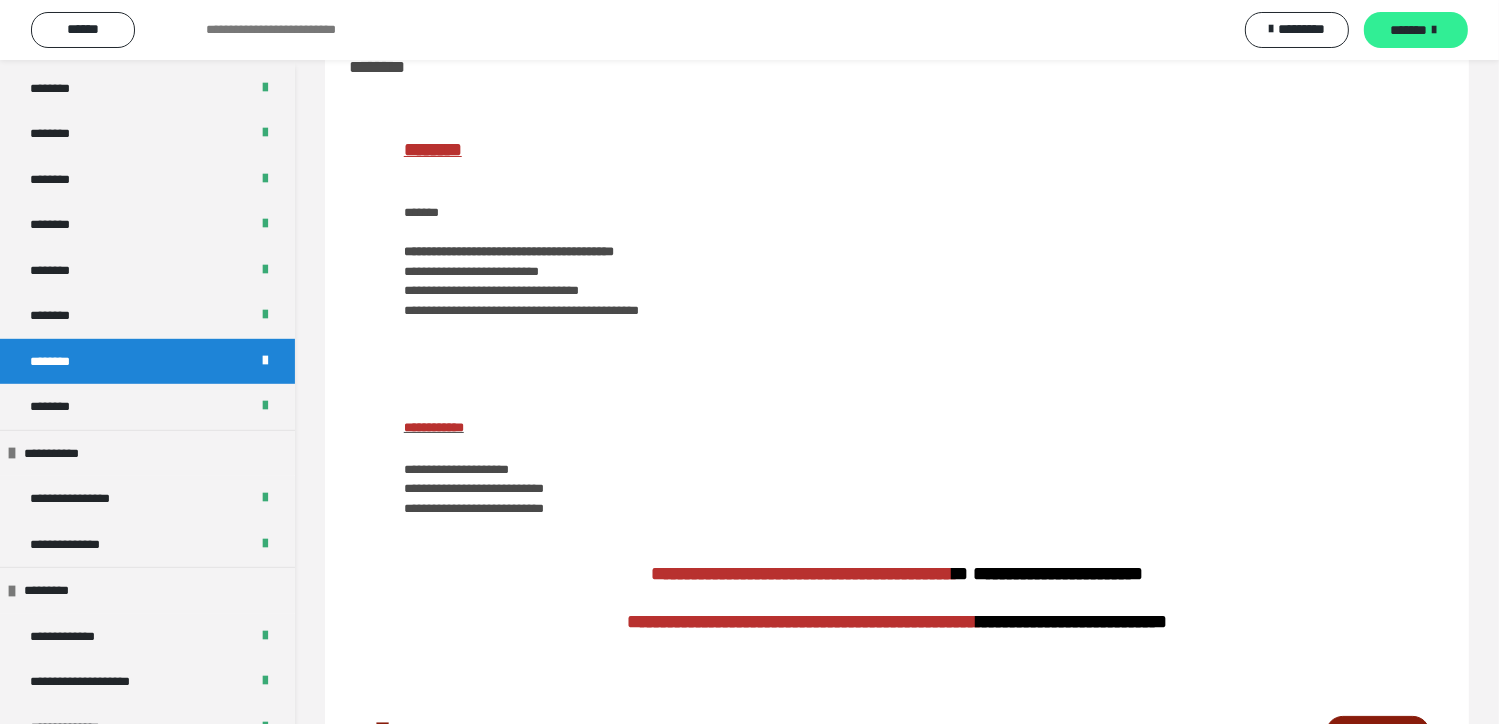 click at bounding box center (1435, 30) 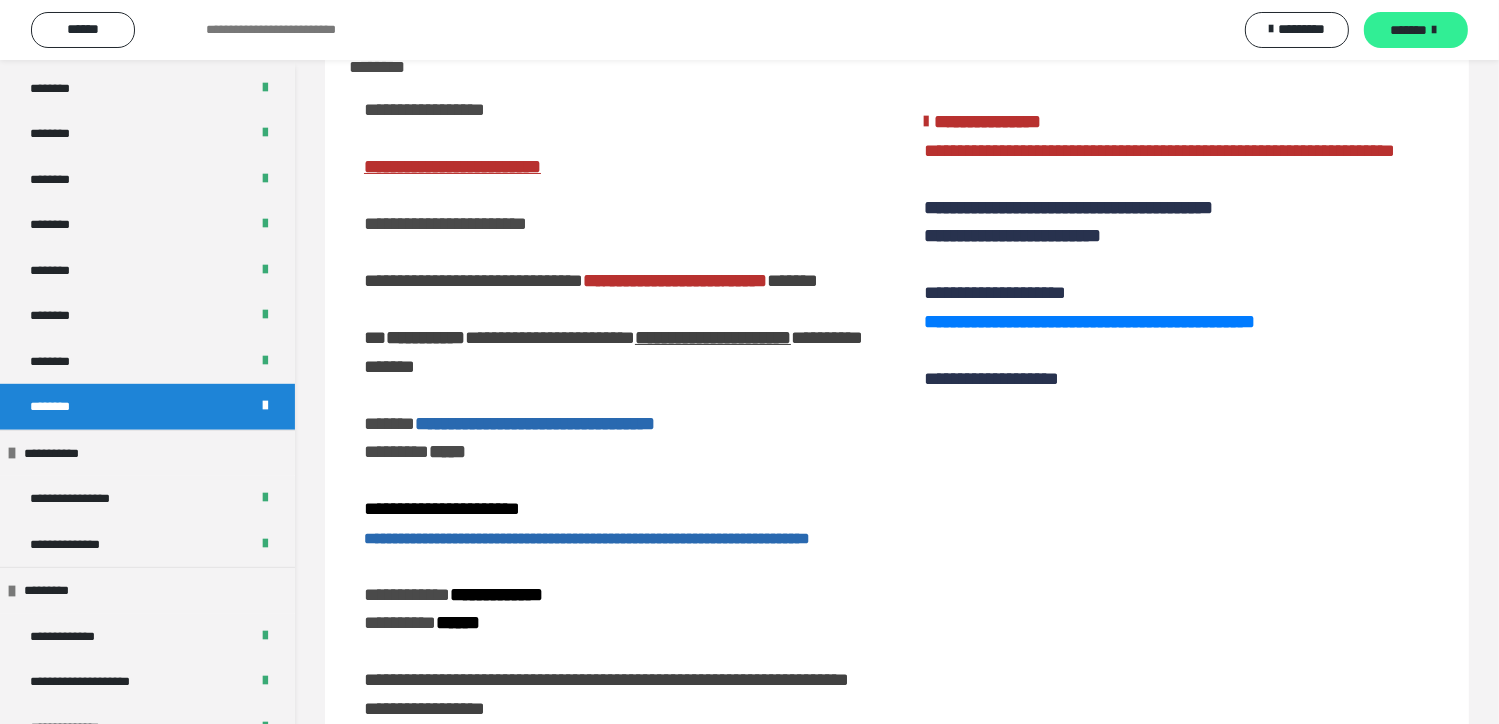click at bounding box center (1435, 30) 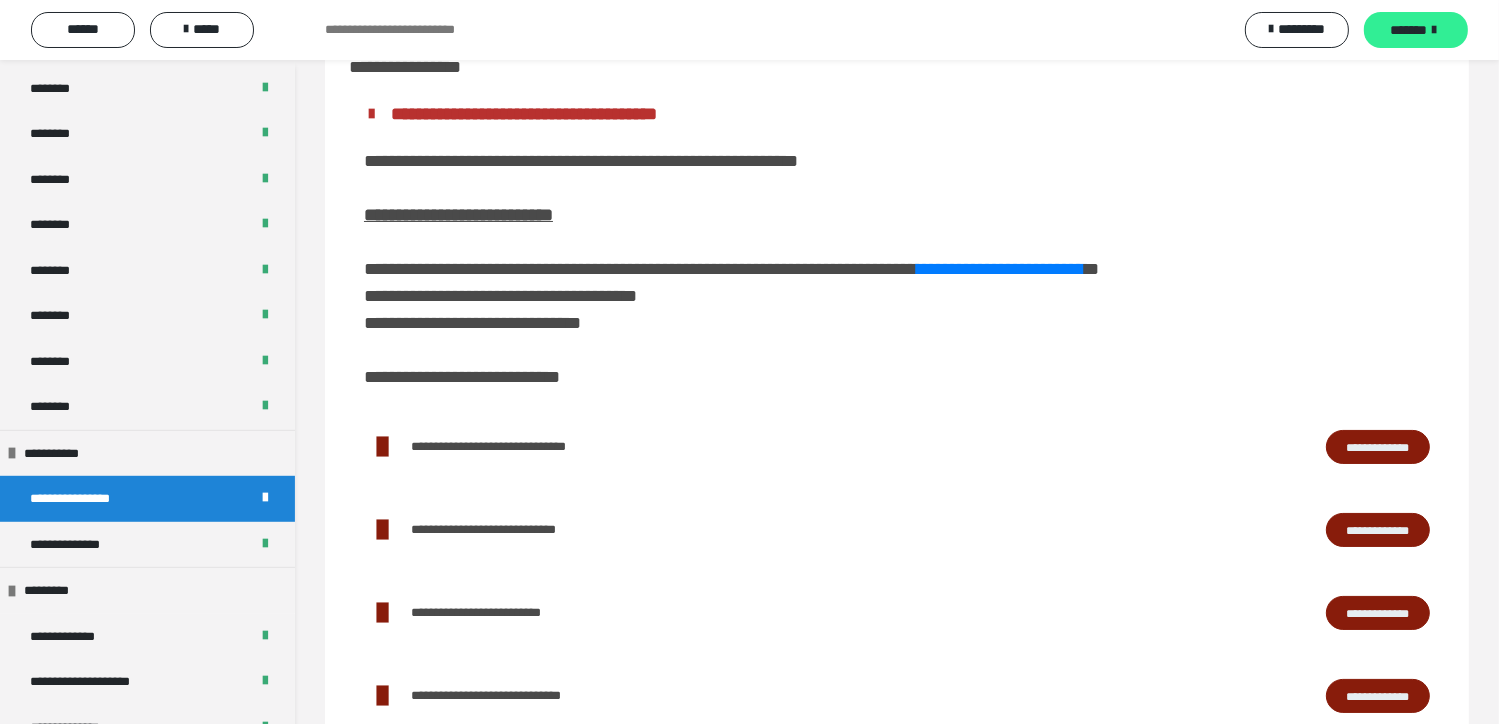click at bounding box center (1435, 30) 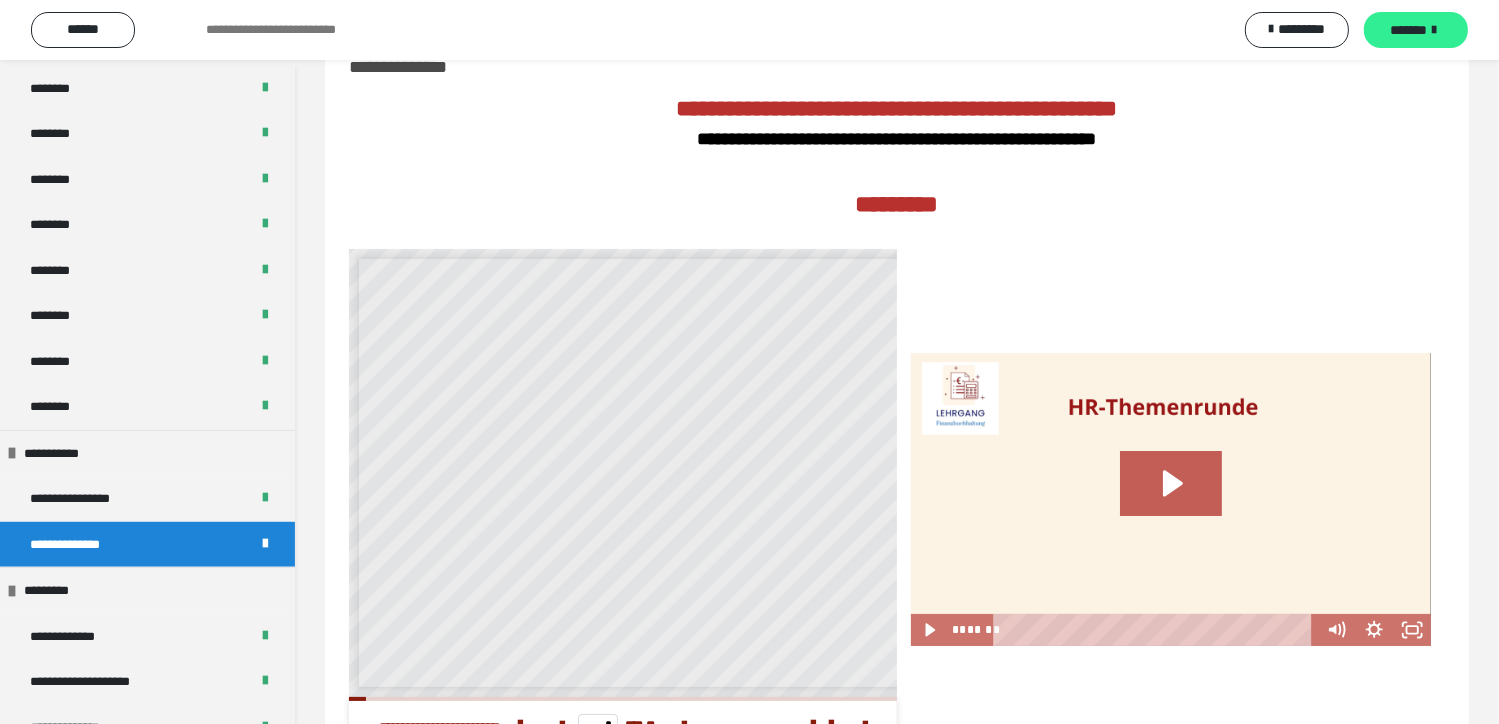 click at bounding box center (1435, 30) 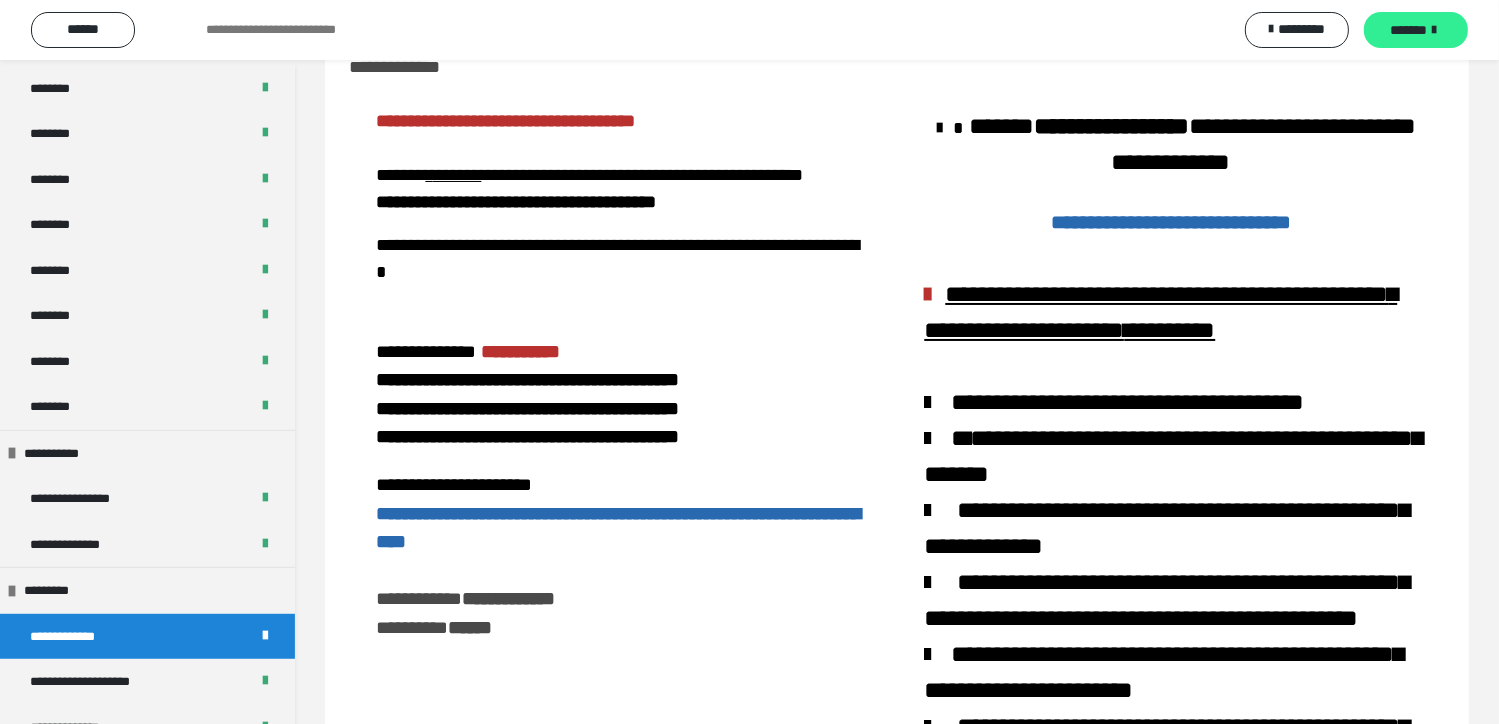 click at bounding box center (1435, 30) 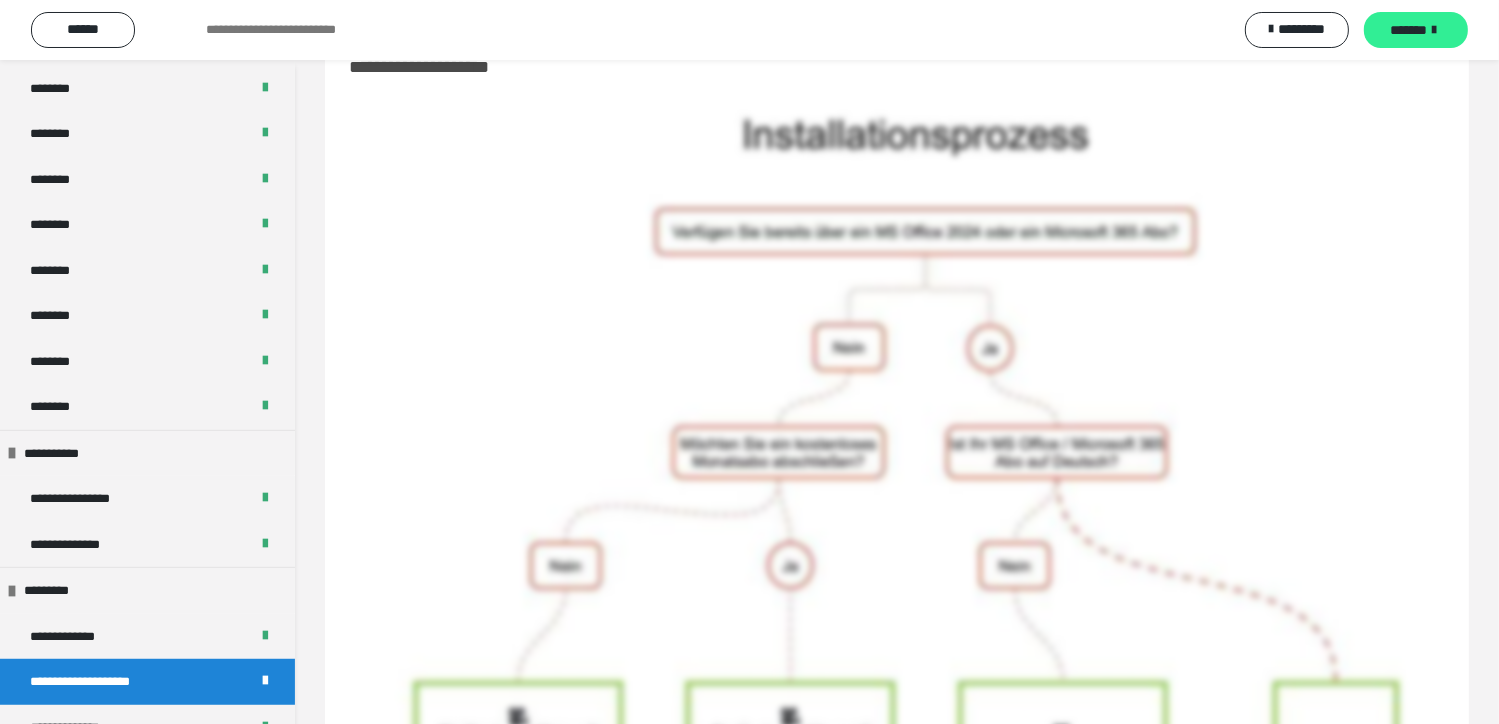click at bounding box center [1435, 30] 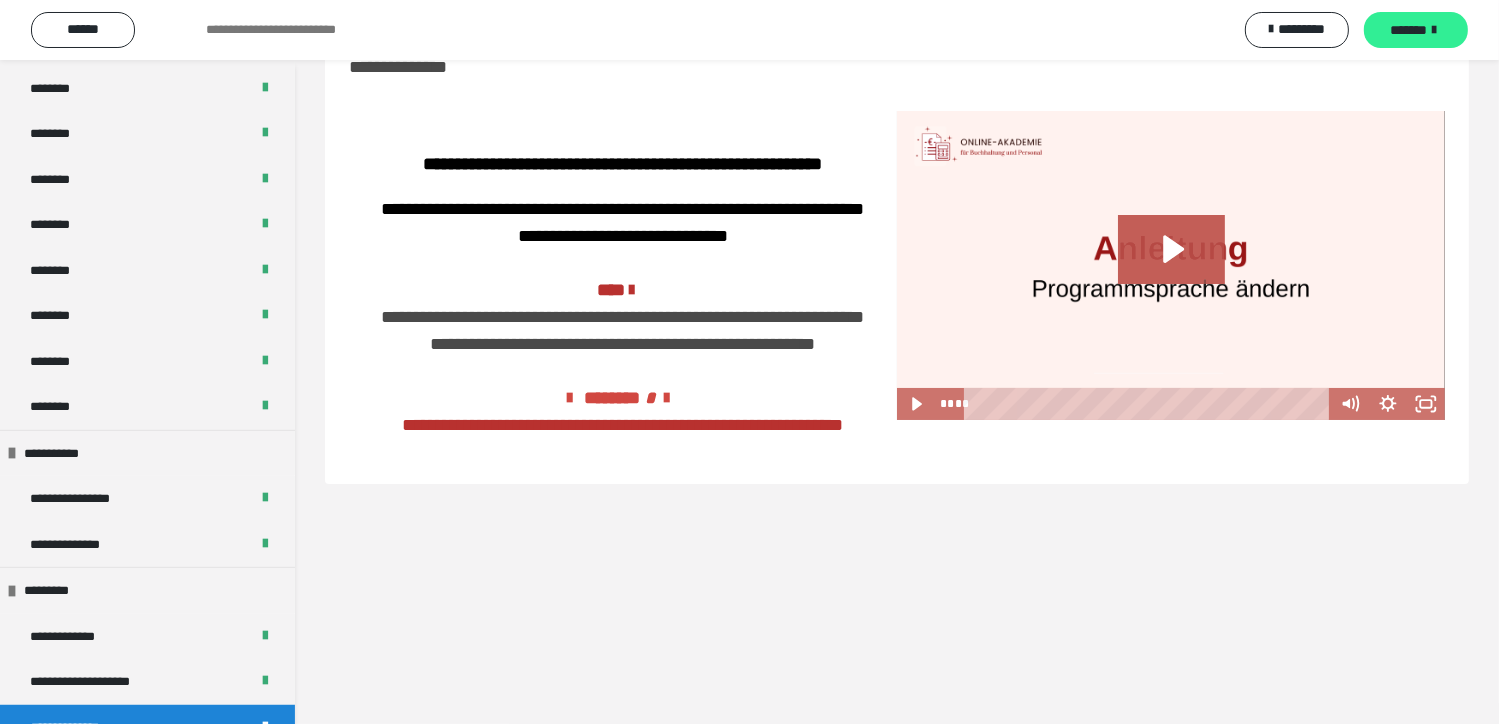 click at bounding box center (1435, 30) 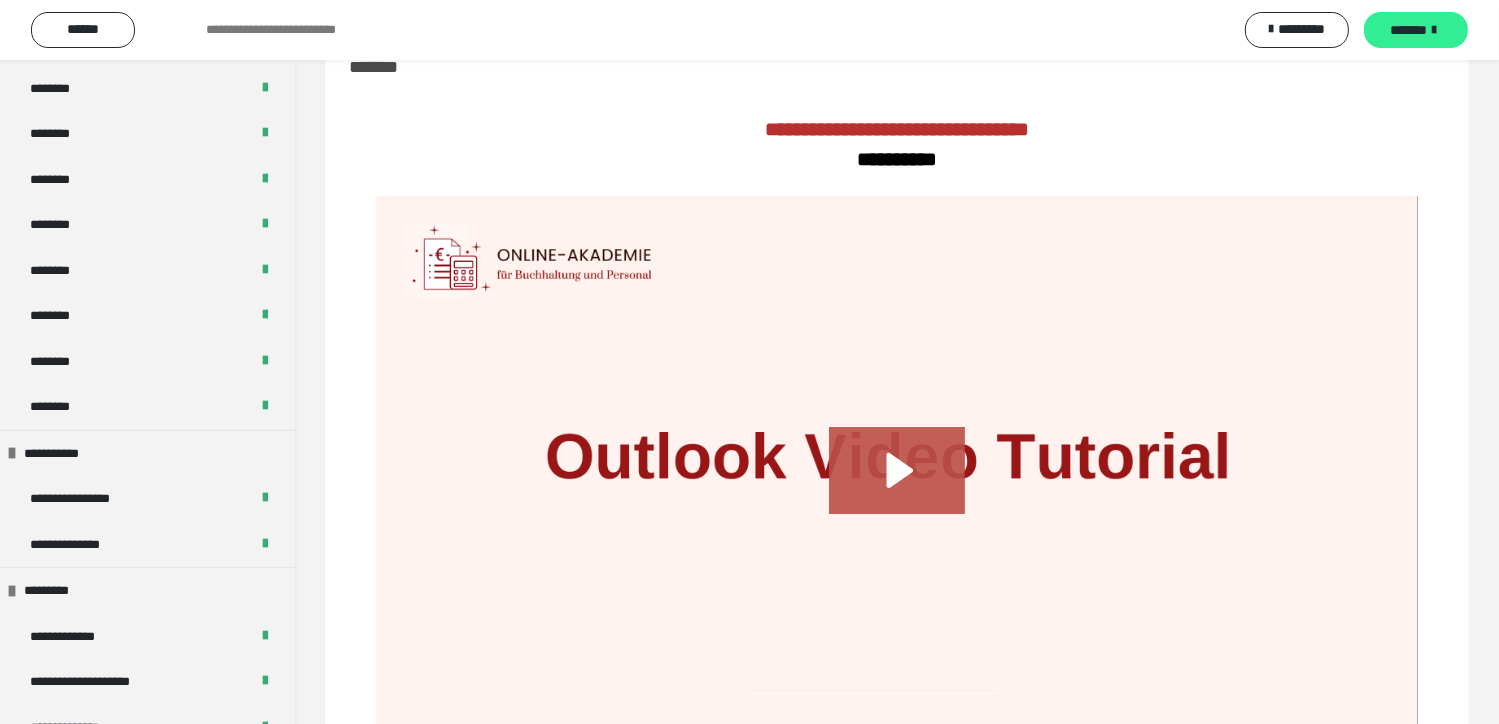 click at bounding box center [1435, 30] 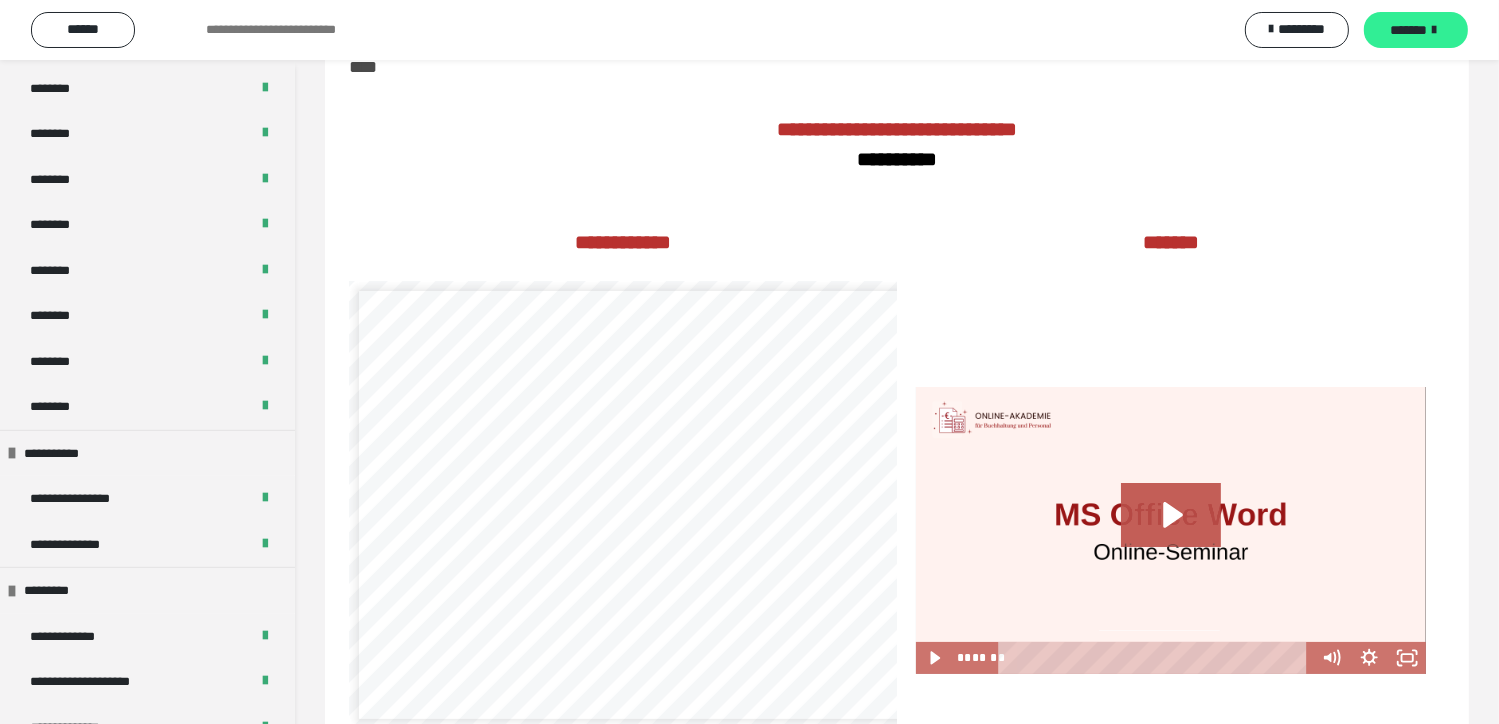 click at bounding box center [1435, 30] 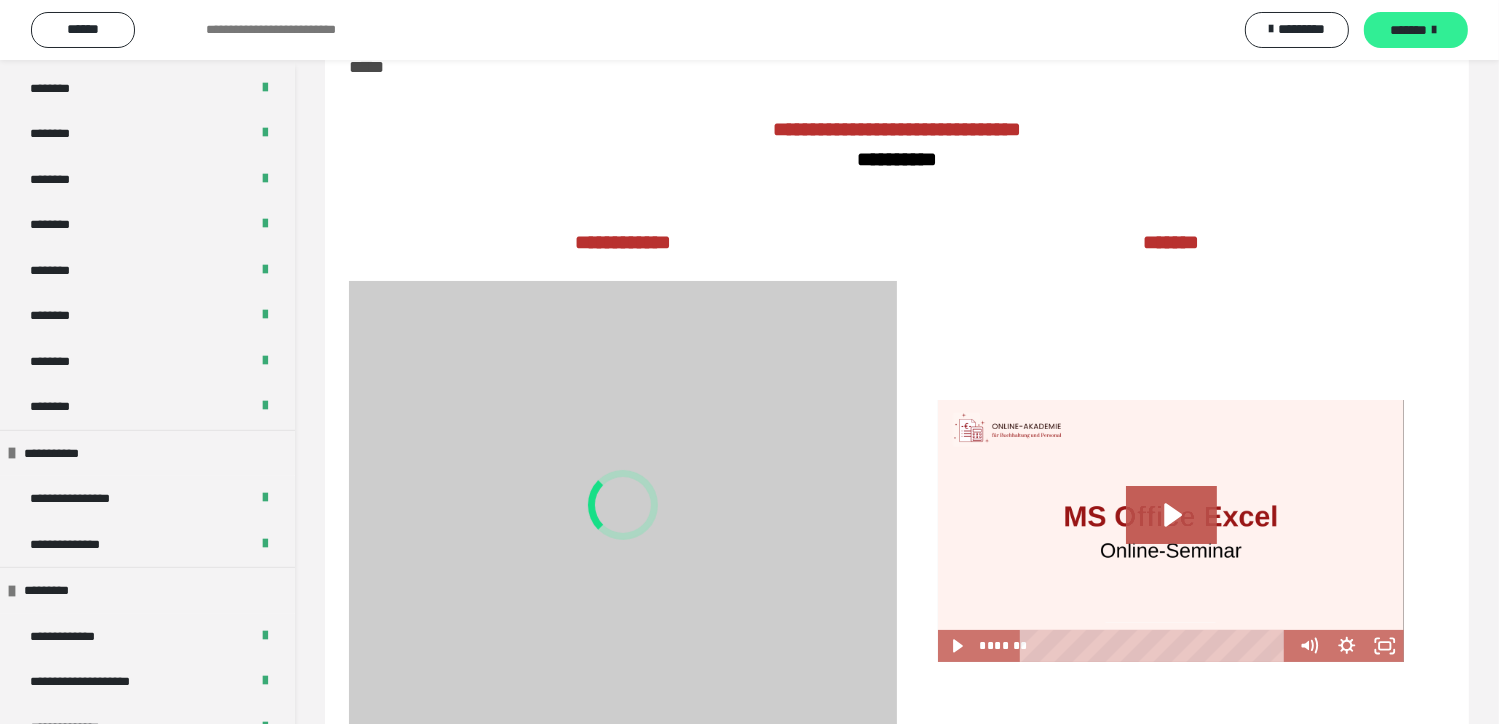 click at bounding box center (1435, 30) 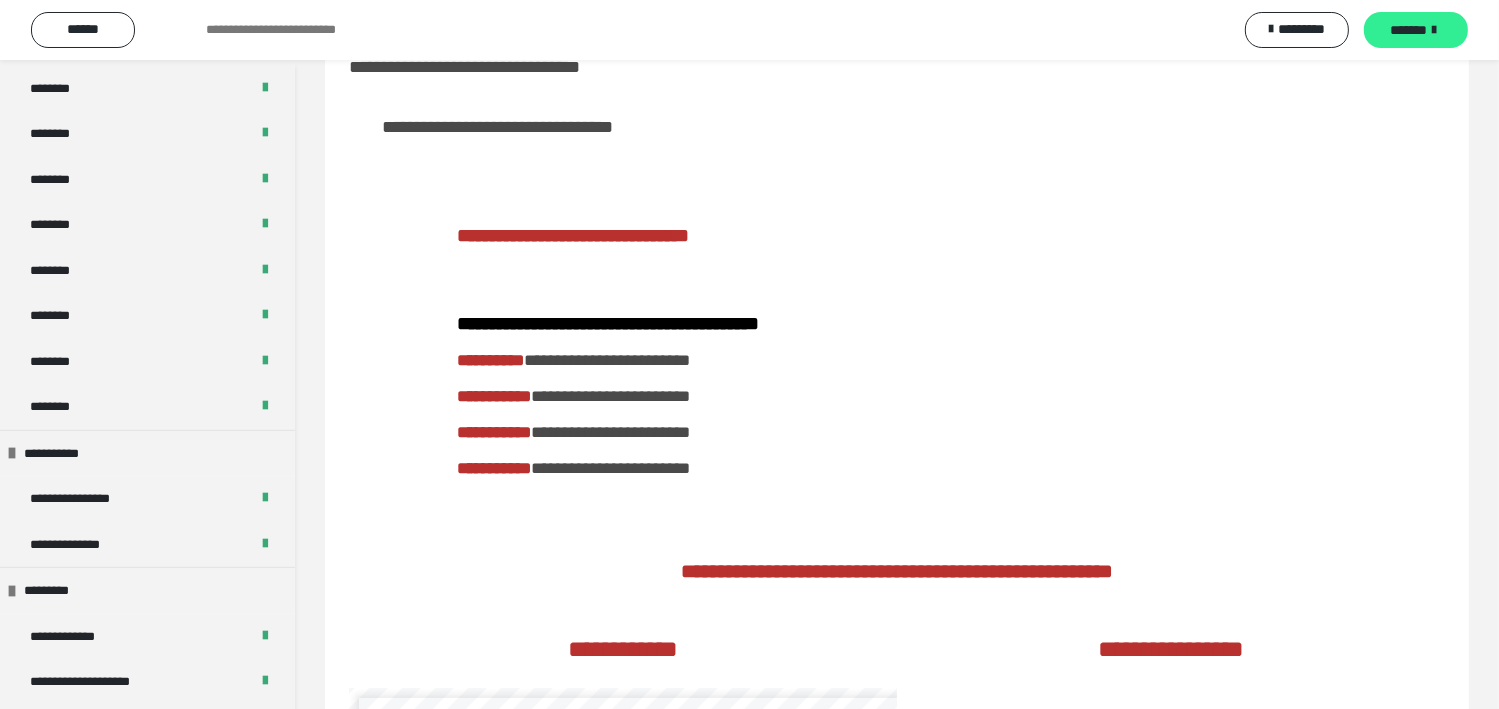 click at bounding box center [1435, 30] 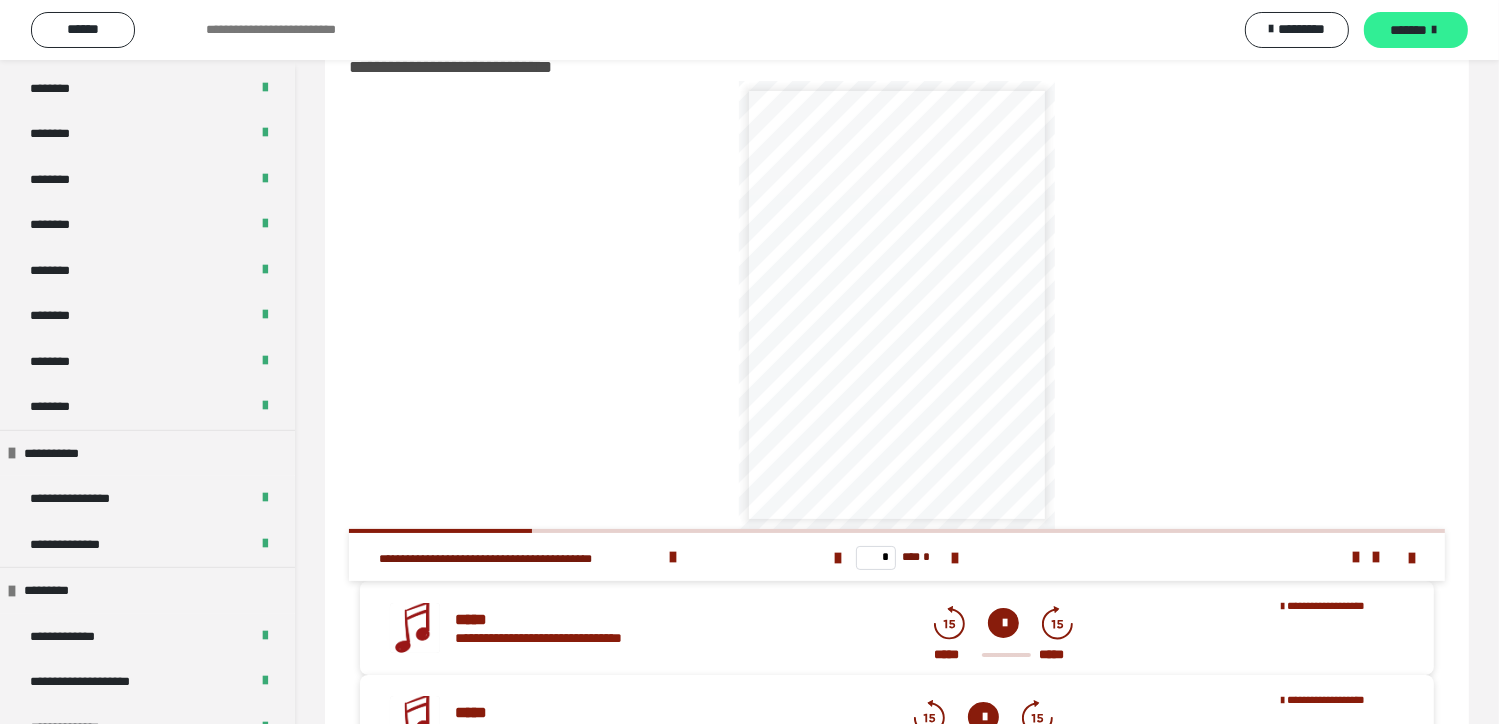 click at bounding box center [1435, 30] 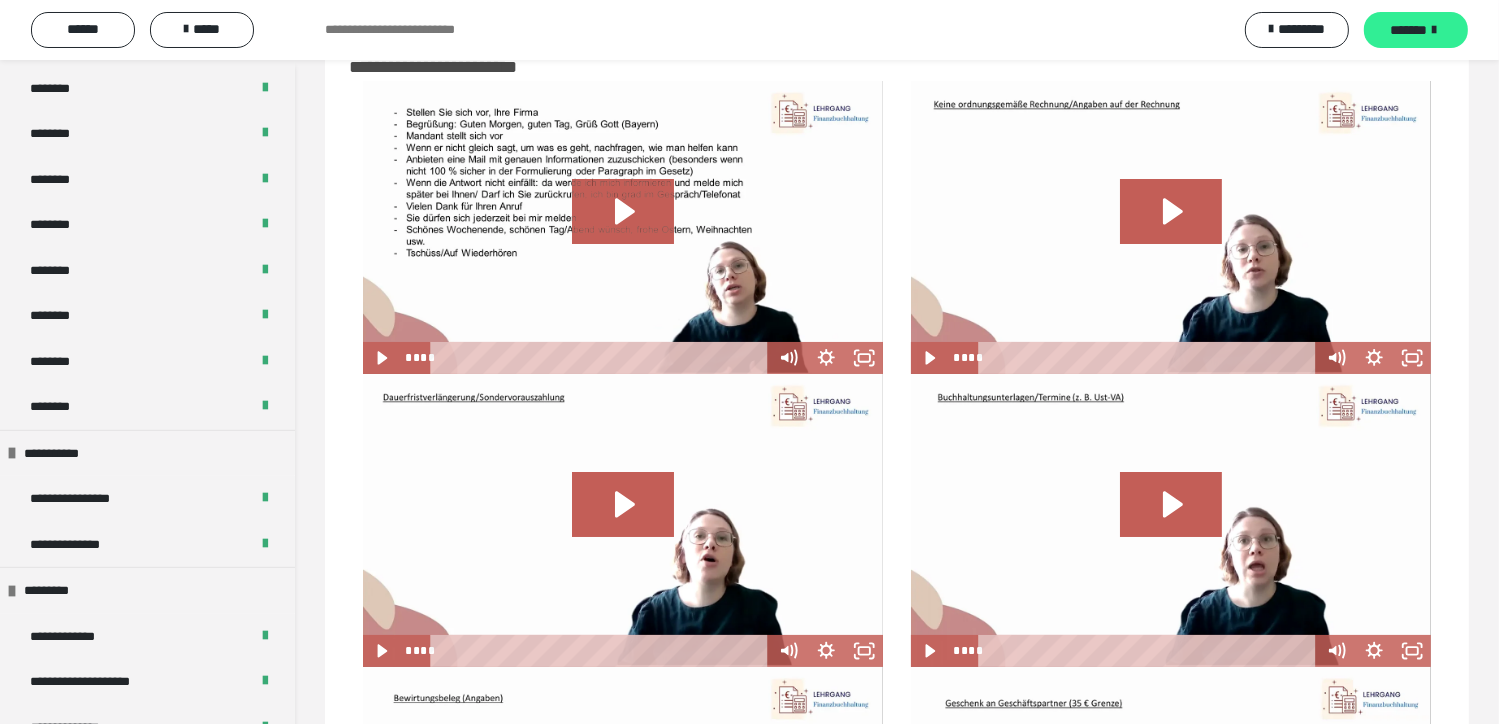 click at bounding box center [1435, 30] 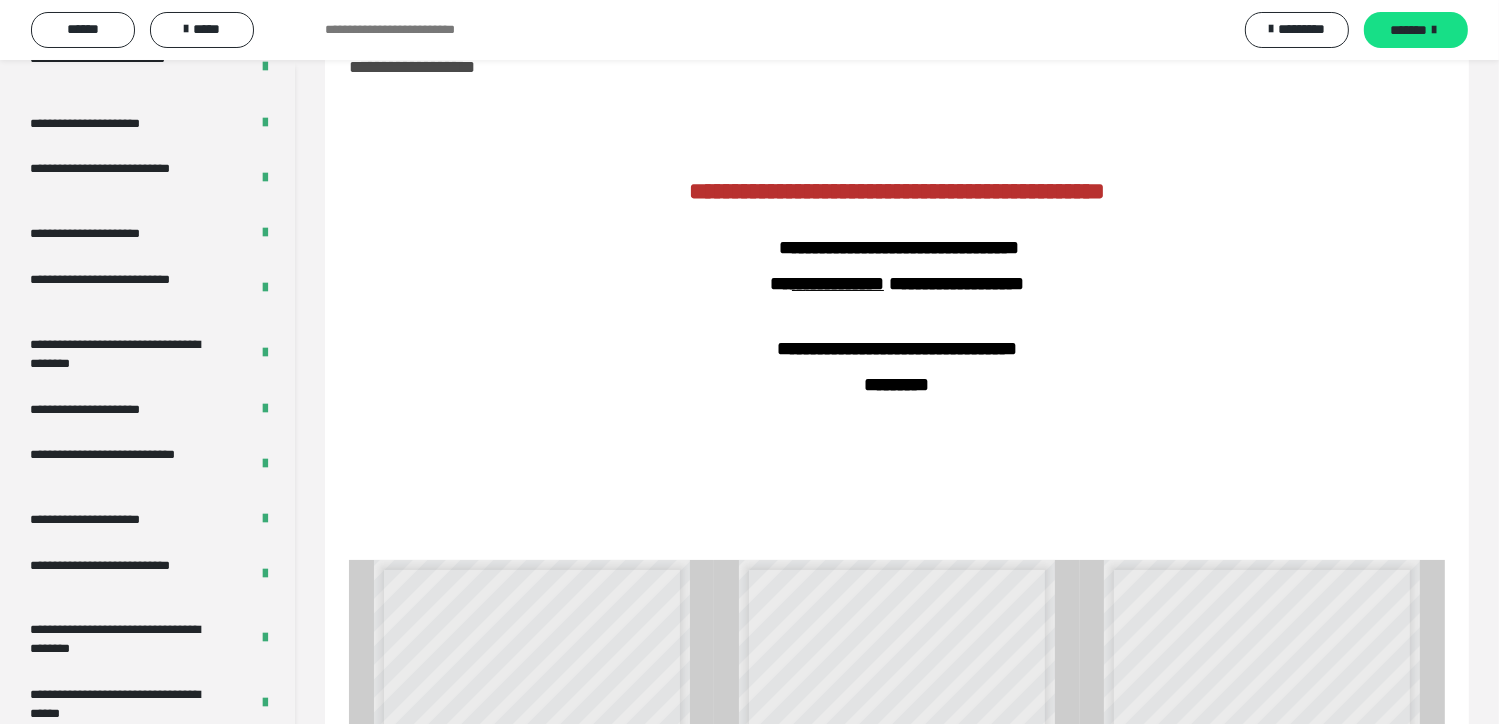 scroll, scrollTop: 3200, scrollLeft: 0, axis: vertical 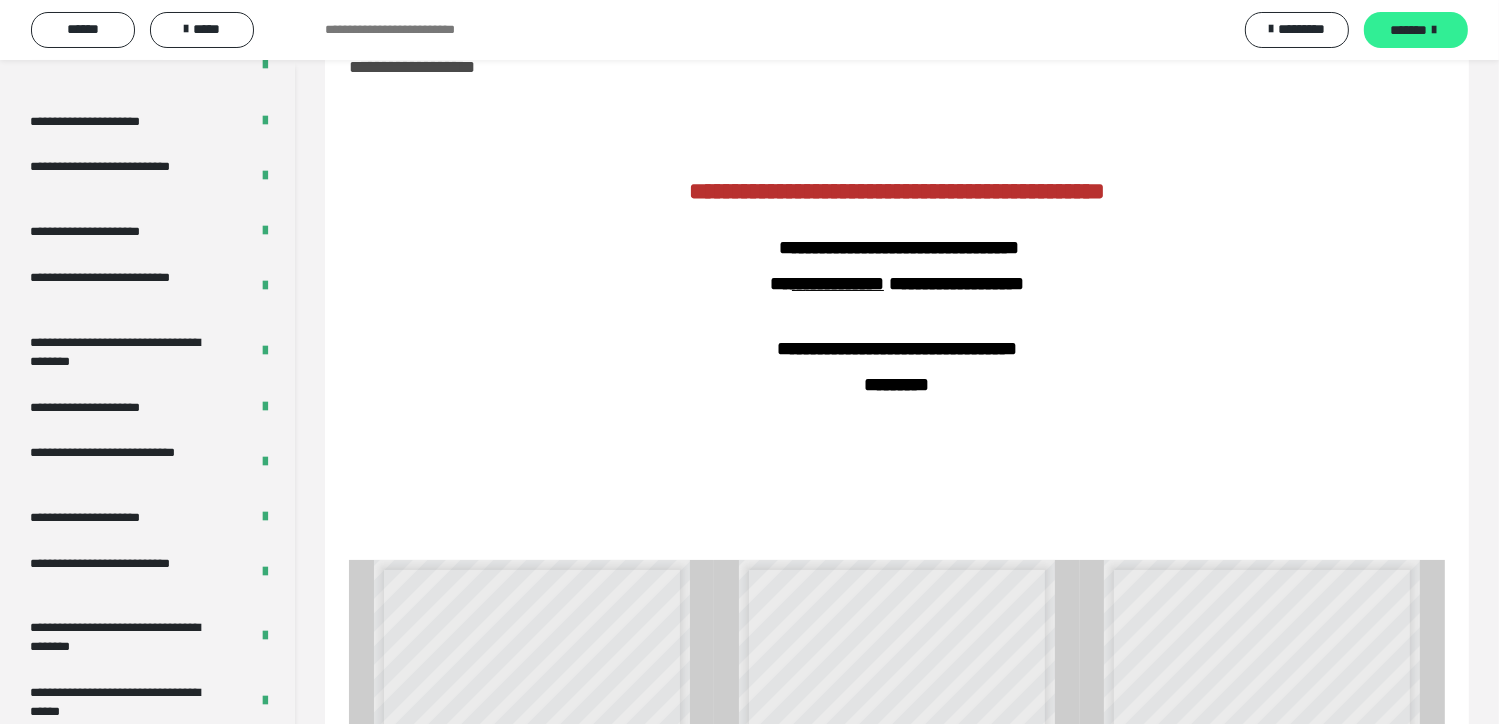 click on "*******" at bounding box center (1416, 30) 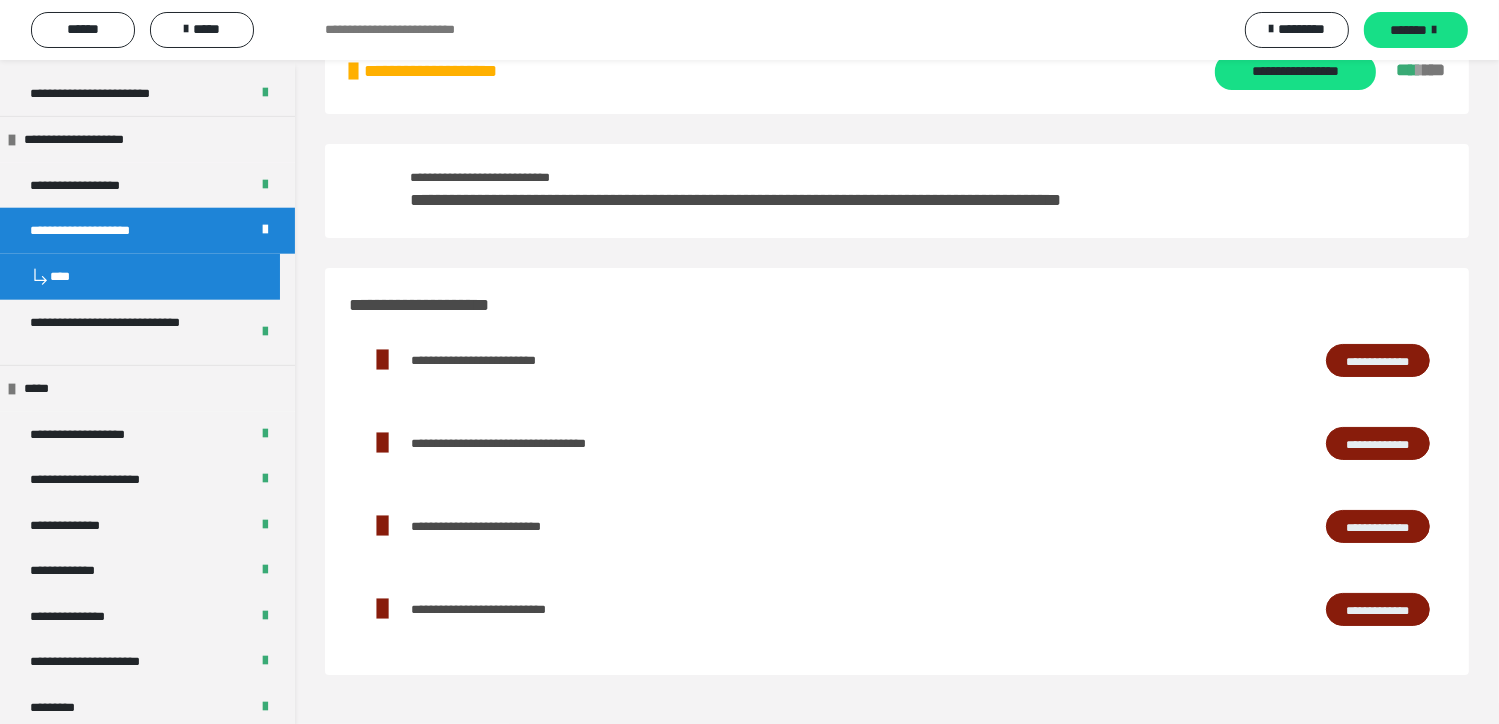 scroll, scrollTop: 2156, scrollLeft: 0, axis: vertical 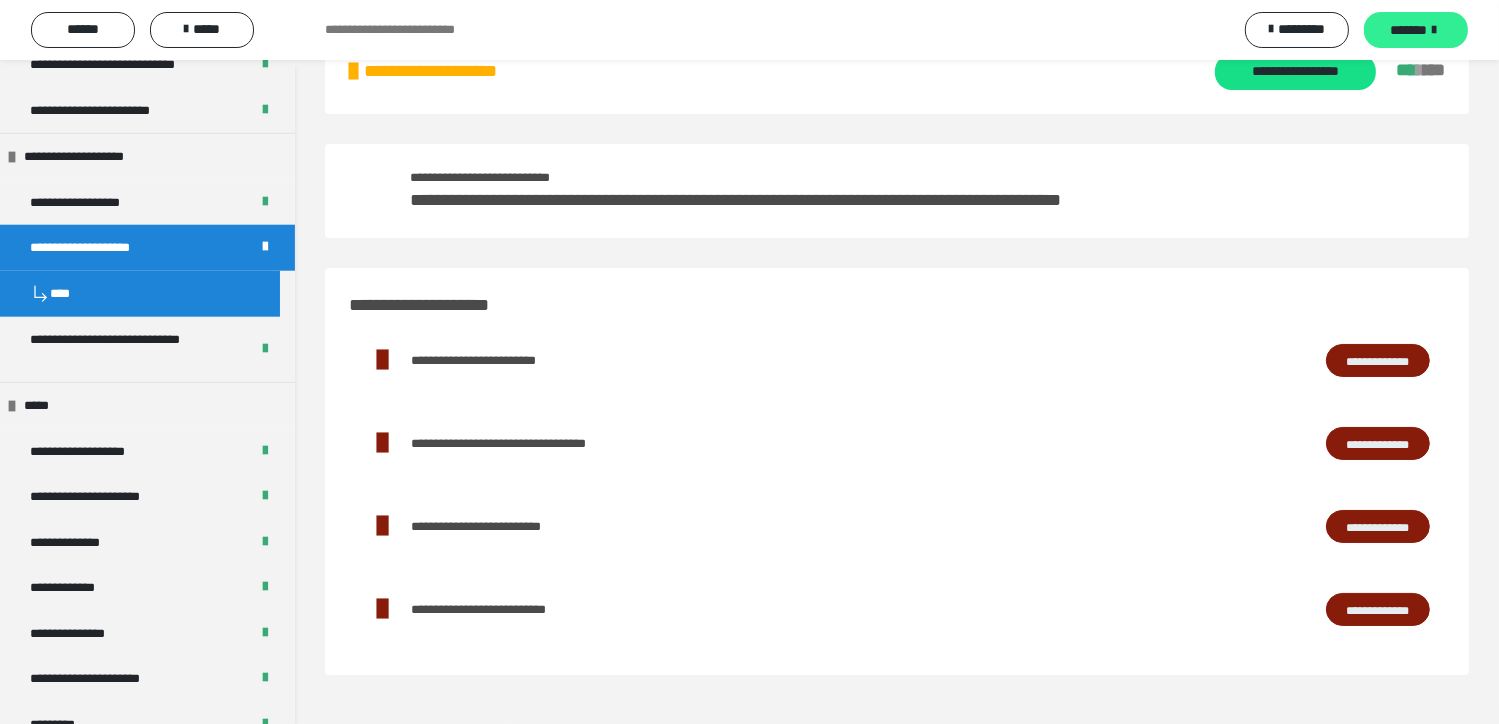 click on "*******" at bounding box center (1409, 30) 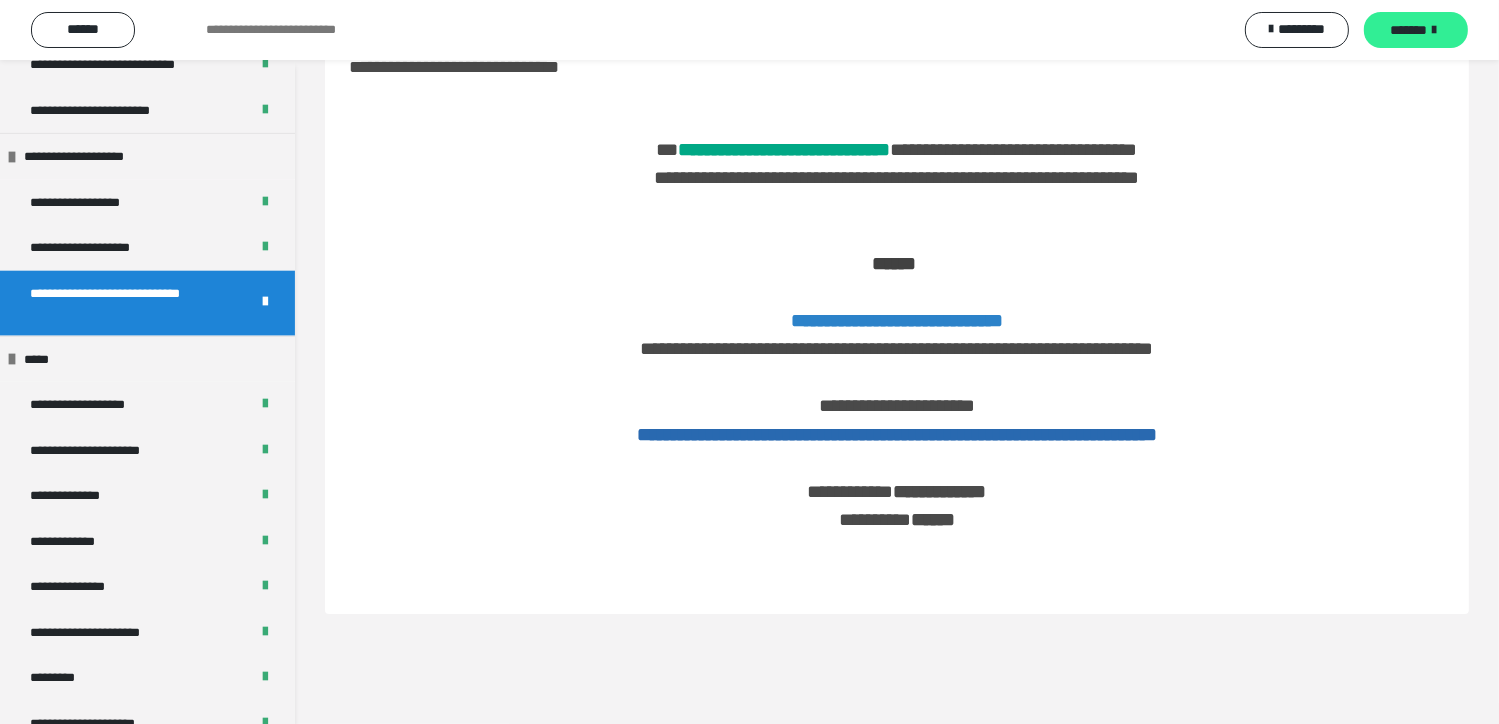 click on "*******" at bounding box center (1409, 30) 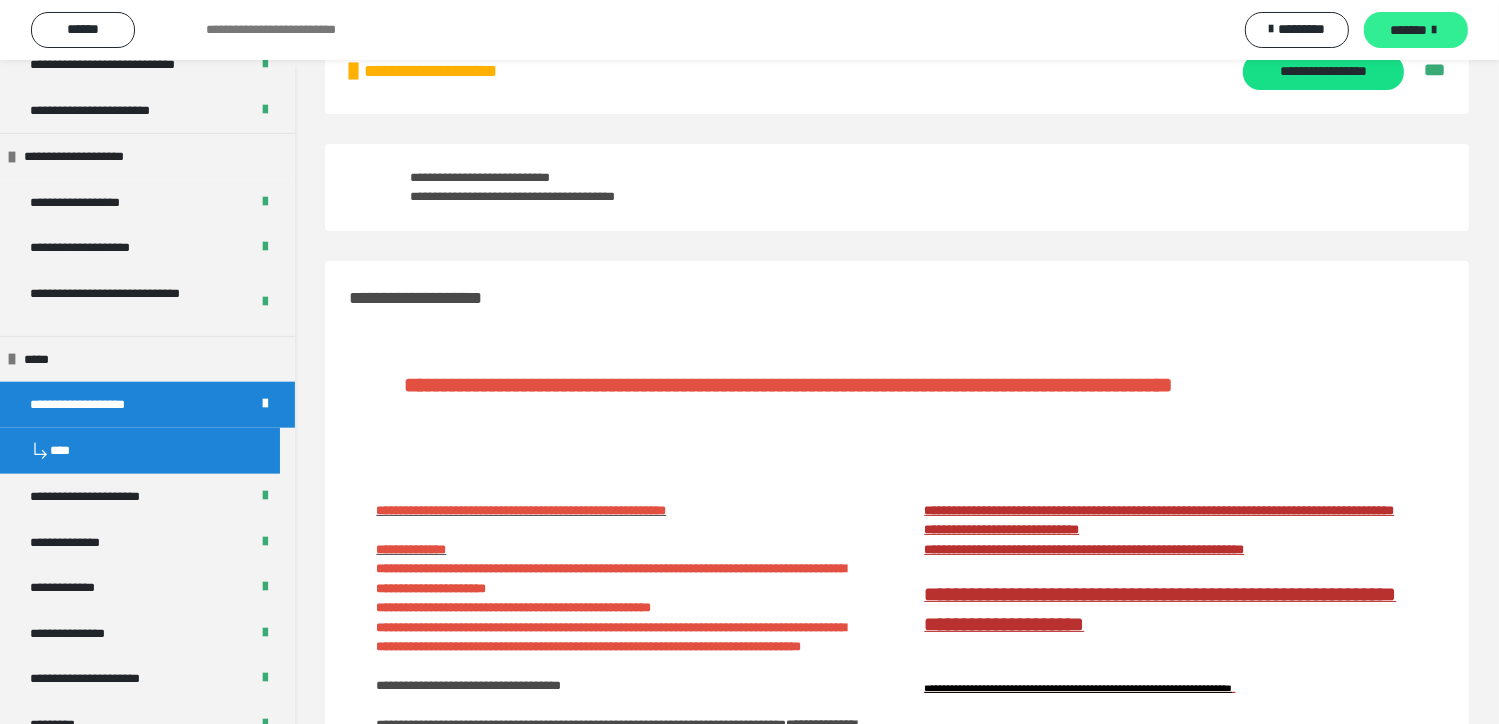 click on "*******" at bounding box center (1409, 30) 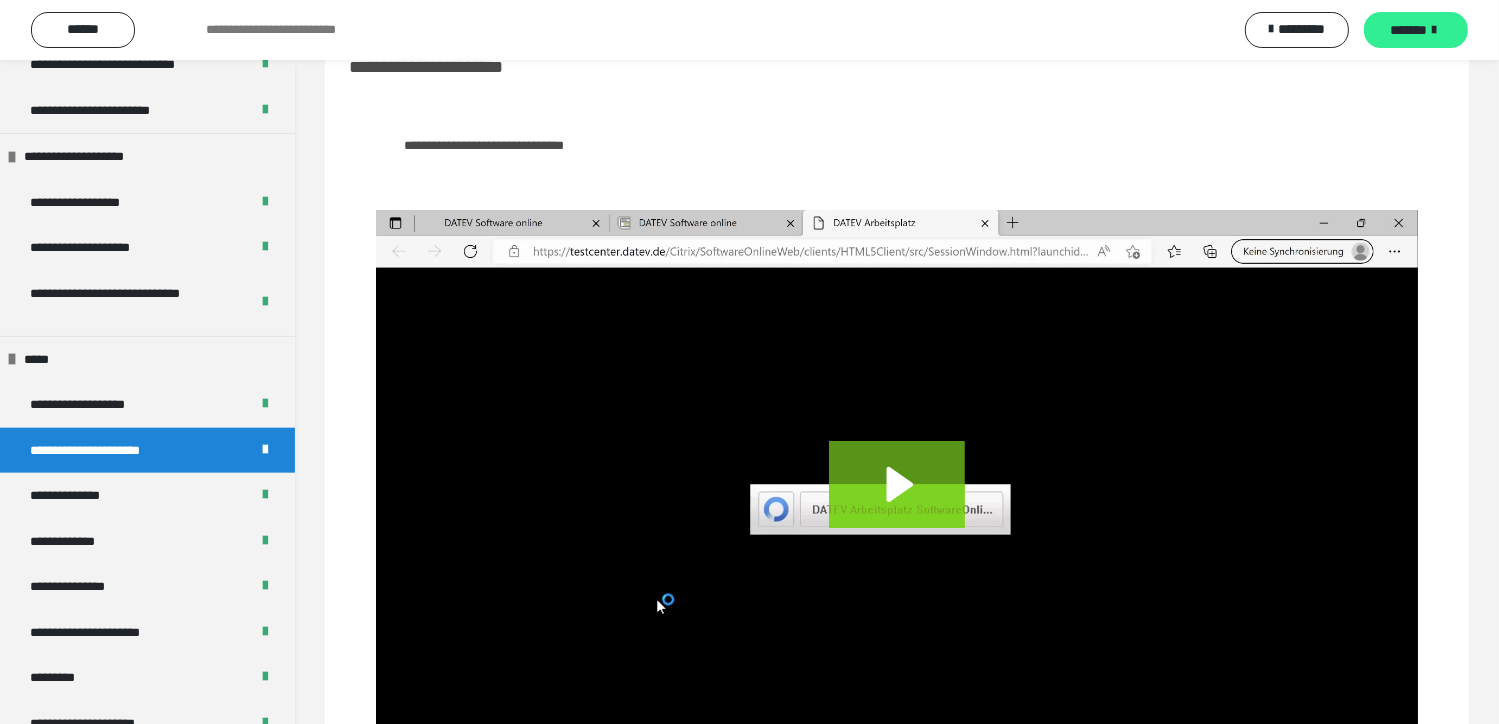 click on "*******" at bounding box center (1409, 30) 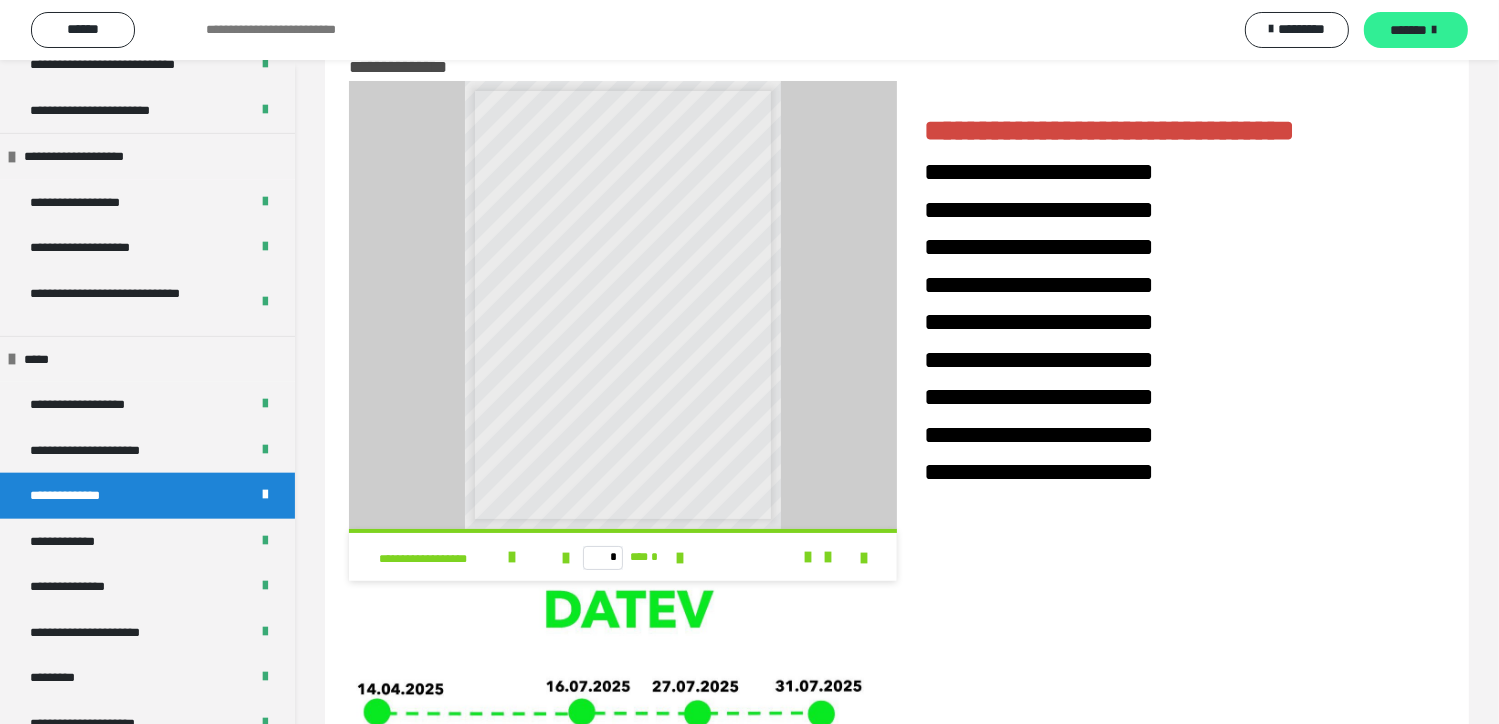 click on "*******" at bounding box center (1409, 30) 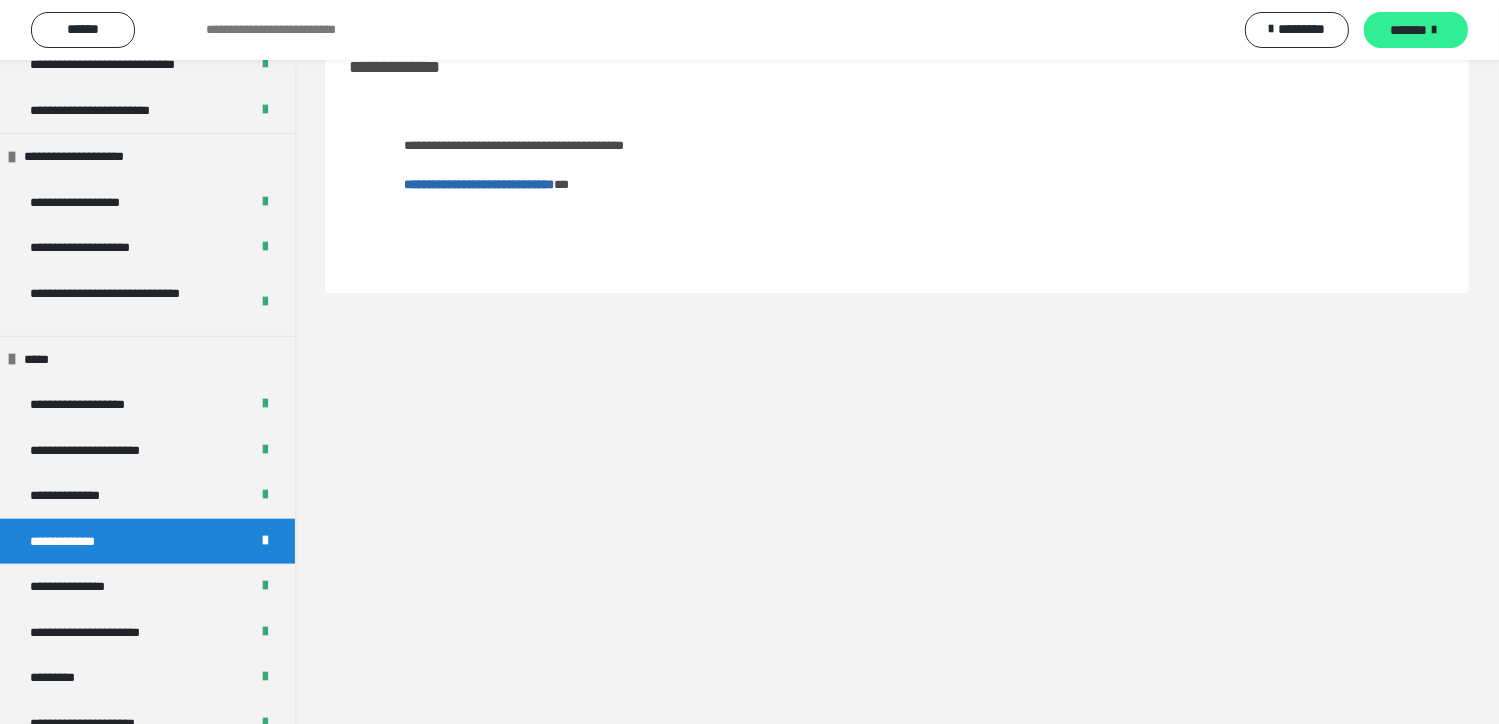click on "*******" at bounding box center [1409, 30] 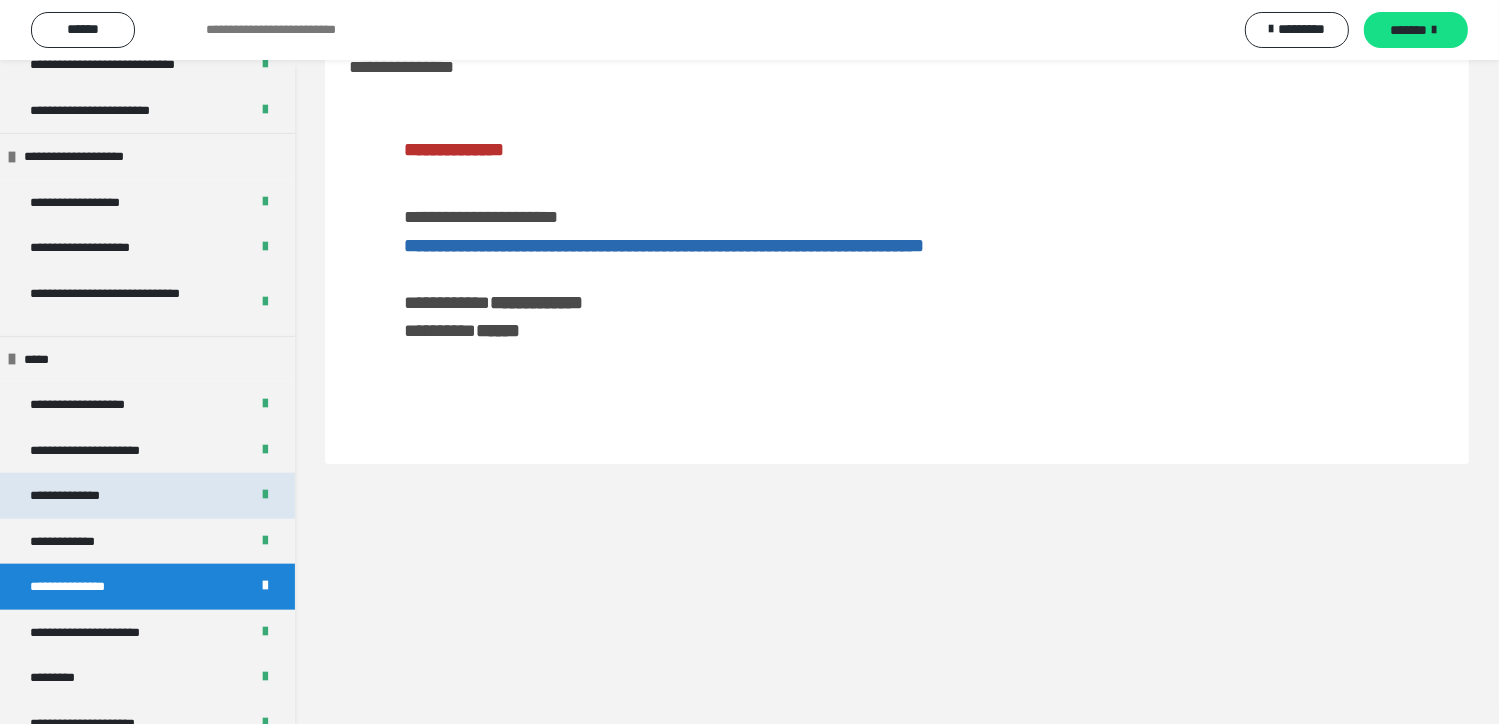 click on "**********" at bounding box center (83, 496) 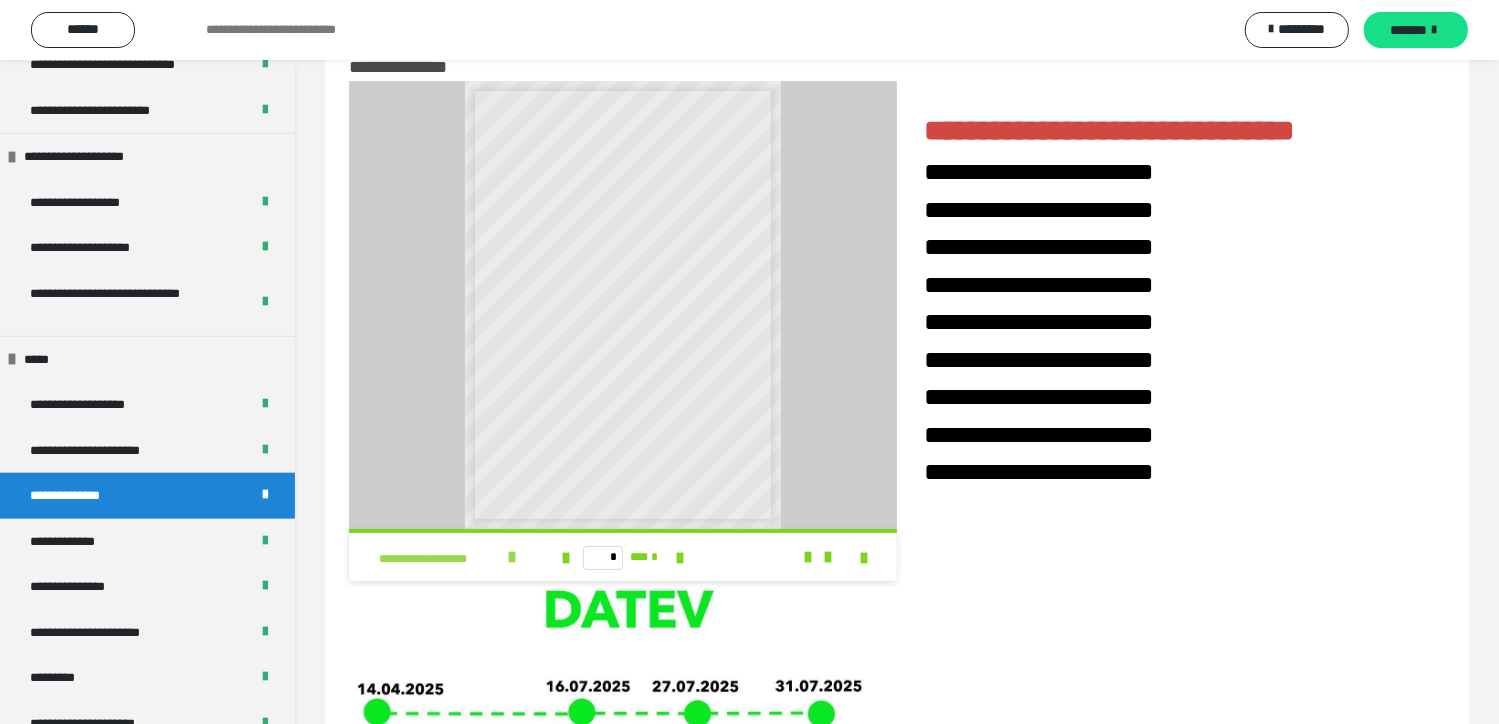 click at bounding box center [512, 557] 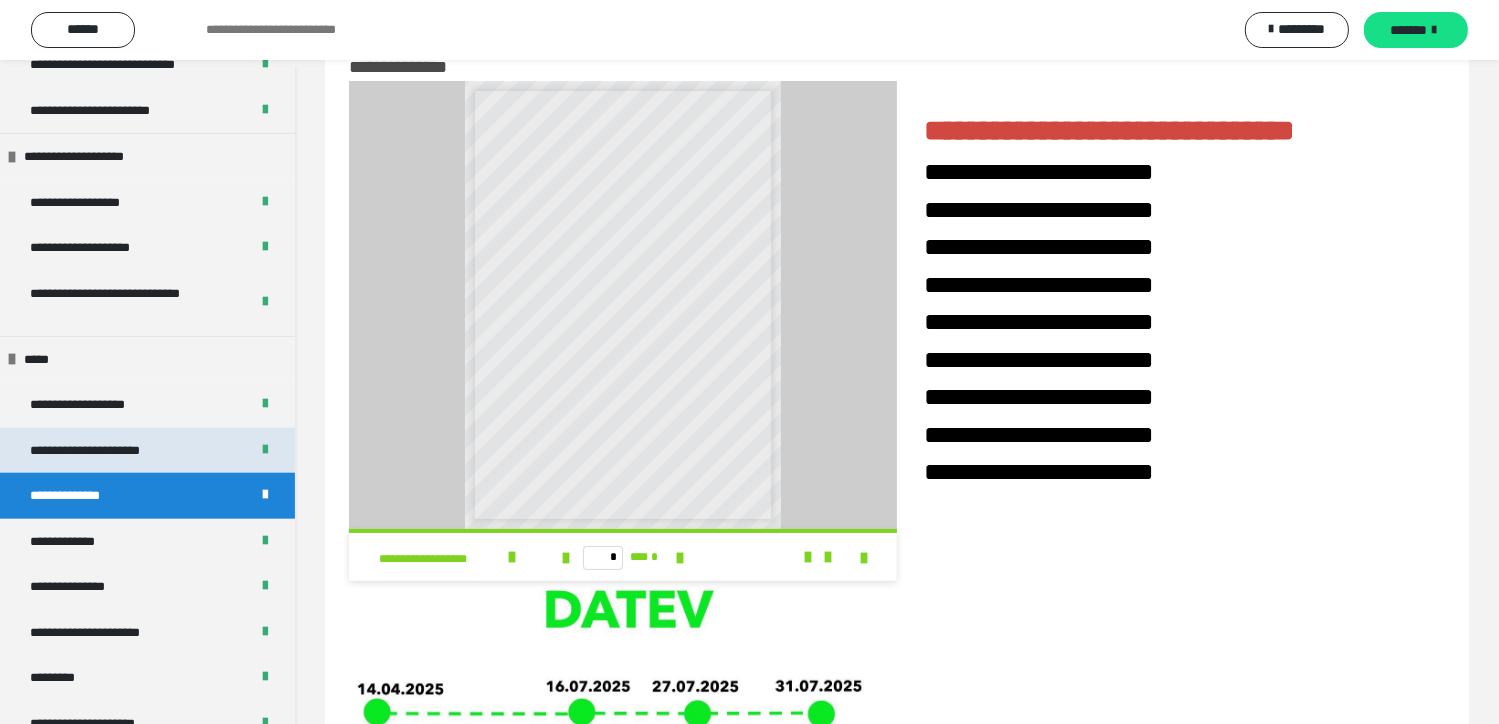 scroll, scrollTop: 2256, scrollLeft: 0, axis: vertical 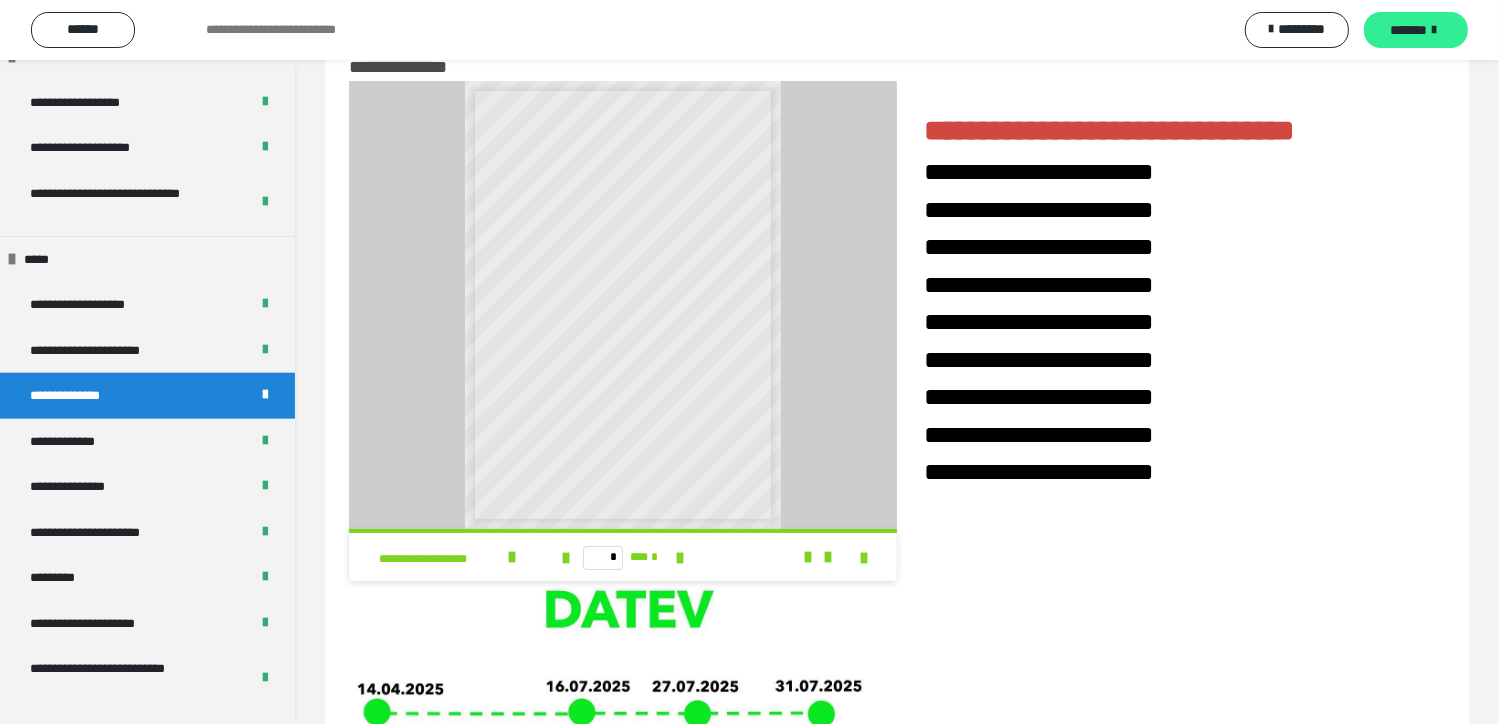 click on "*******" at bounding box center [1409, 30] 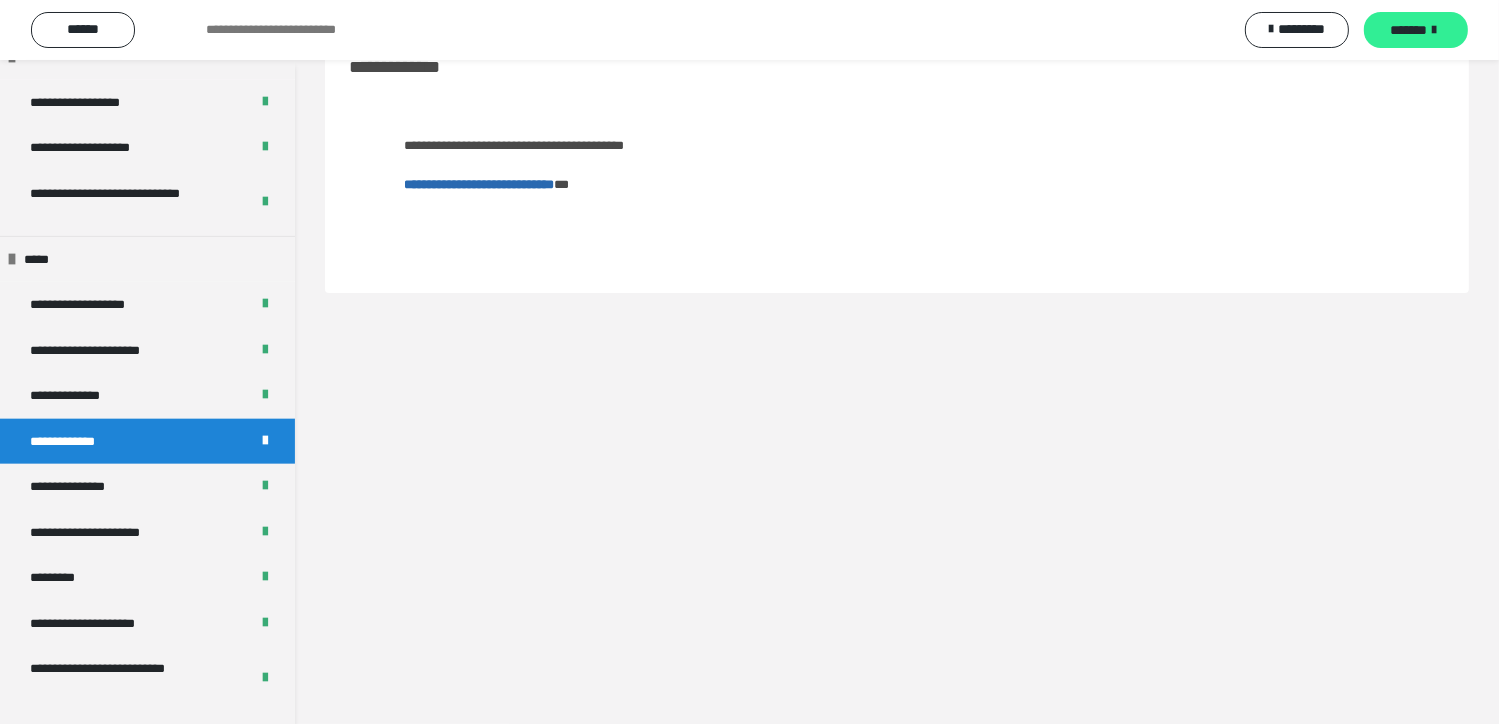 click on "*******" at bounding box center (1409, 30) 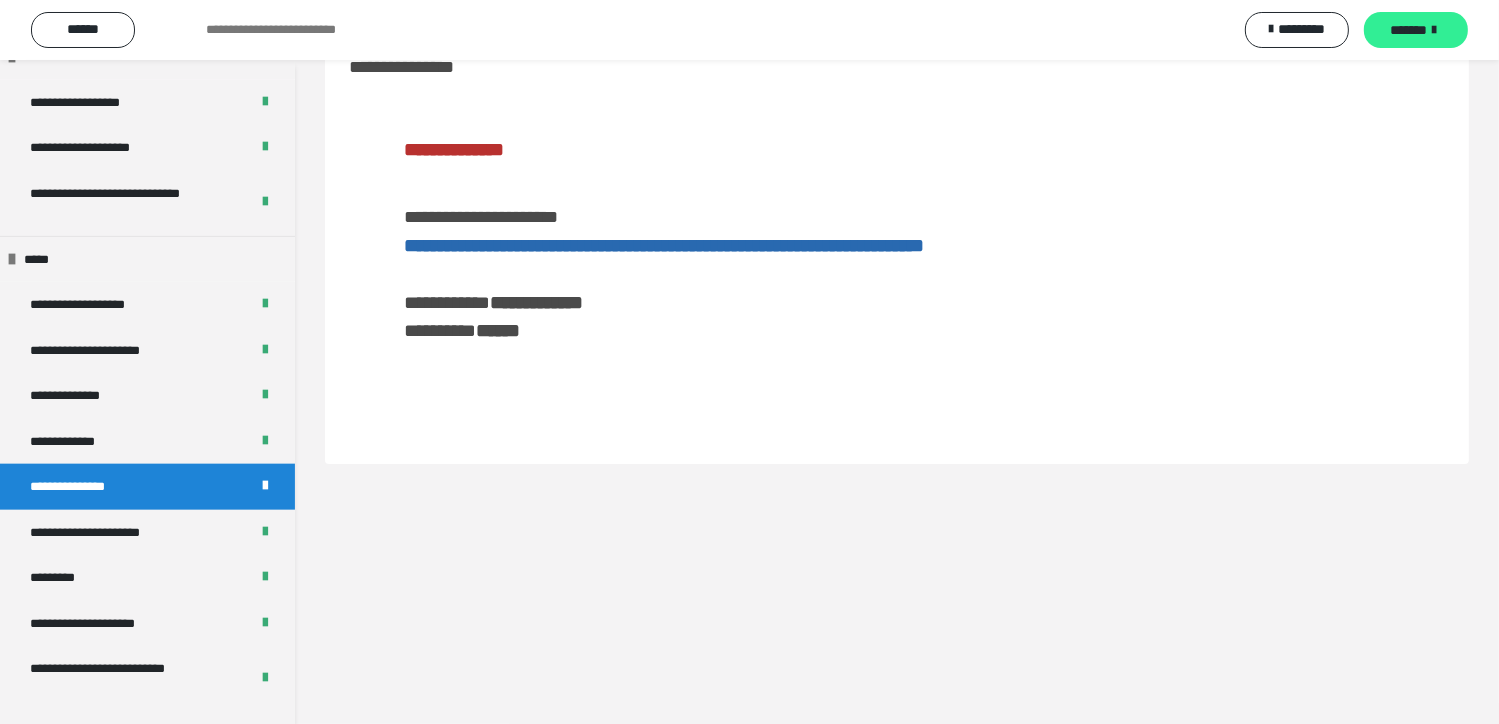 click on "*******" at bounding box center (1409, 30) 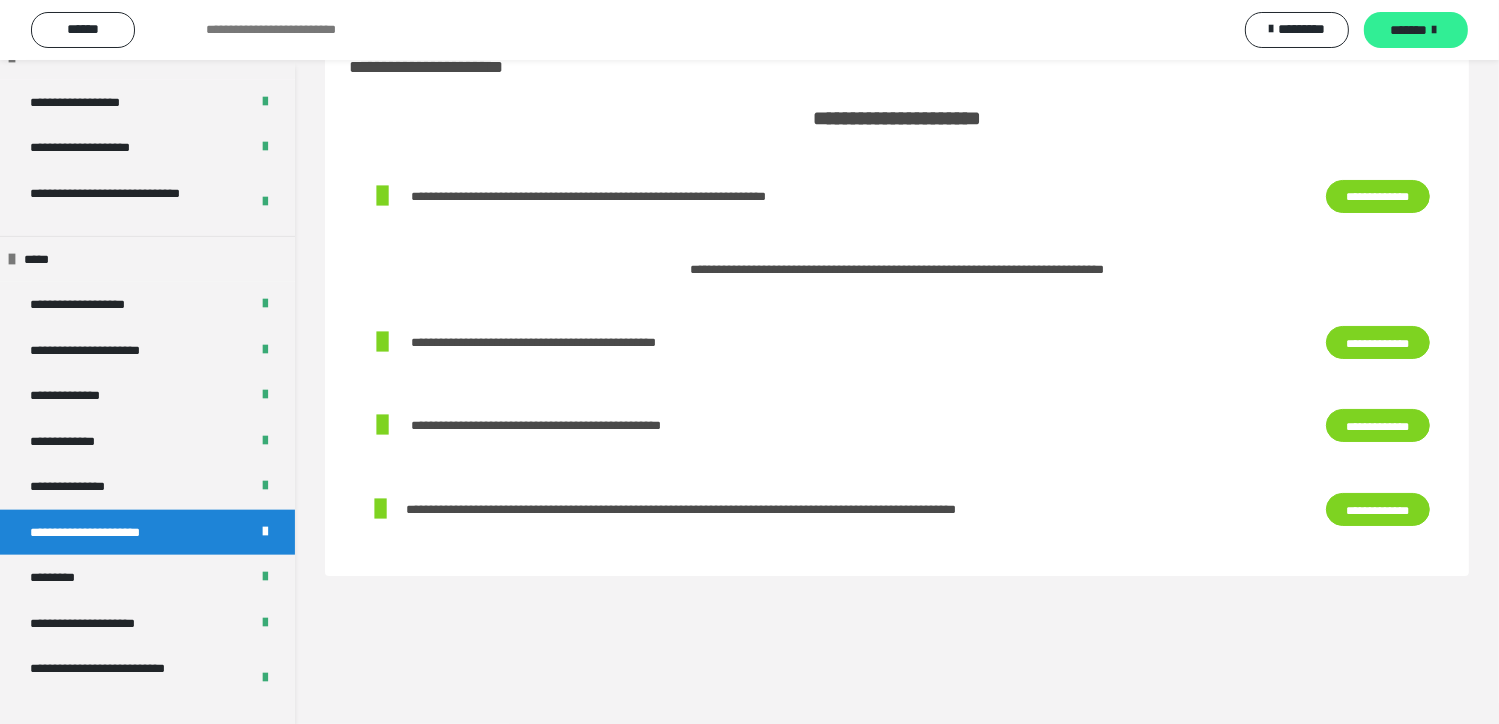 click on "*******" at bounding box center [1409, 30] 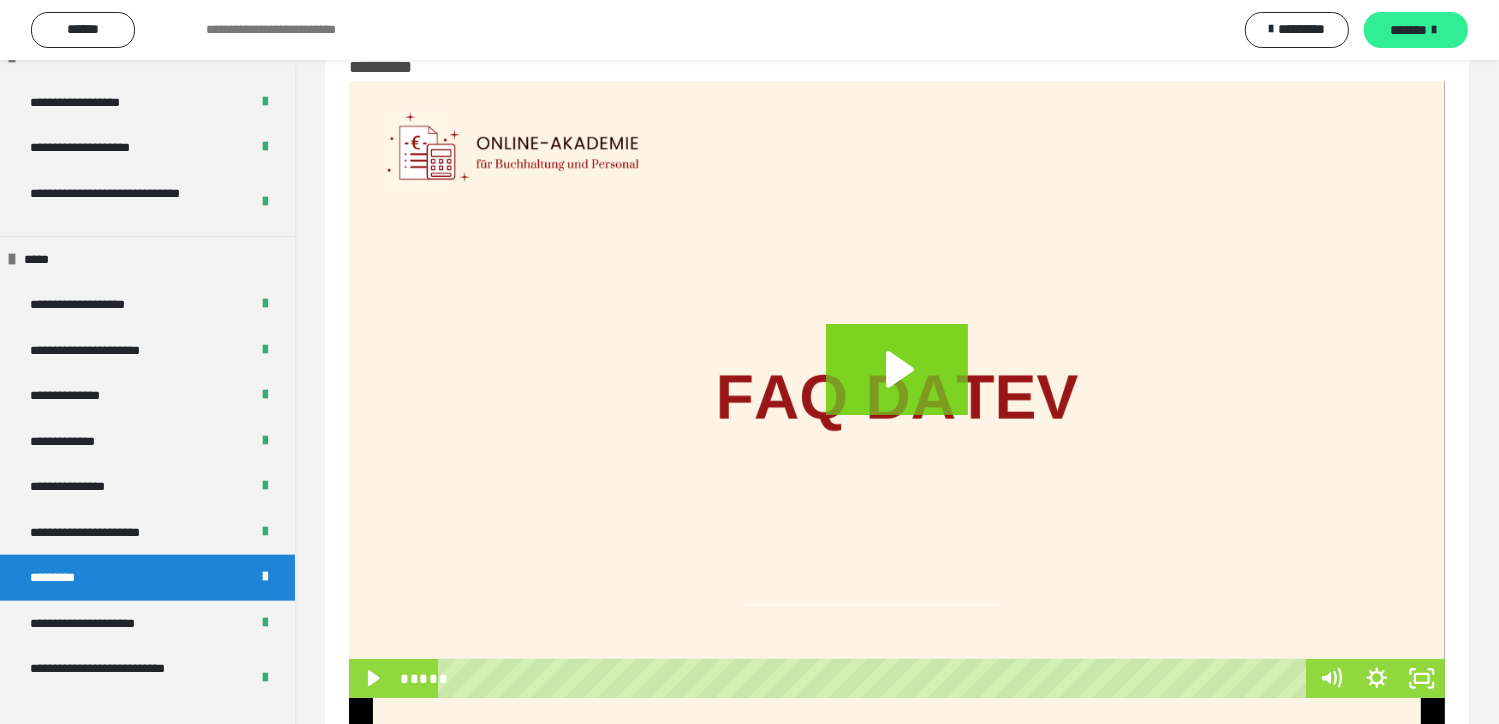 click on "*******" at bounding box center [1409, 30] 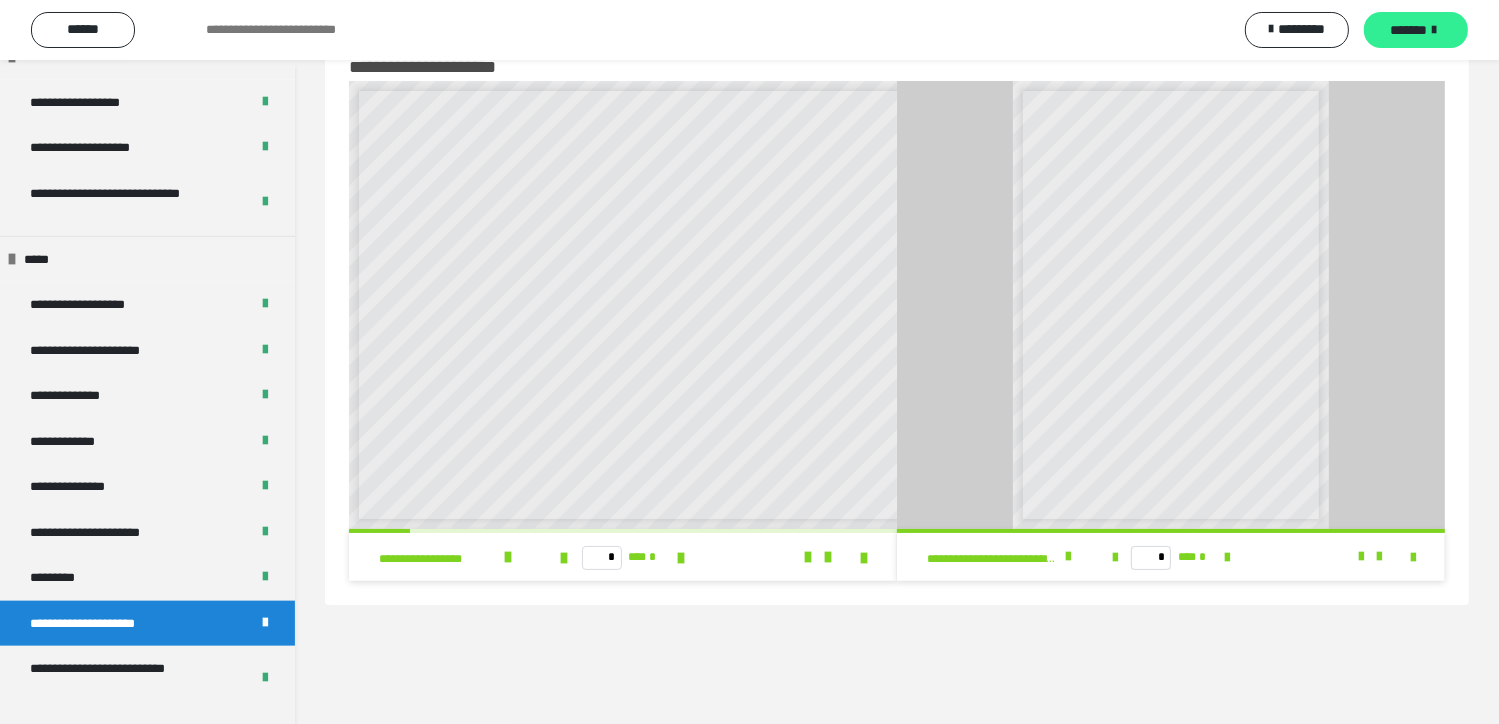 click on "*******" at bounding box center (1409, 30) 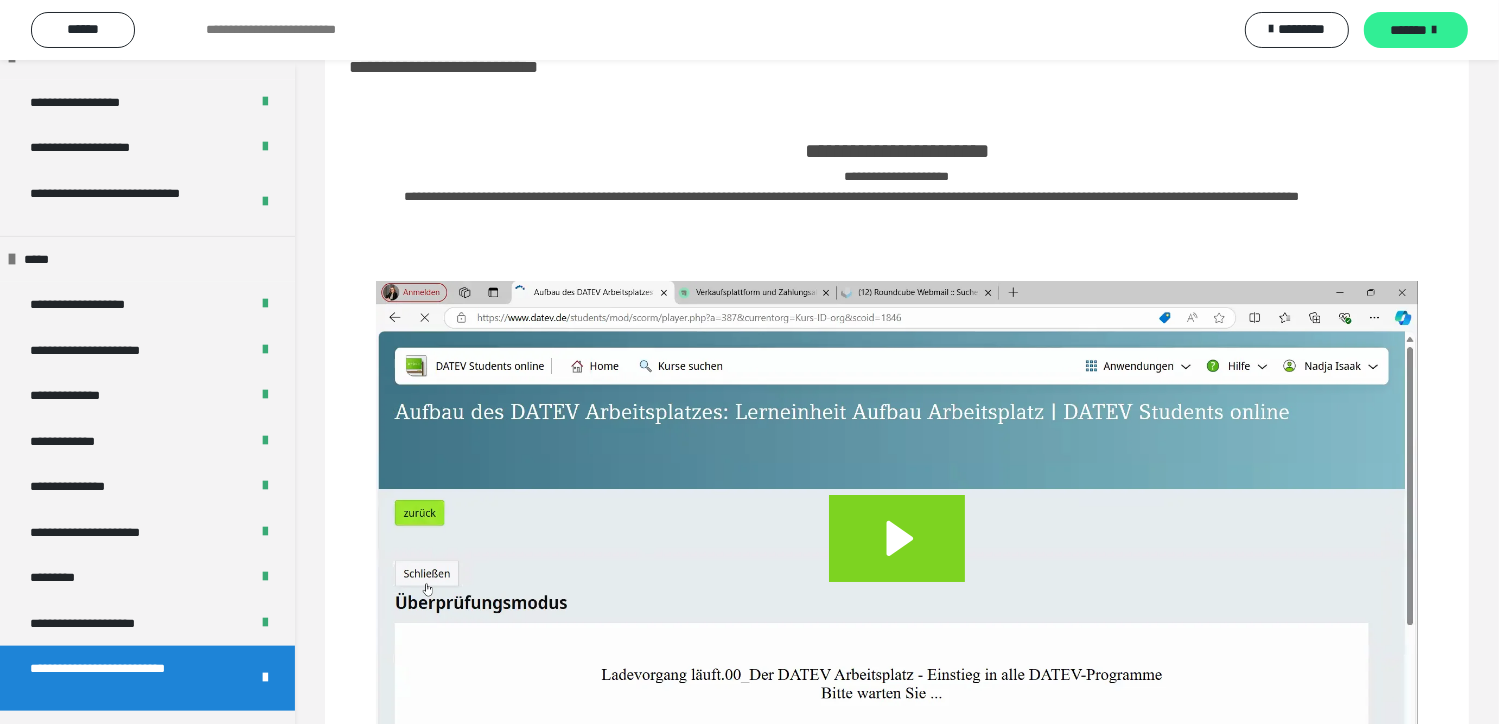 click on "*******" at bounding box center [1409, 30] 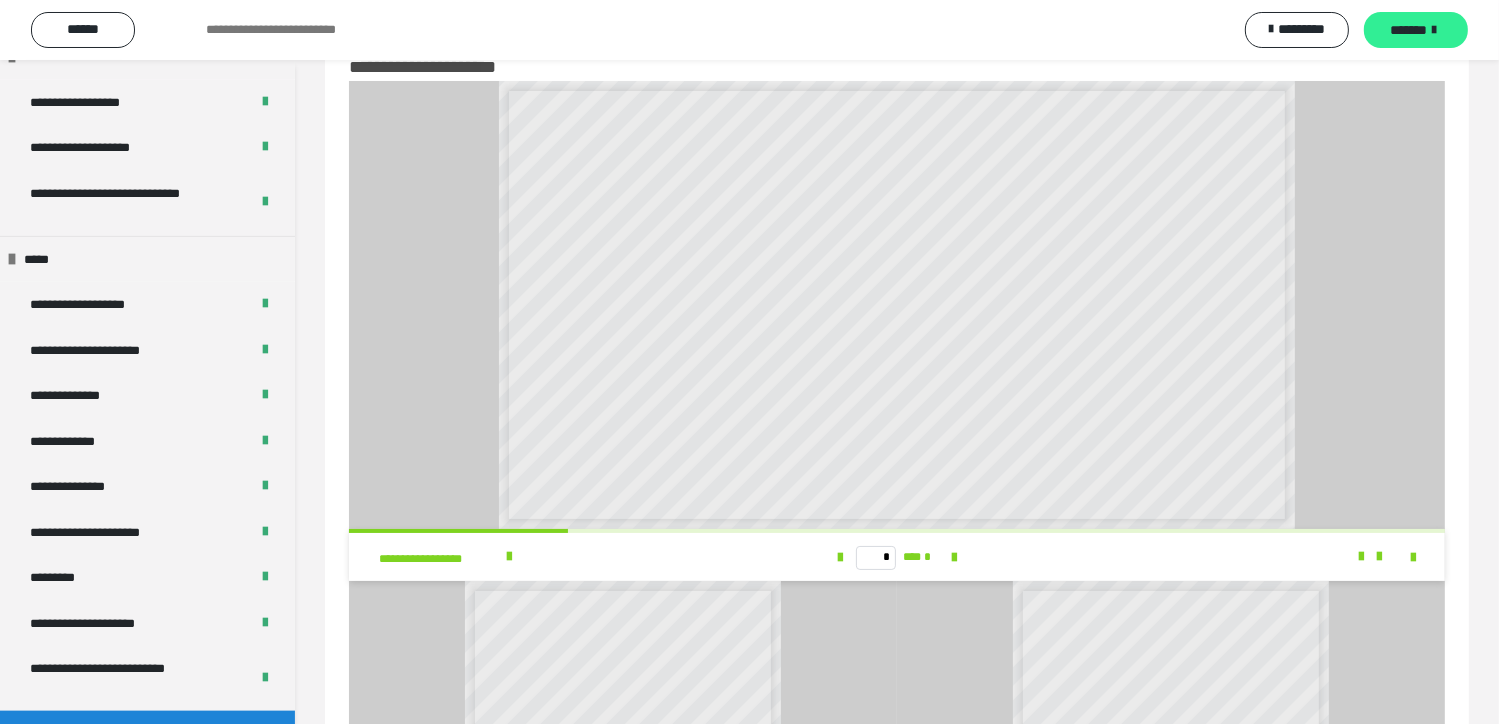 click on "*******" at bounding box center (1409, 30) 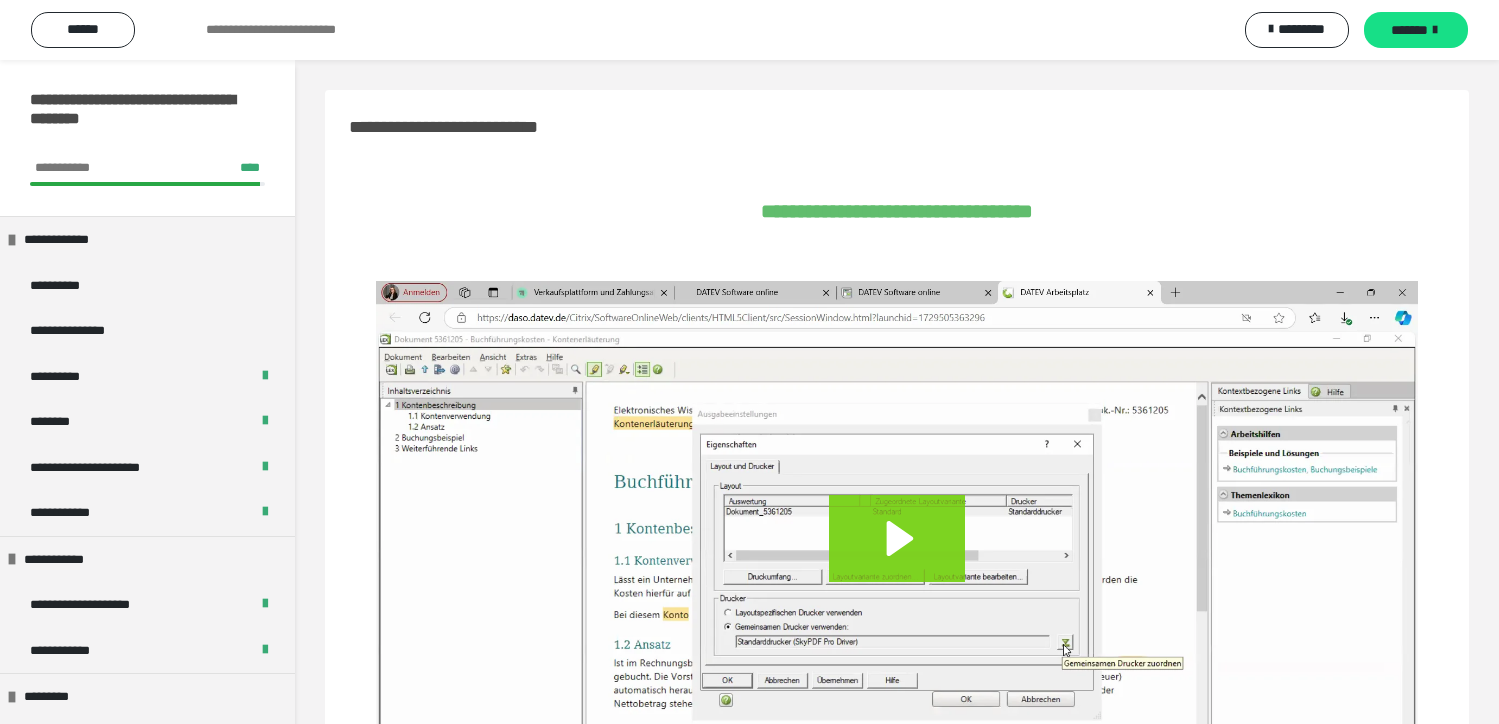 scroll, scrollTop: 60, scrollLeft: 0, axis: vertical 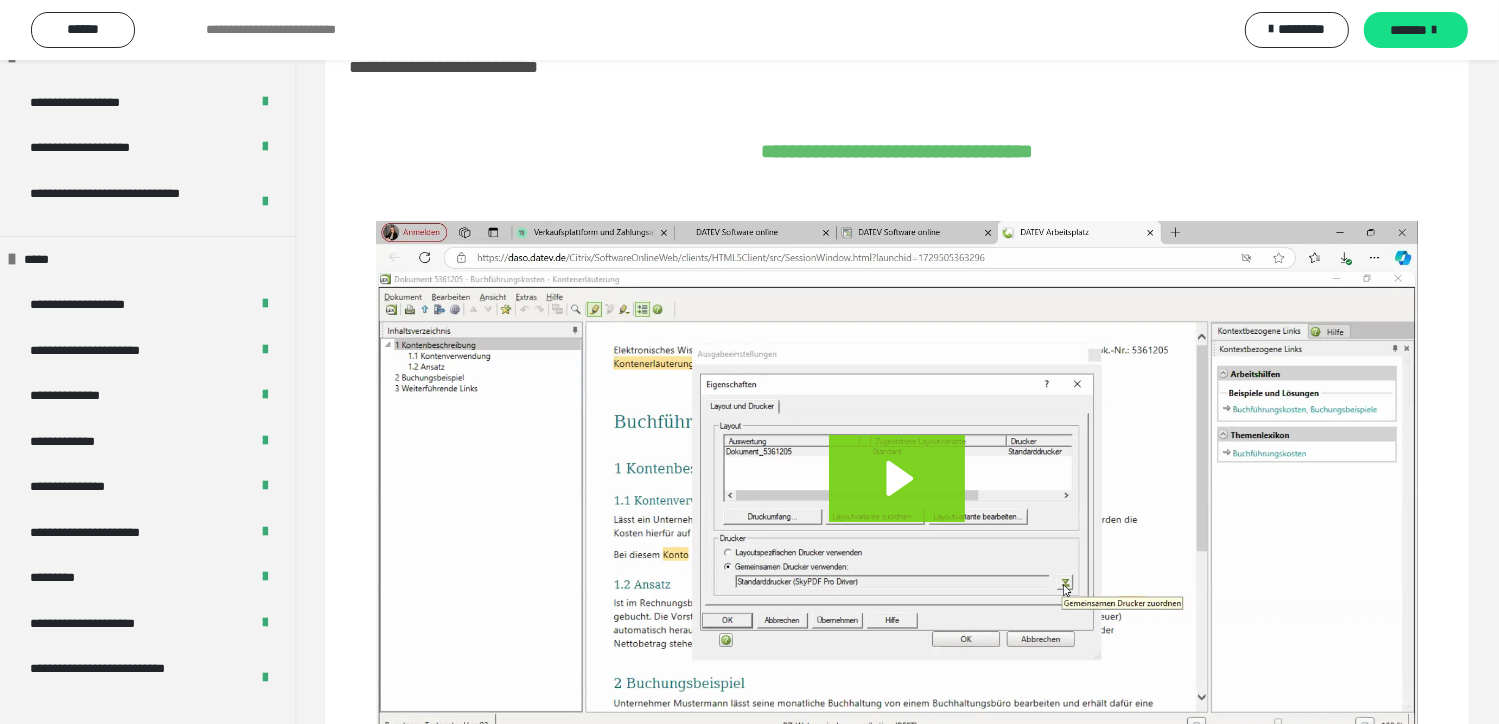 click on "*******" at bounding box center (1409, 30) 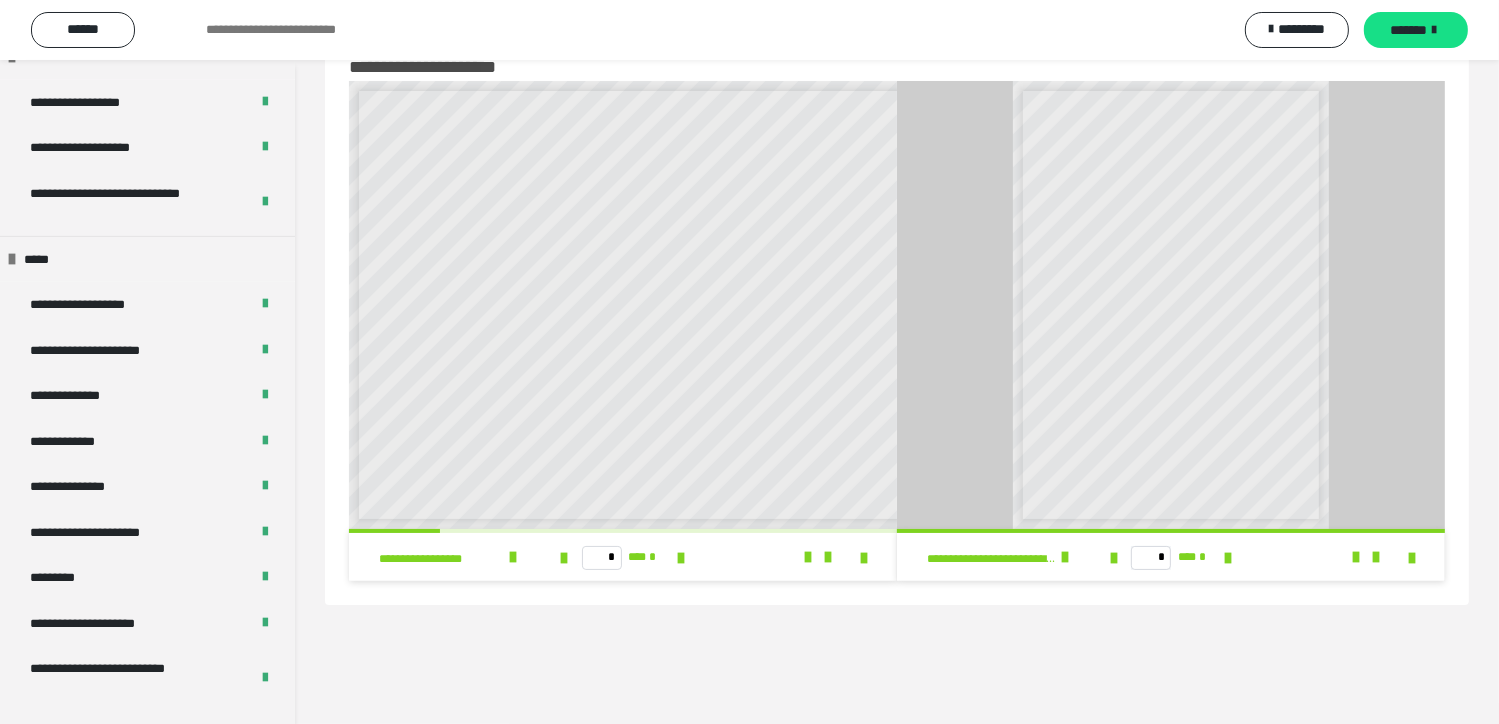click on "*******" at bounding box center (1409, 30) 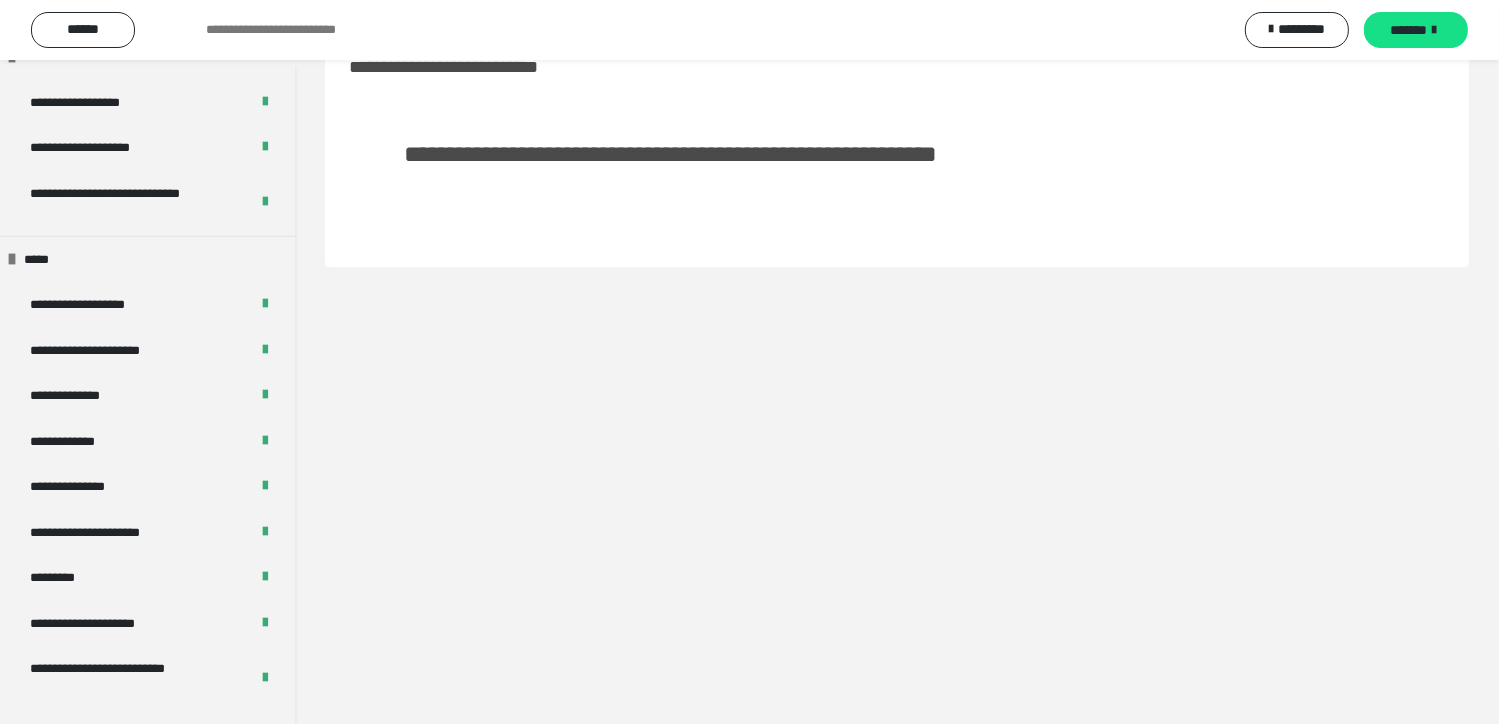 click on "*******" at bounding box center (1409, 30) 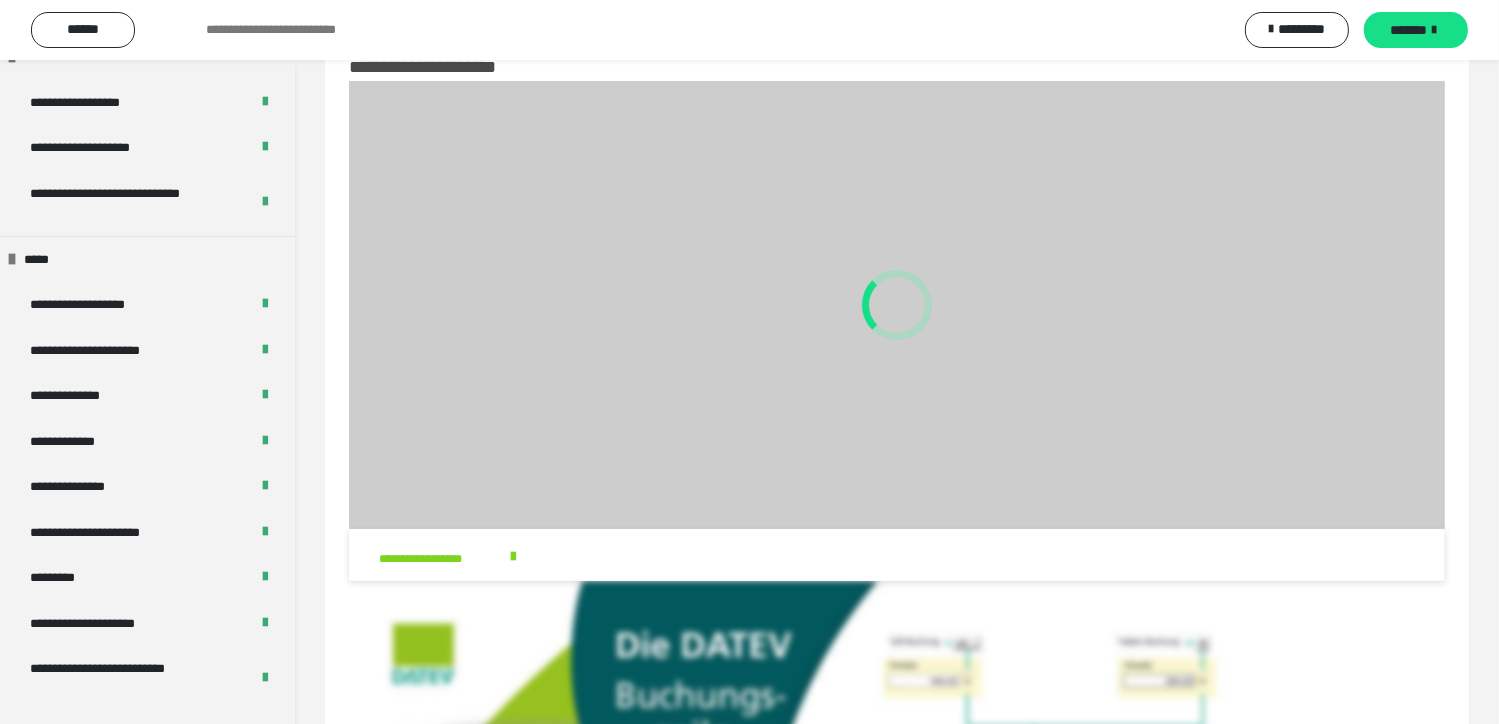 click on "*******" at bounding box center [1409, 30] 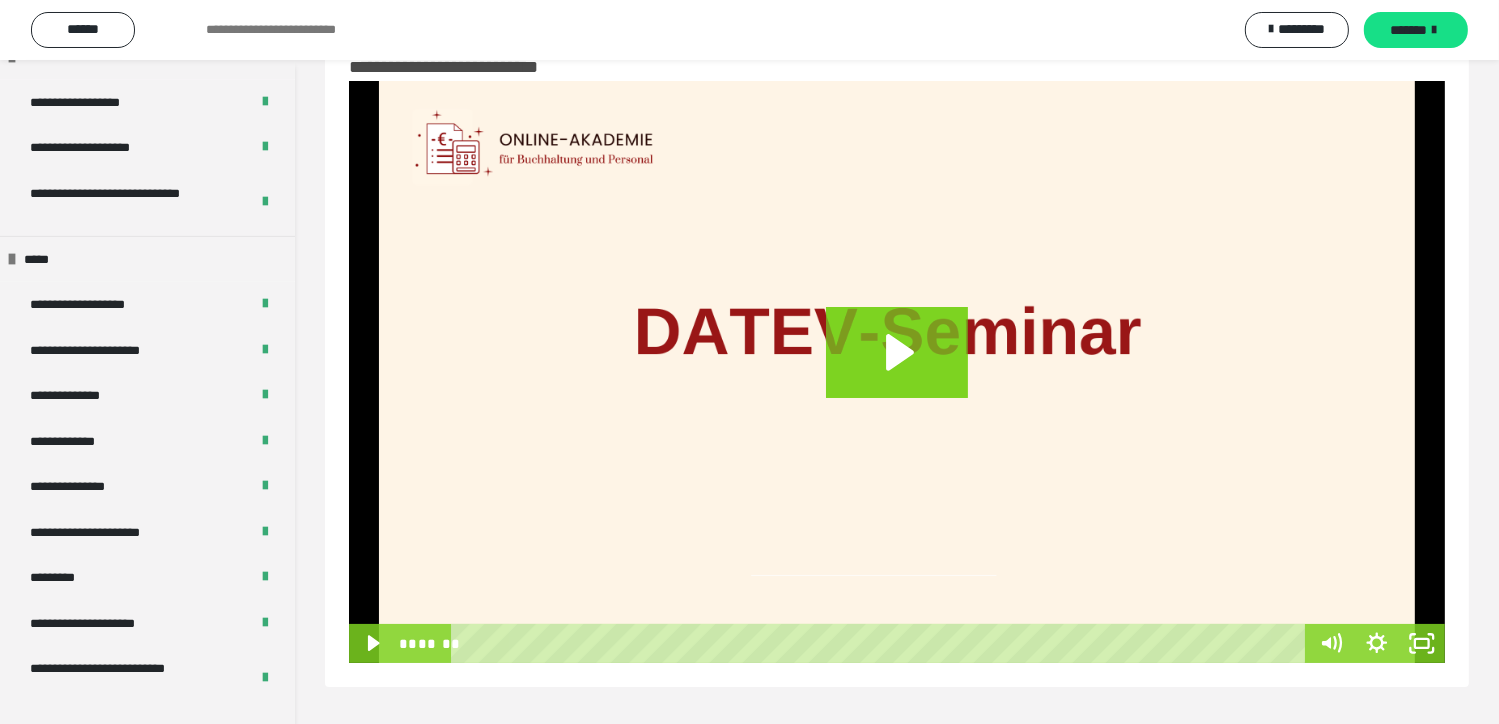 click on "*******" at bounding box center [1409, 30] 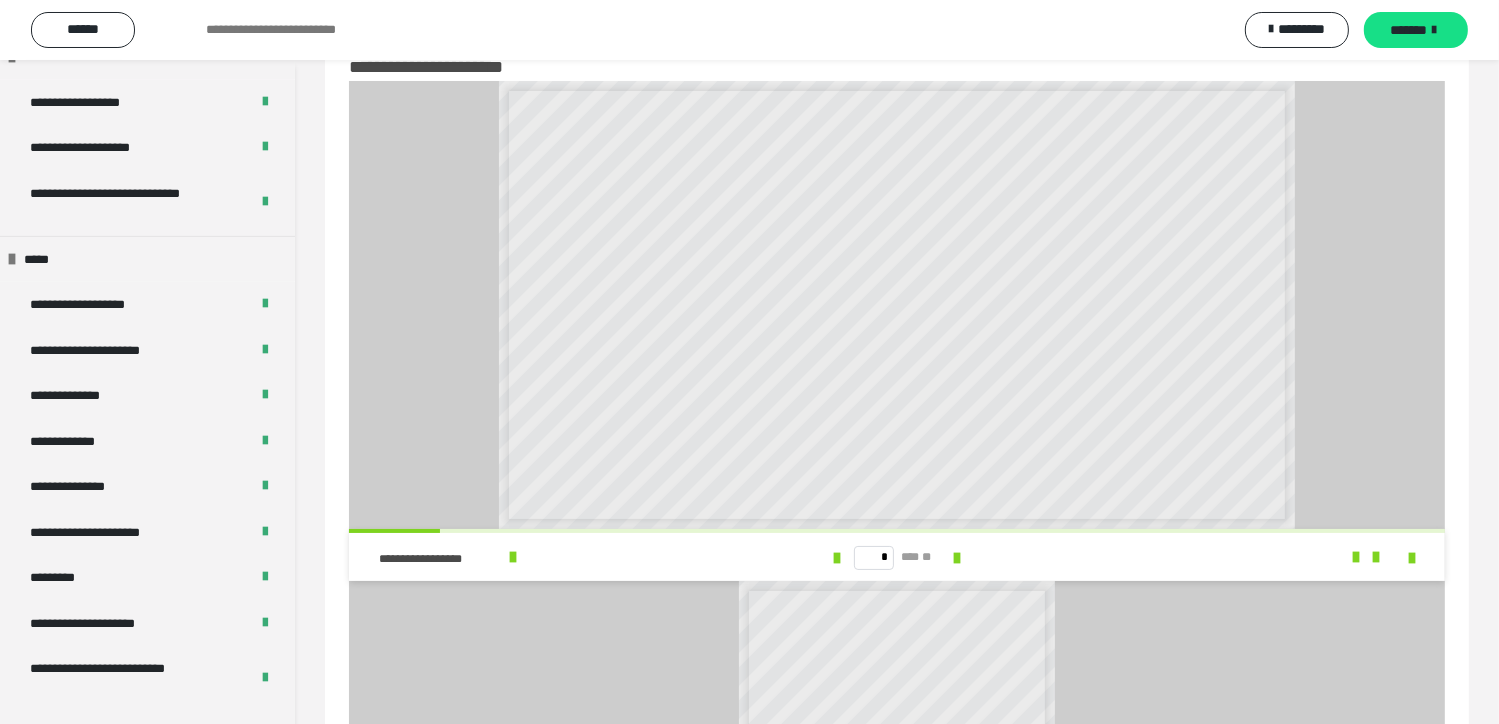 click on "*******" at bounding box center (1409, 30) 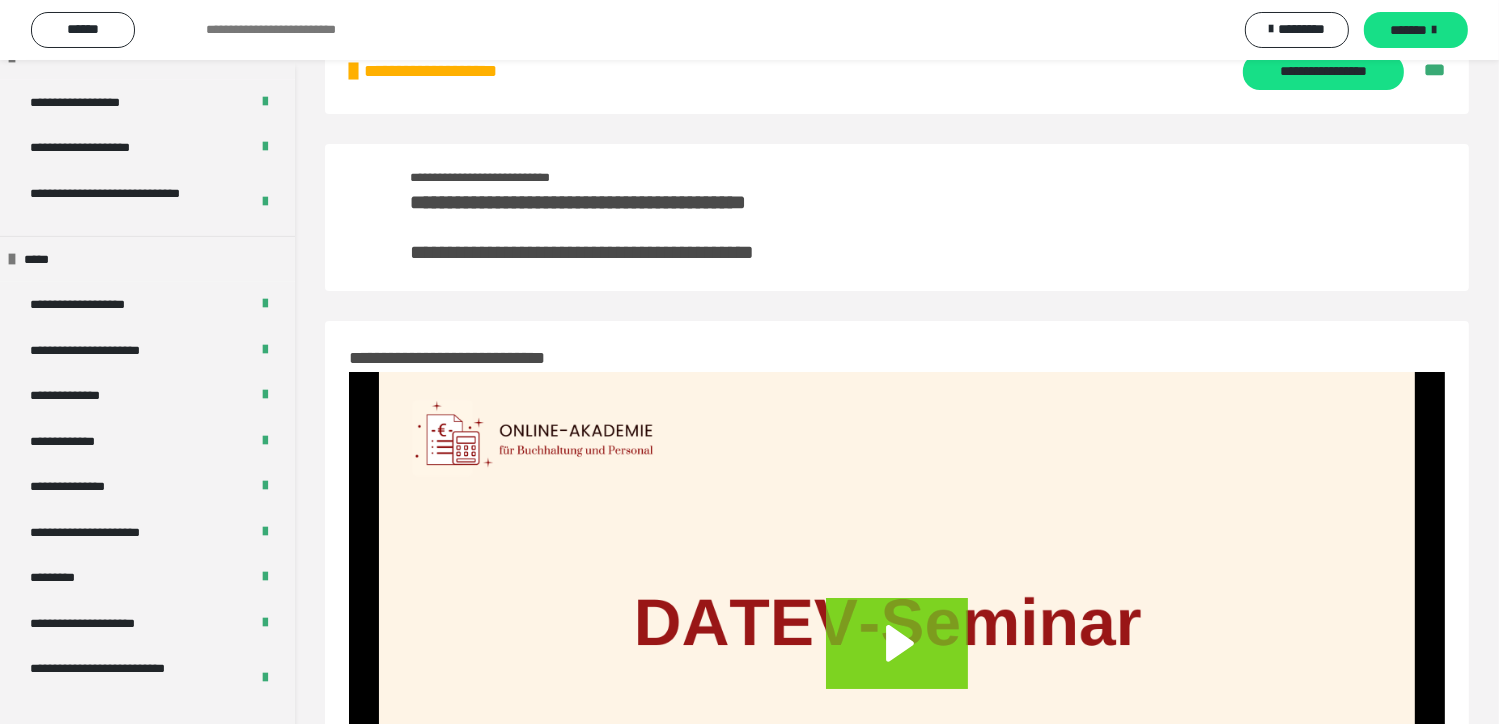 click on "*******" at bounding box center (1409, 30) 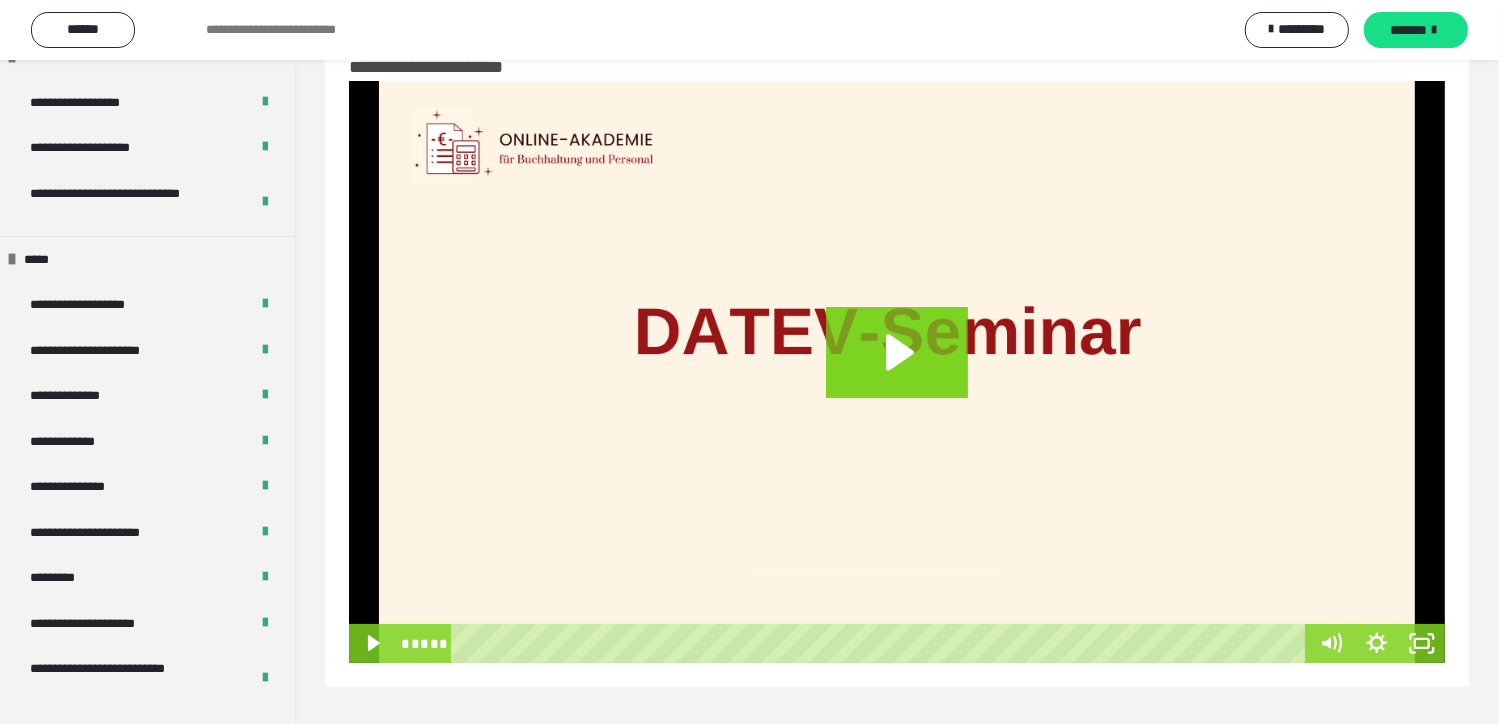 scroll, scrollTop: 0, scrollLeft: 0, axis: both 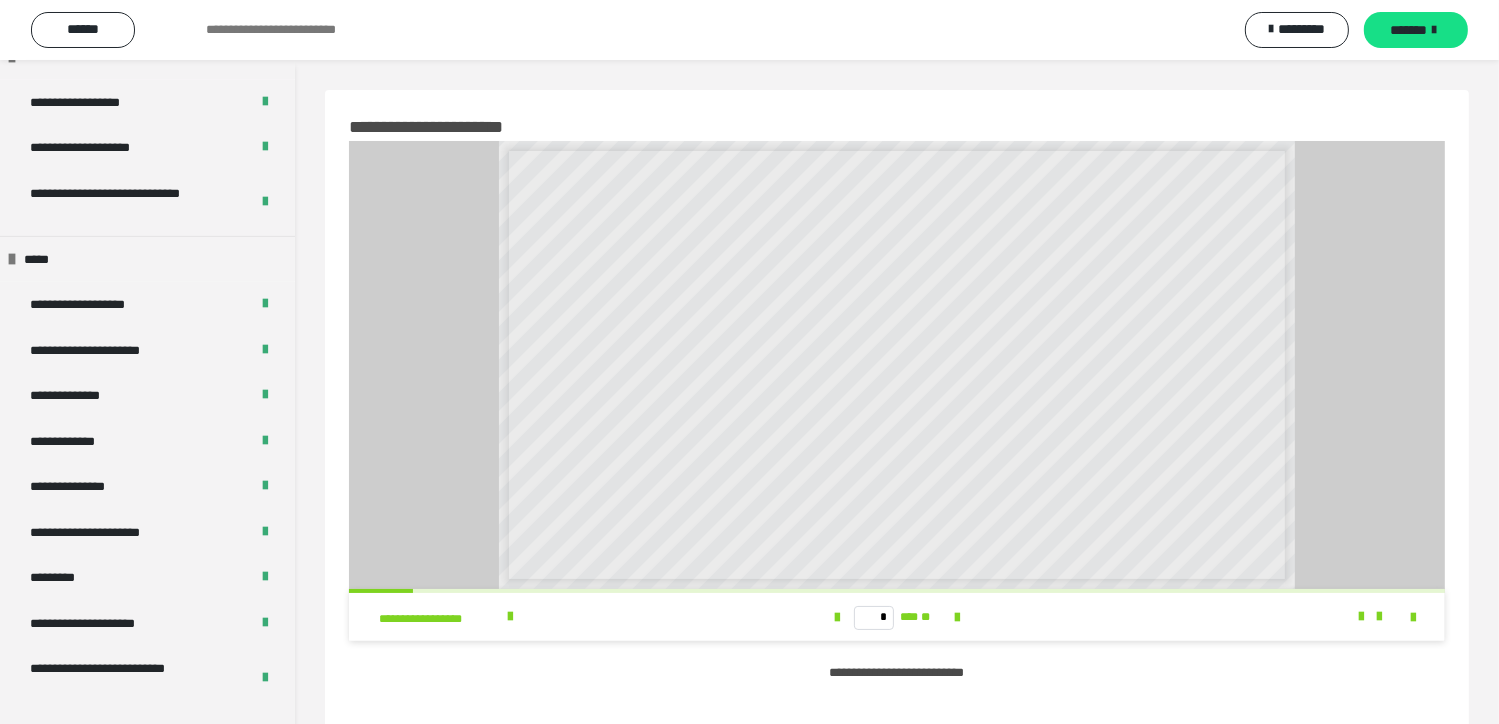 click on "*******" at bounding box center [1409, 30] 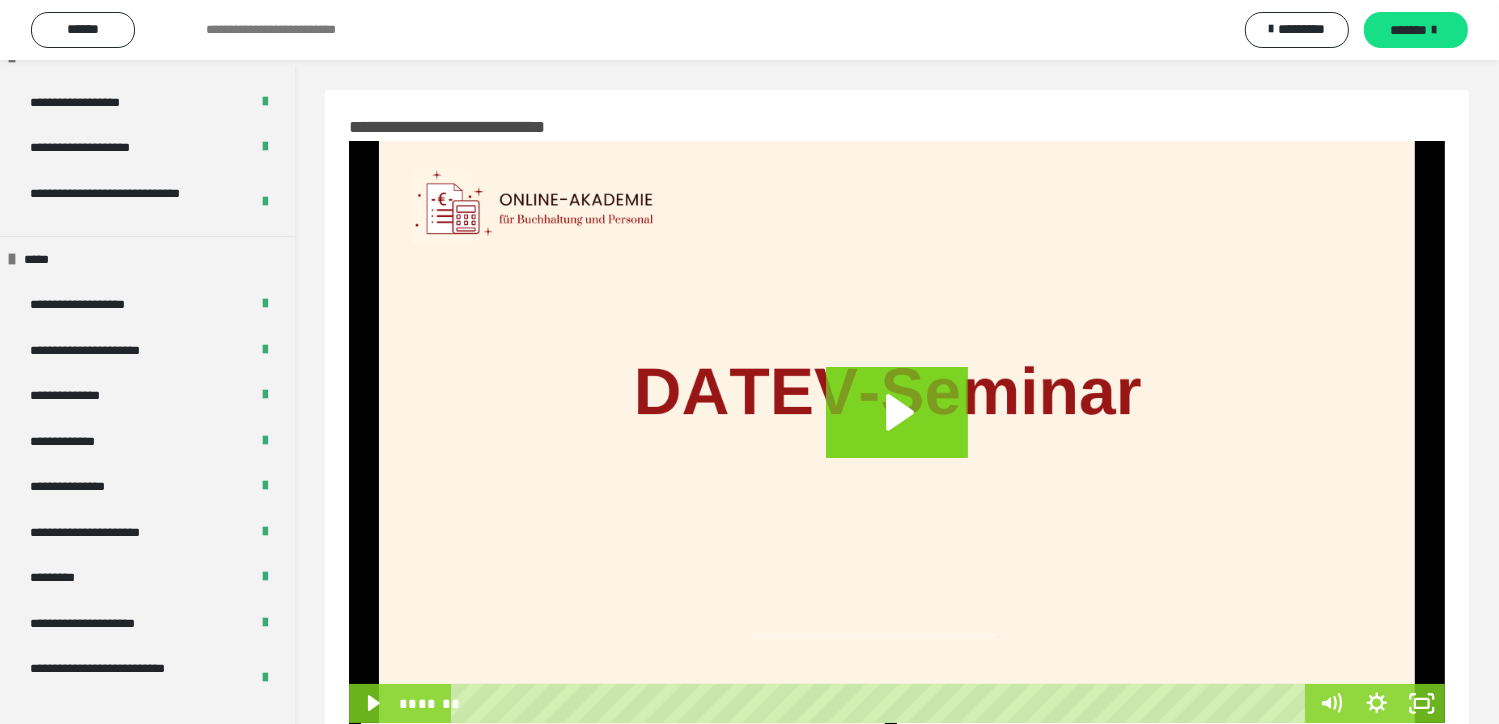 click on "*******" at bounding box center (1409, 30) 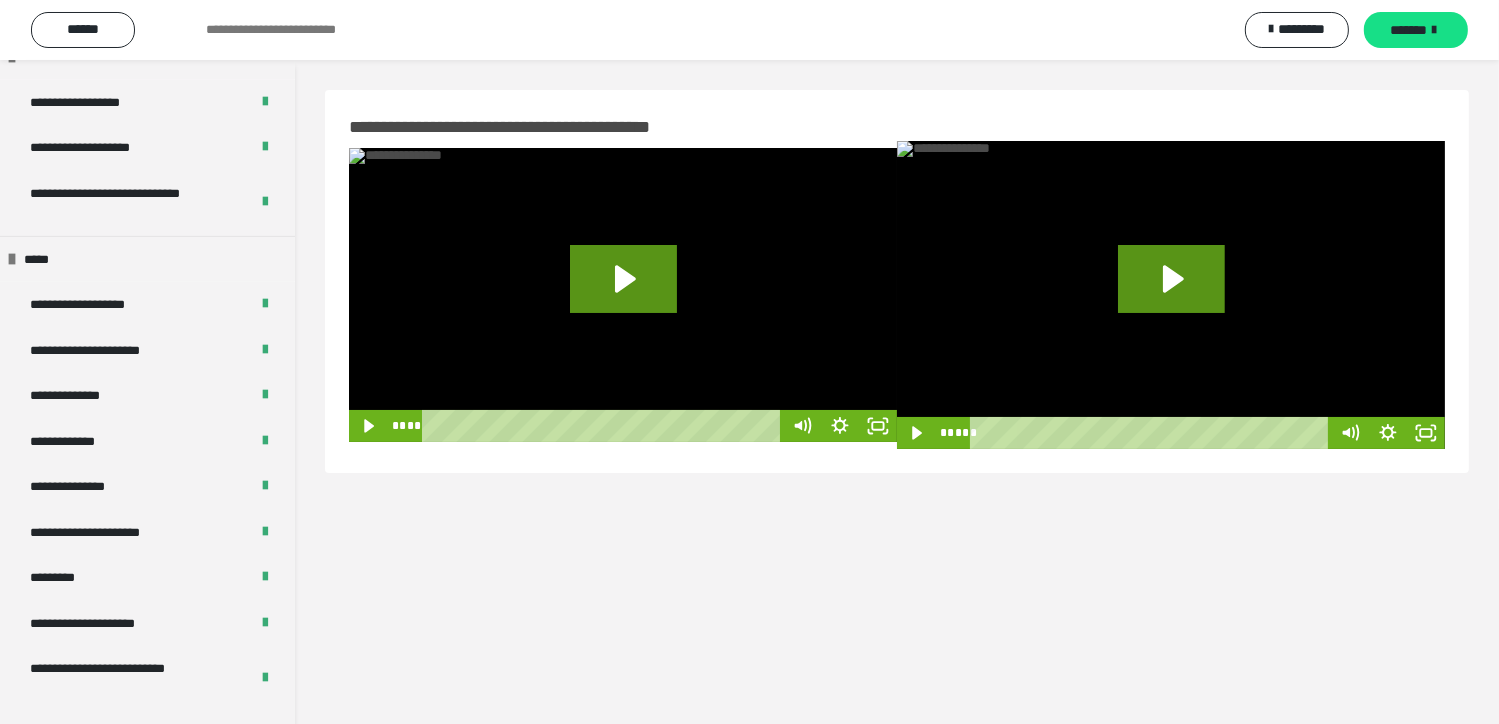 click on "*******" at bounding box center [1409, 30] 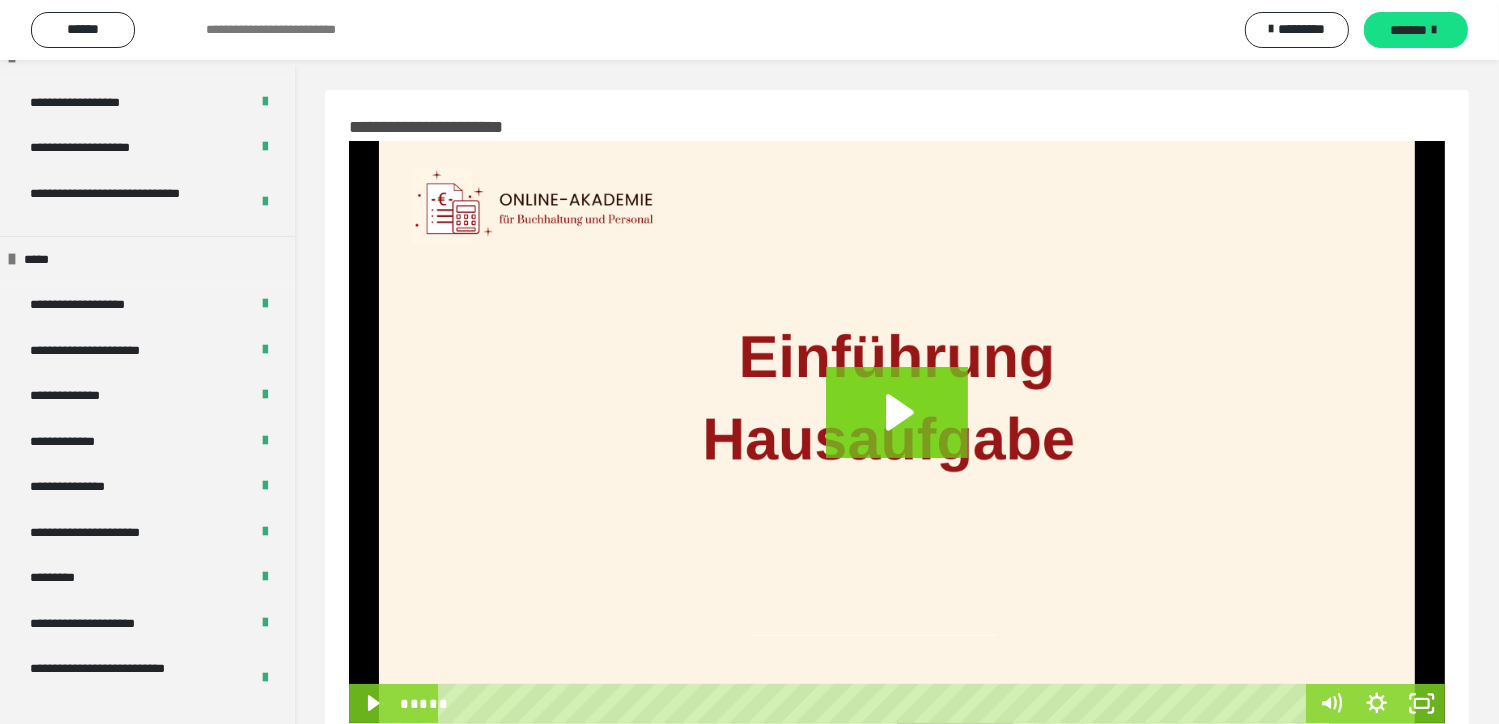 click on "*******" at bounding box center [1409, 30] 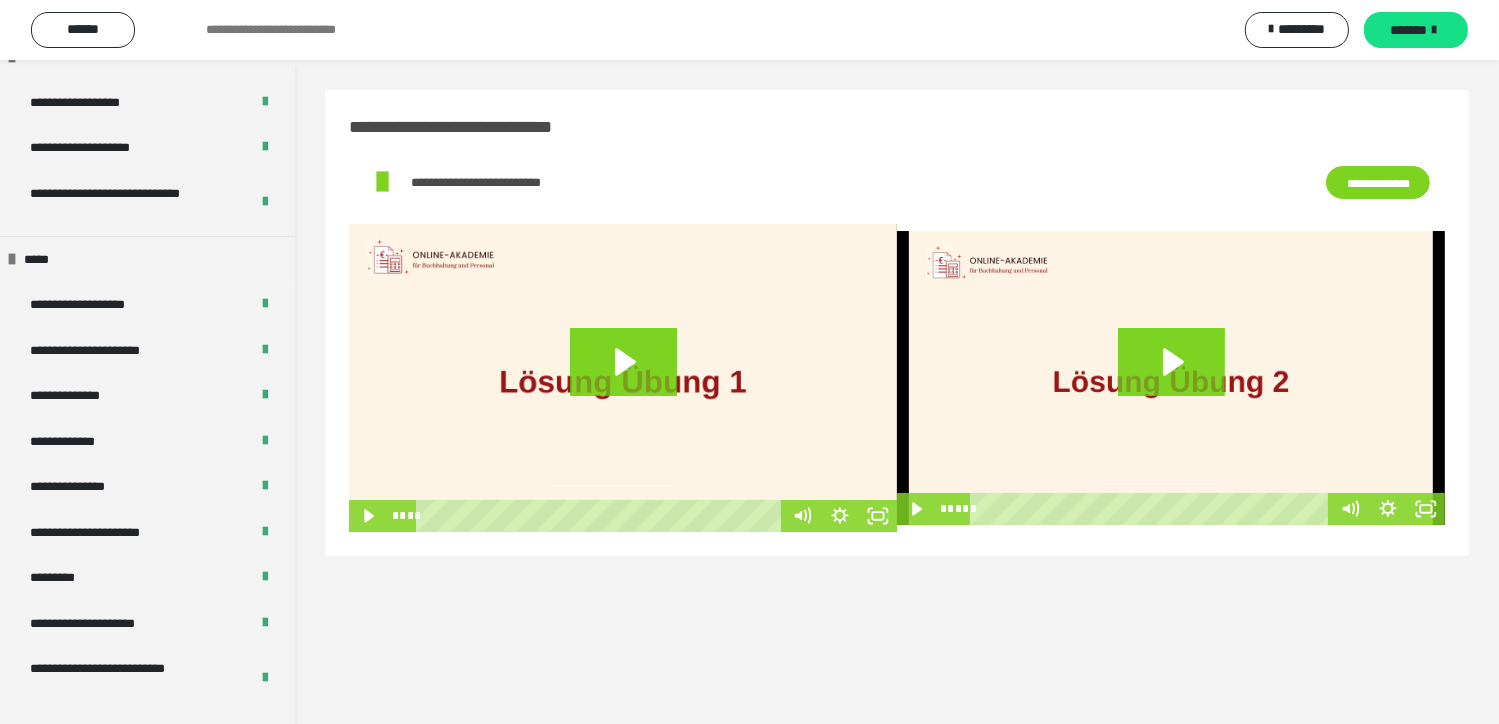 click on "*******" at bounding box center (1409, 30) 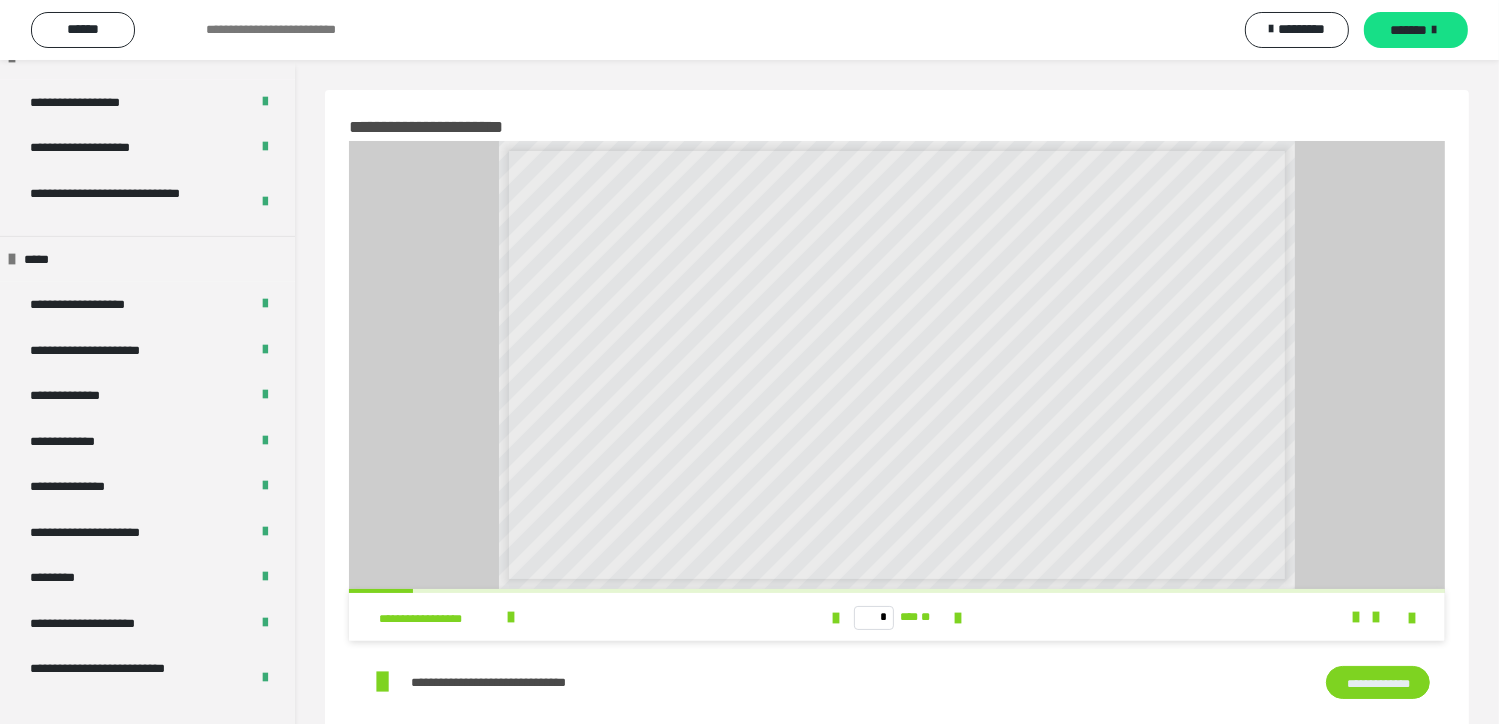 click on "*******" at bounding box center [1409, 30] 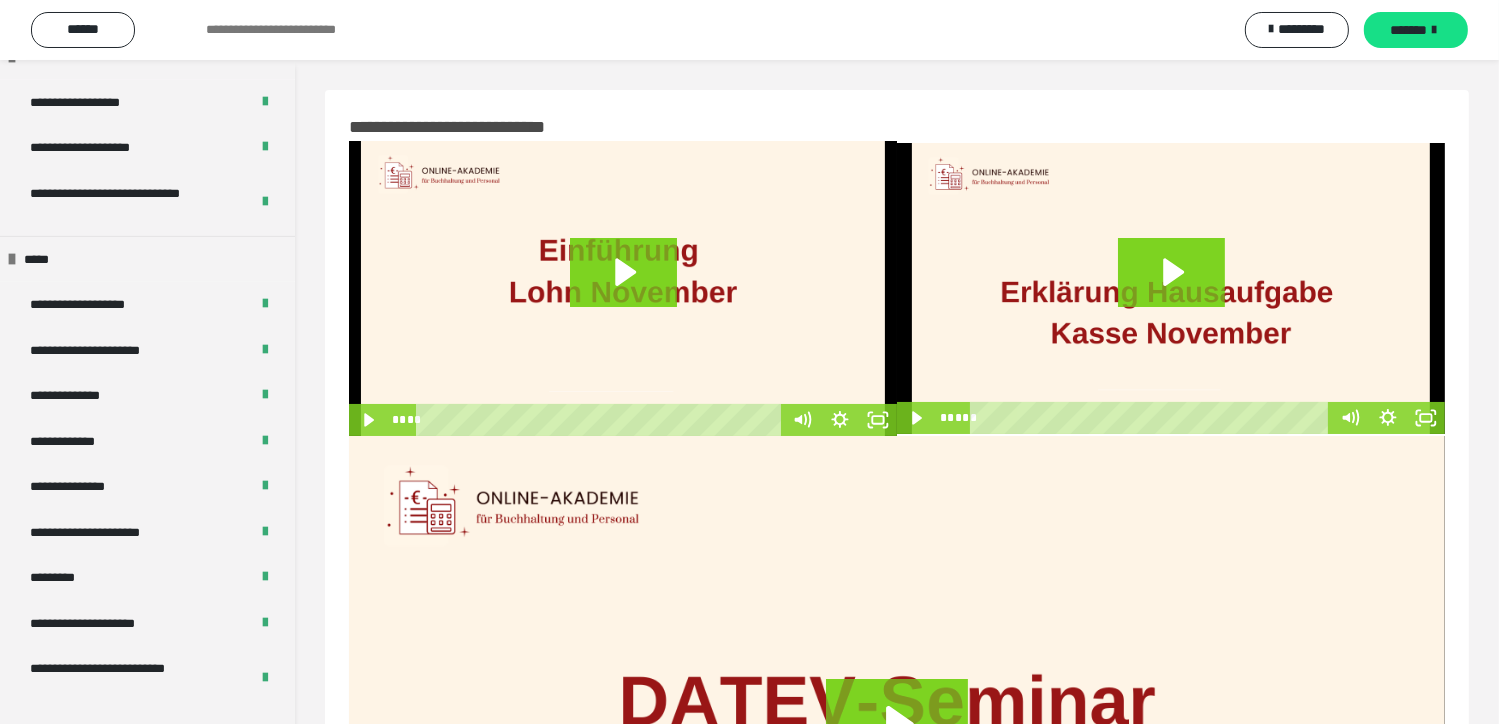 click on "*******" at bounding box center [1409, 30] 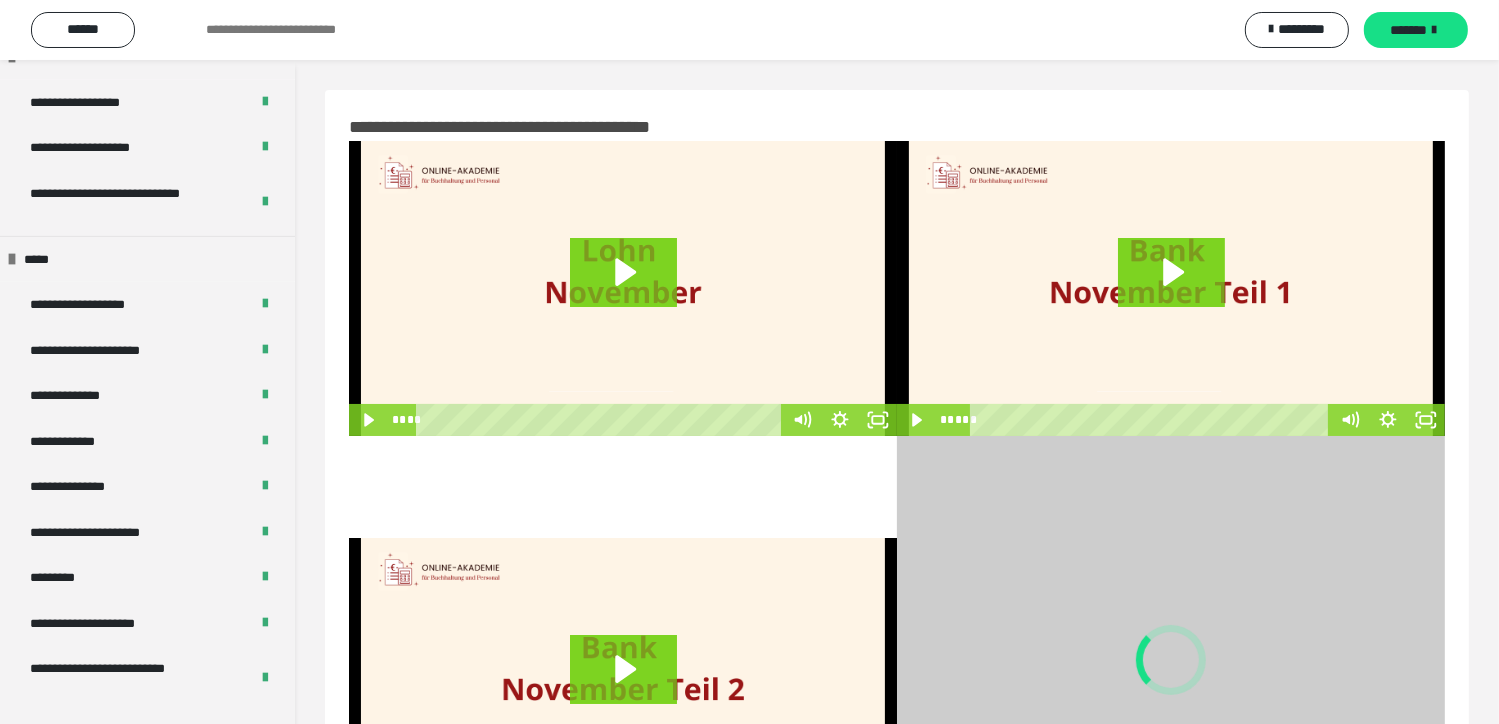 click on "*******" at bounding box center [1409, 30] 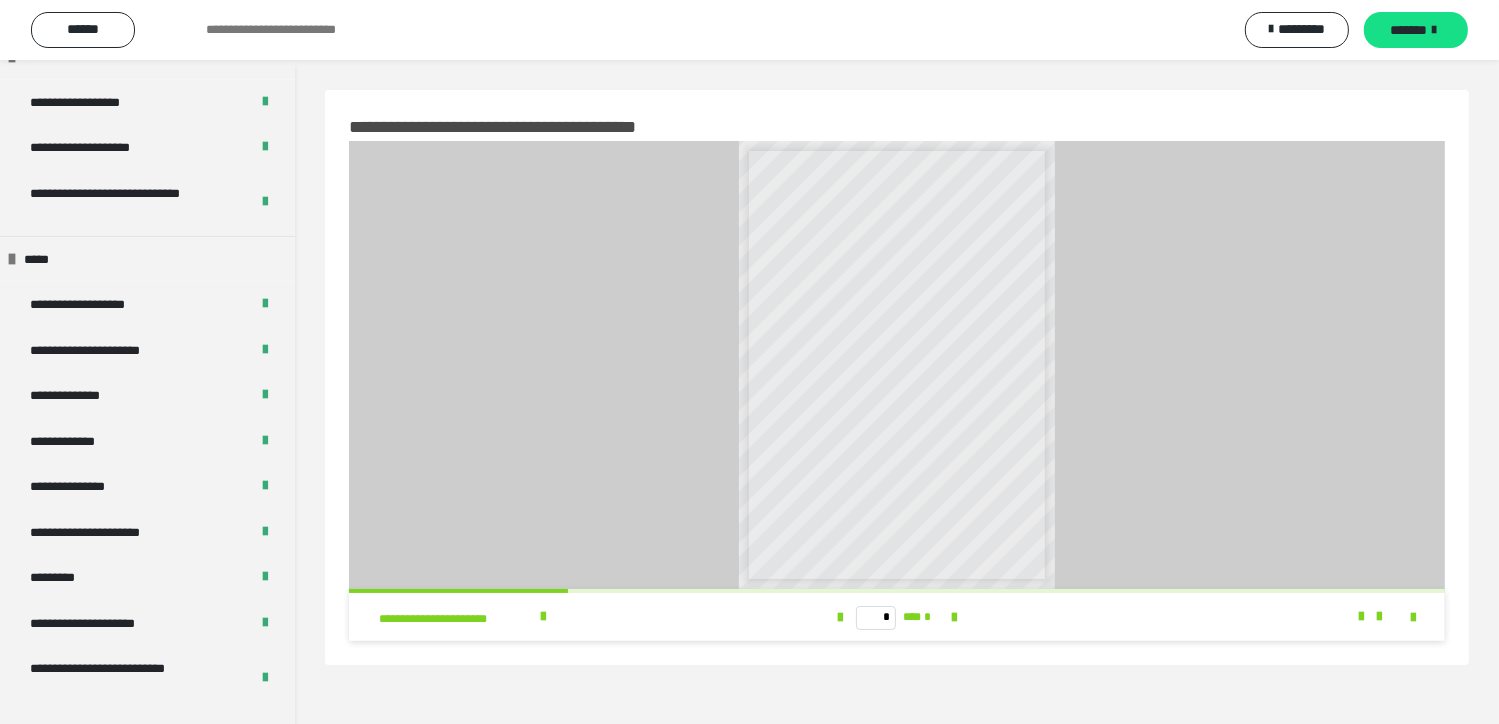 click on "*******" at bounding box center [1409, 30] 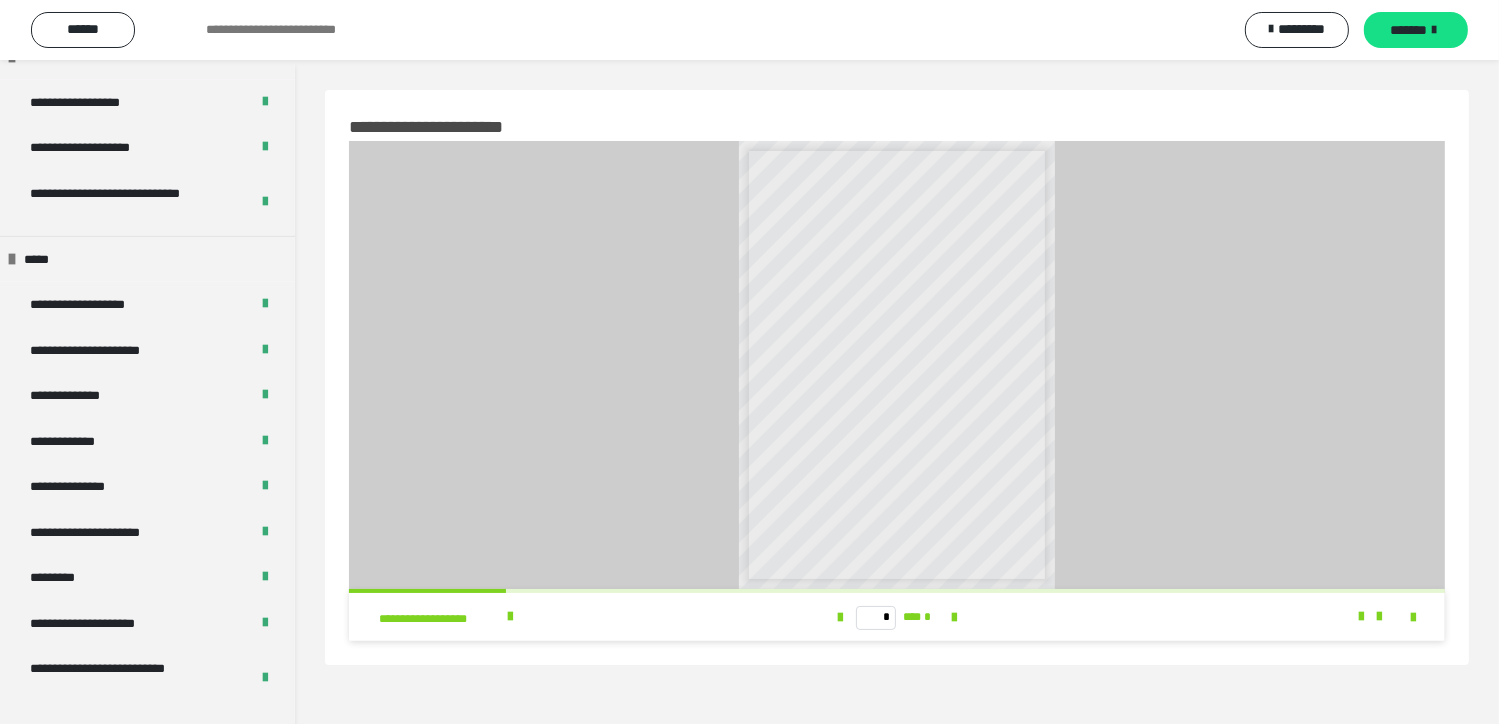 click on "*******" at bounding box center (1409, 30) 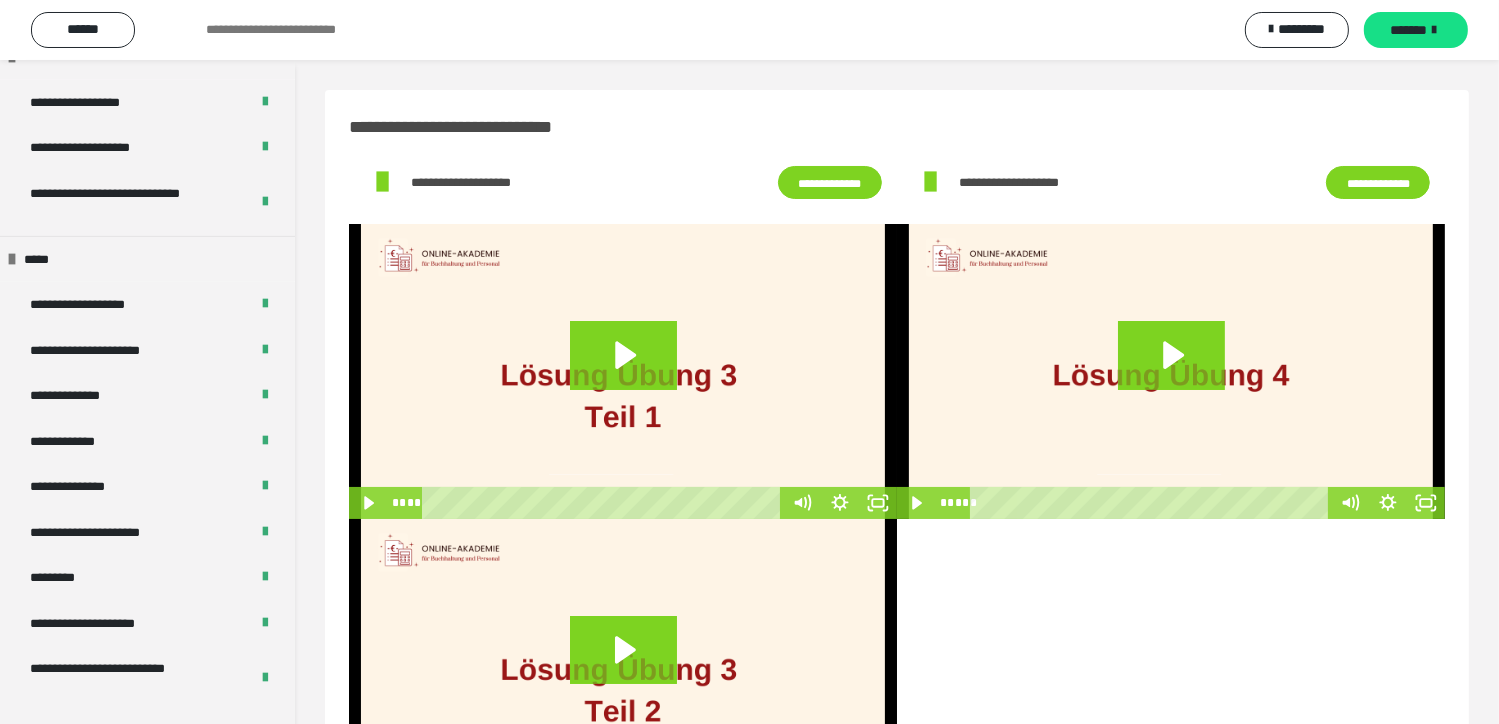 click on "*******" at bounding box center [1409, 30] 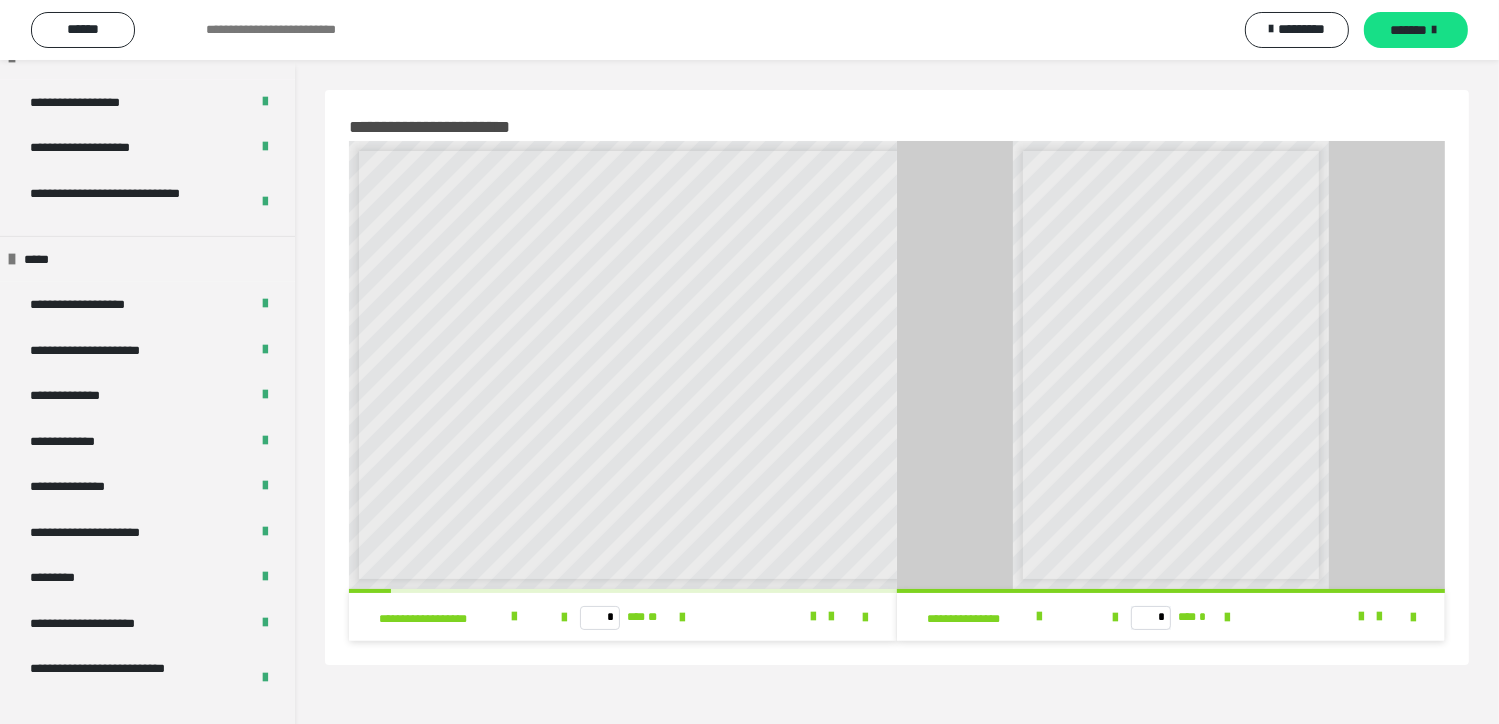 click on "*******" at bounding box center (1409, 30) 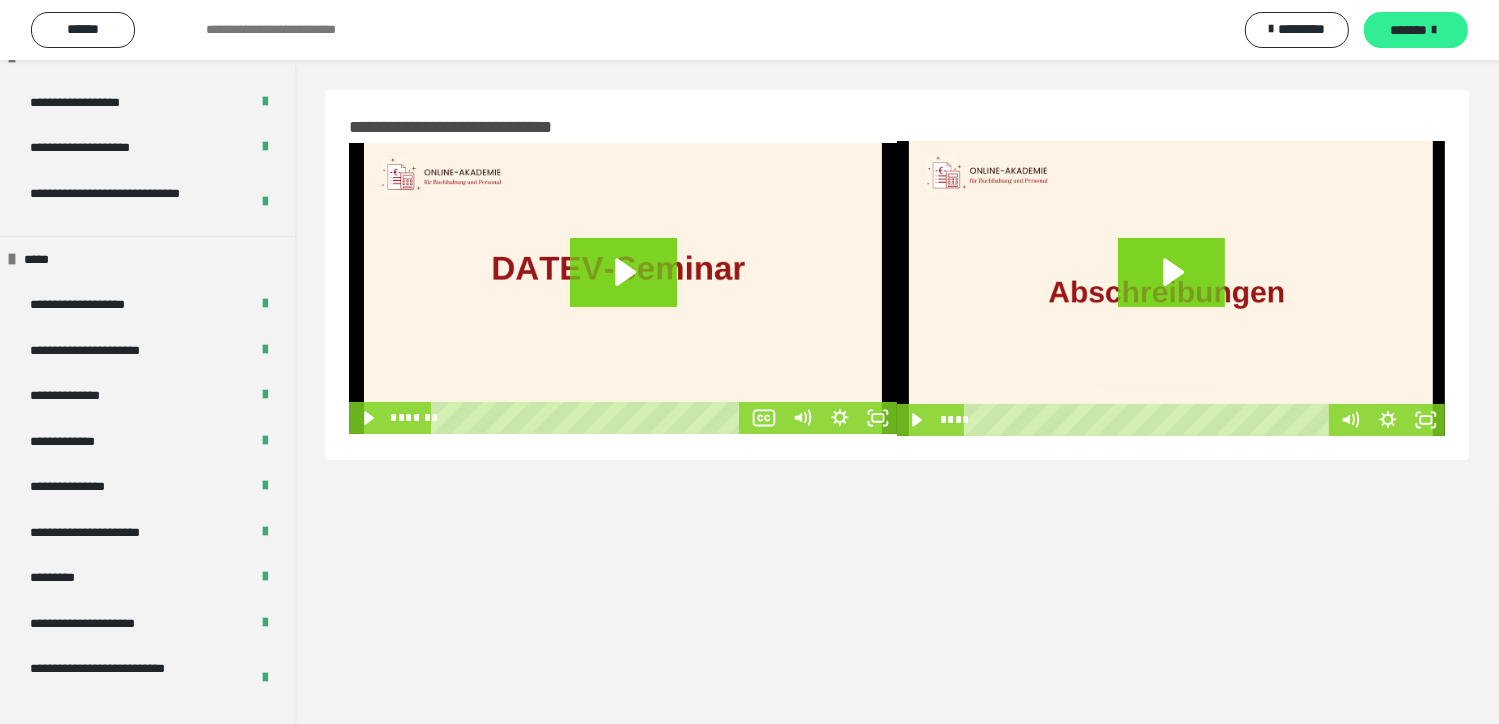 click on "*******" at bounding box center (1409, 30) 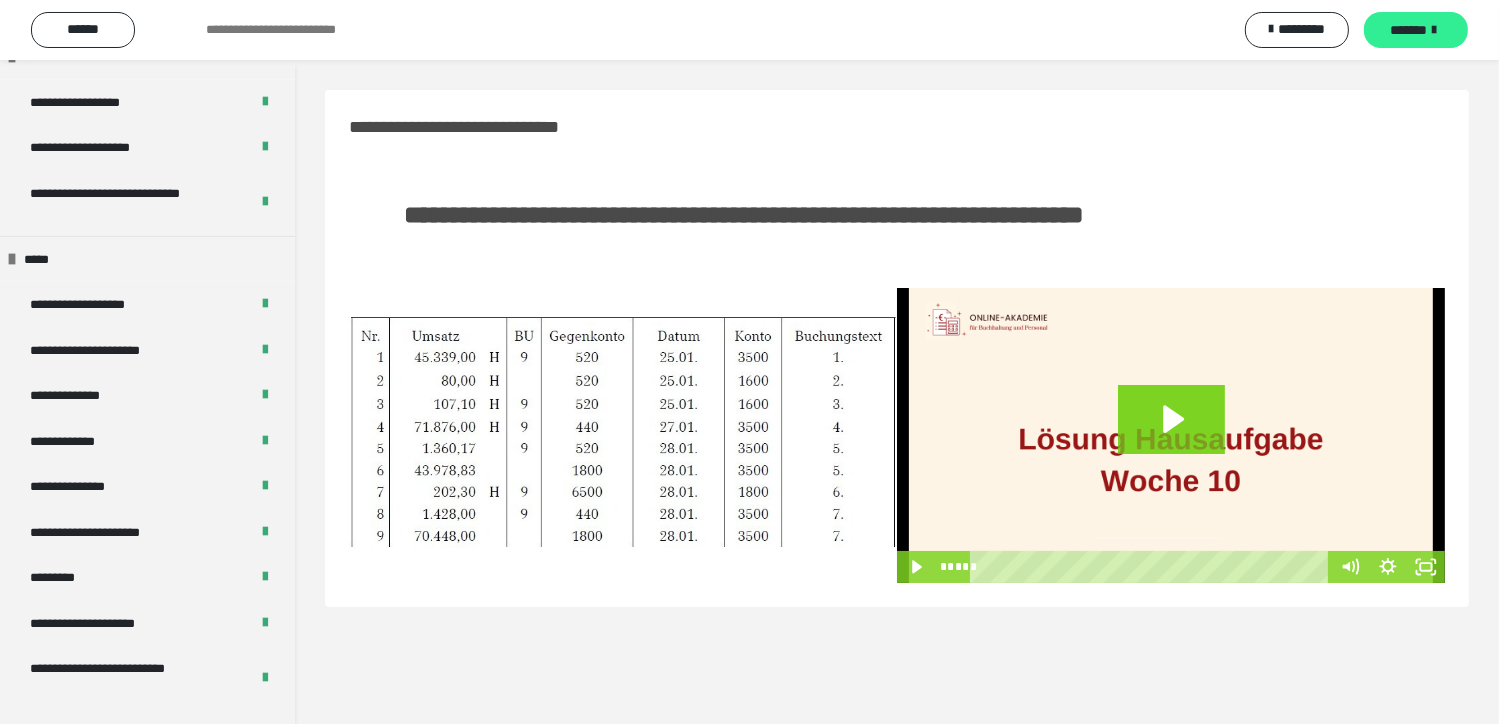 click on "*******" at bounding box center (1409, 30) 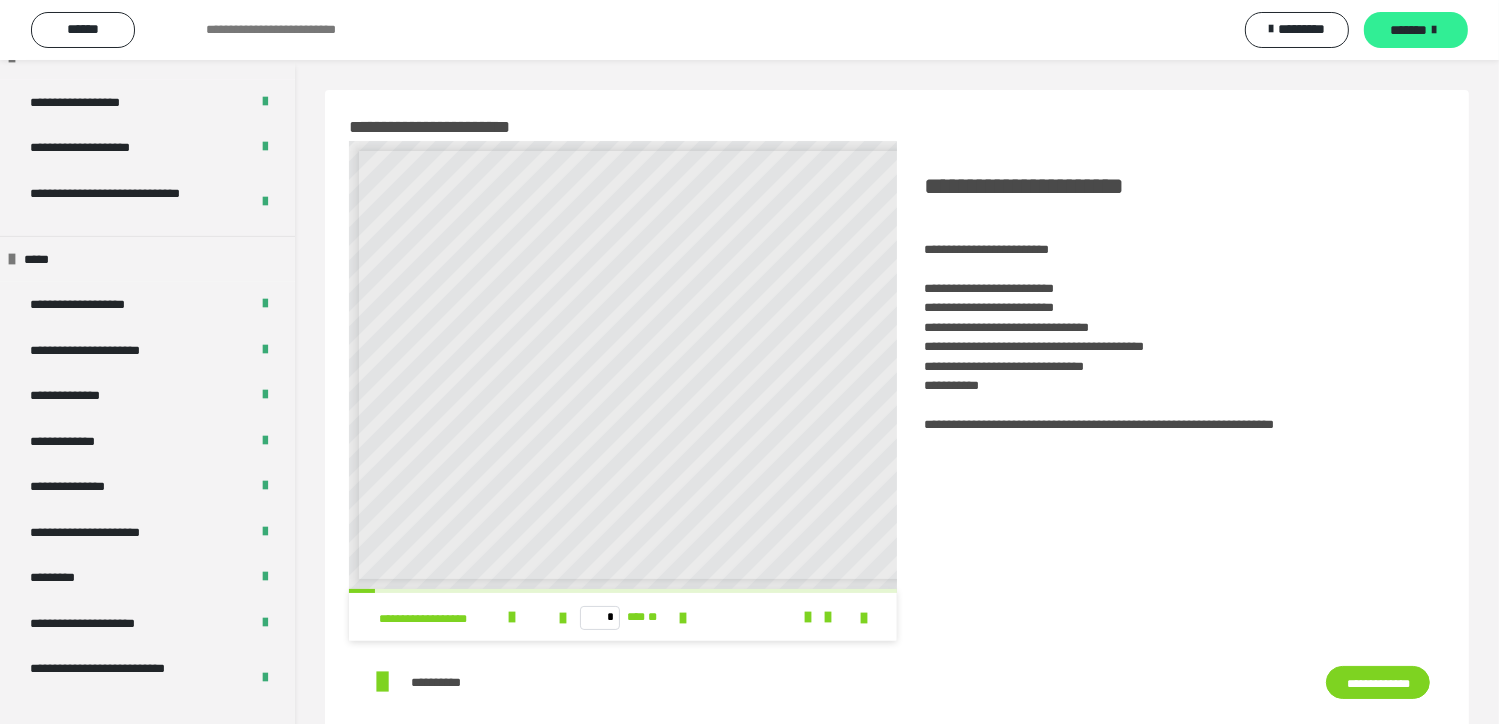 click on "*******" at bounding box center [1409, 30] 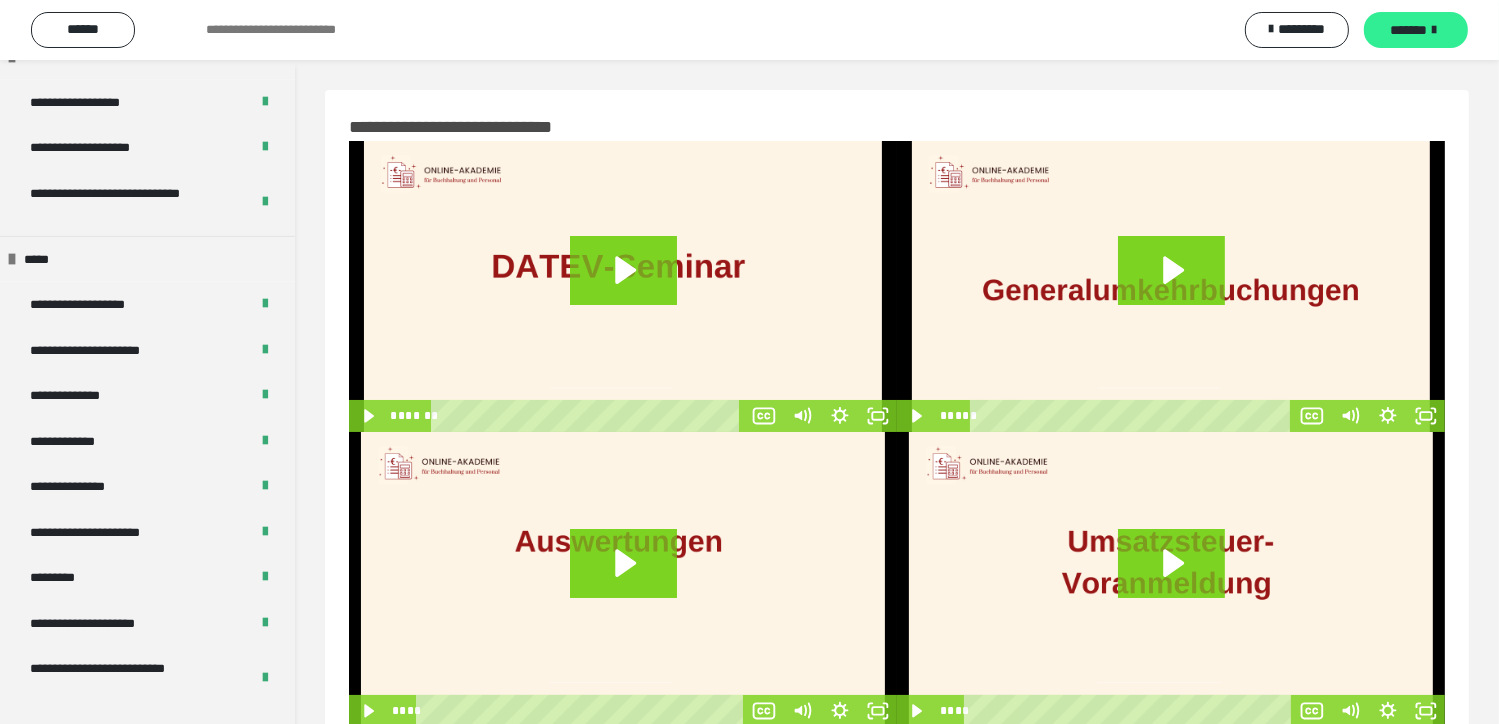 click on "*******" at bounding box center (1409, 30) 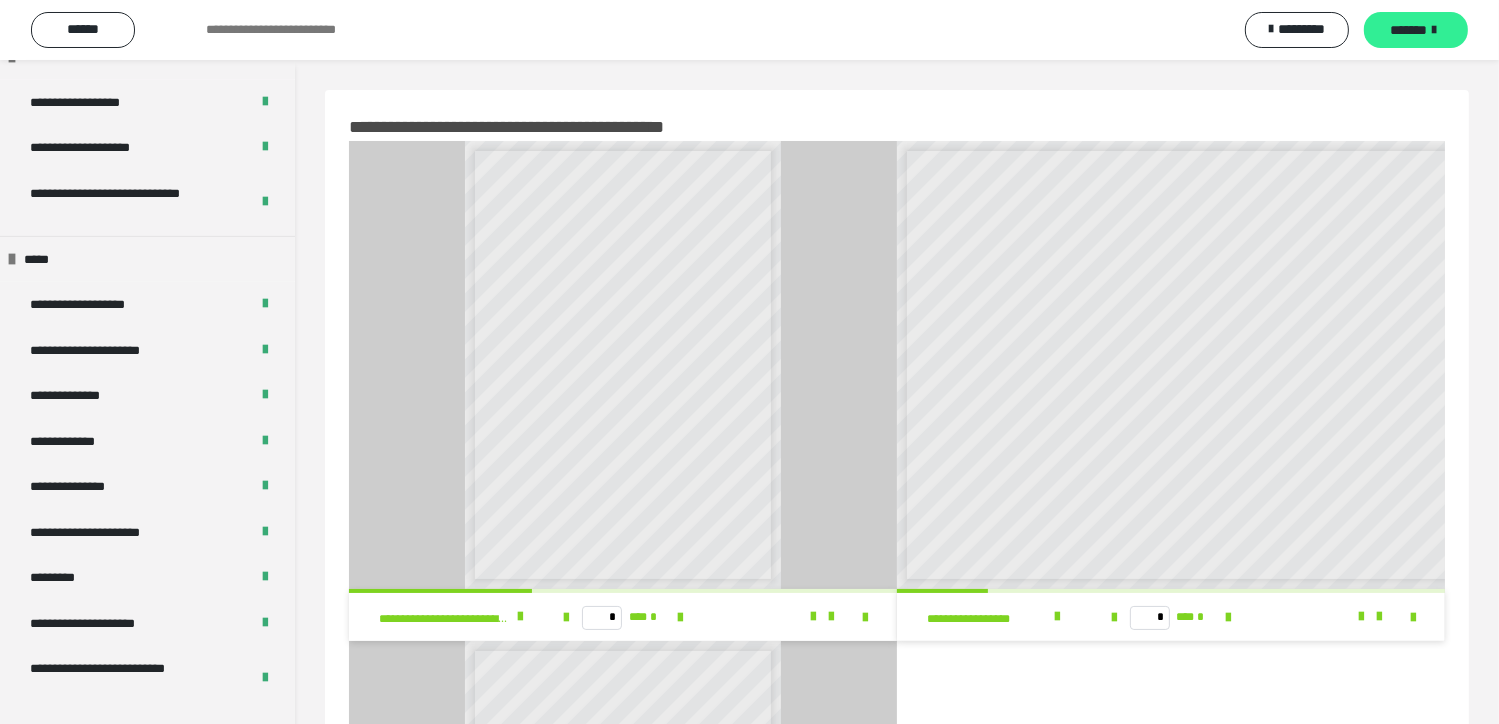 click on "*******" at bounding box center (1409, 30) 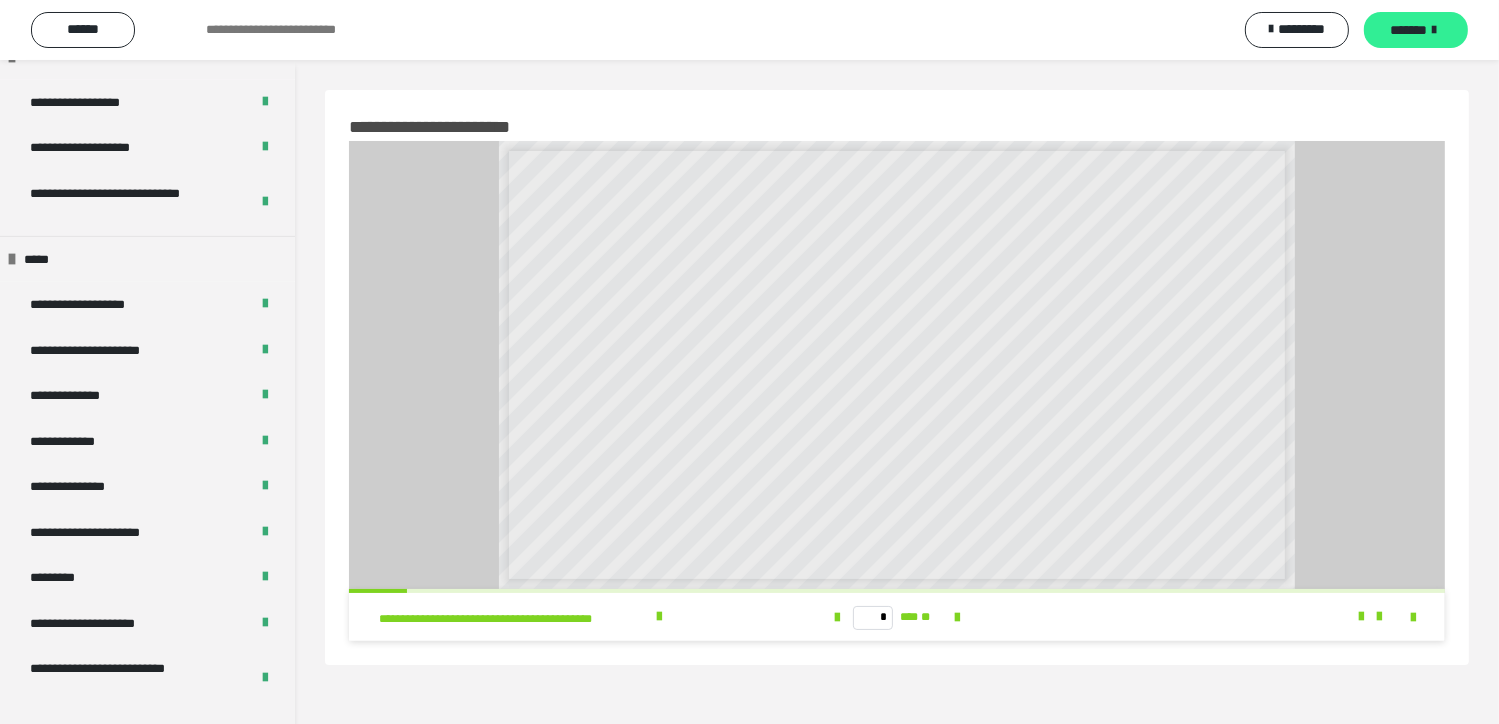 click on "*******" at bounding box center (1409, 30) 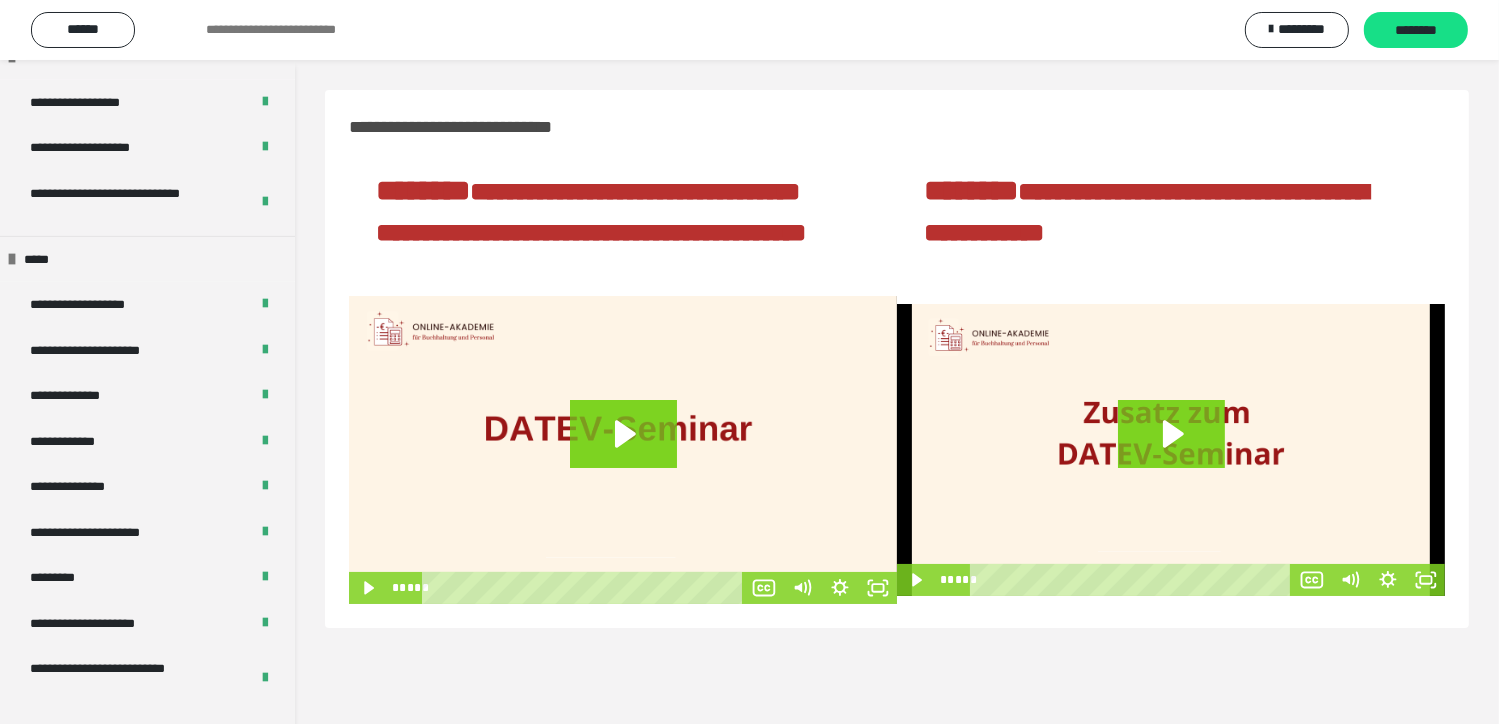 click on "********" at bounding box center [1416, 31] 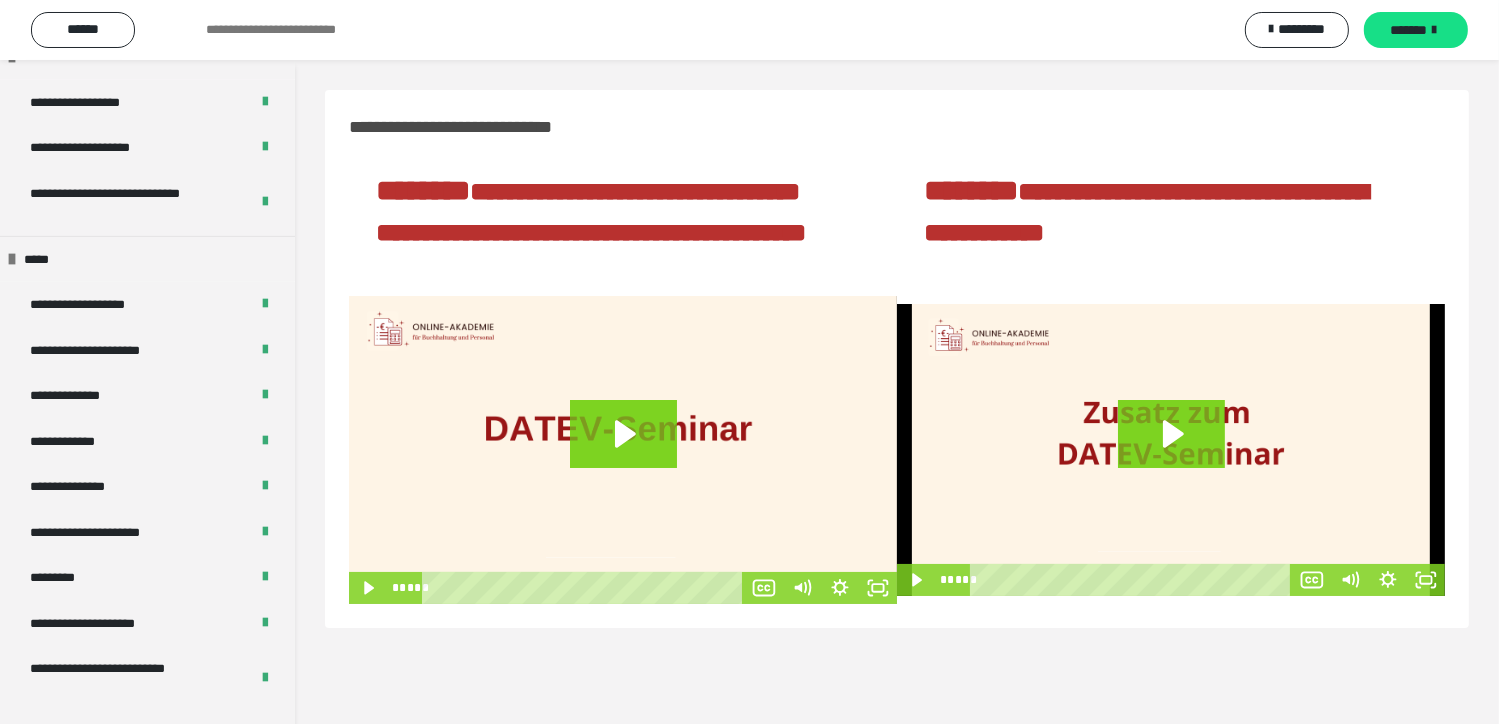 click on "*******" at bounding box center [1409, 30] 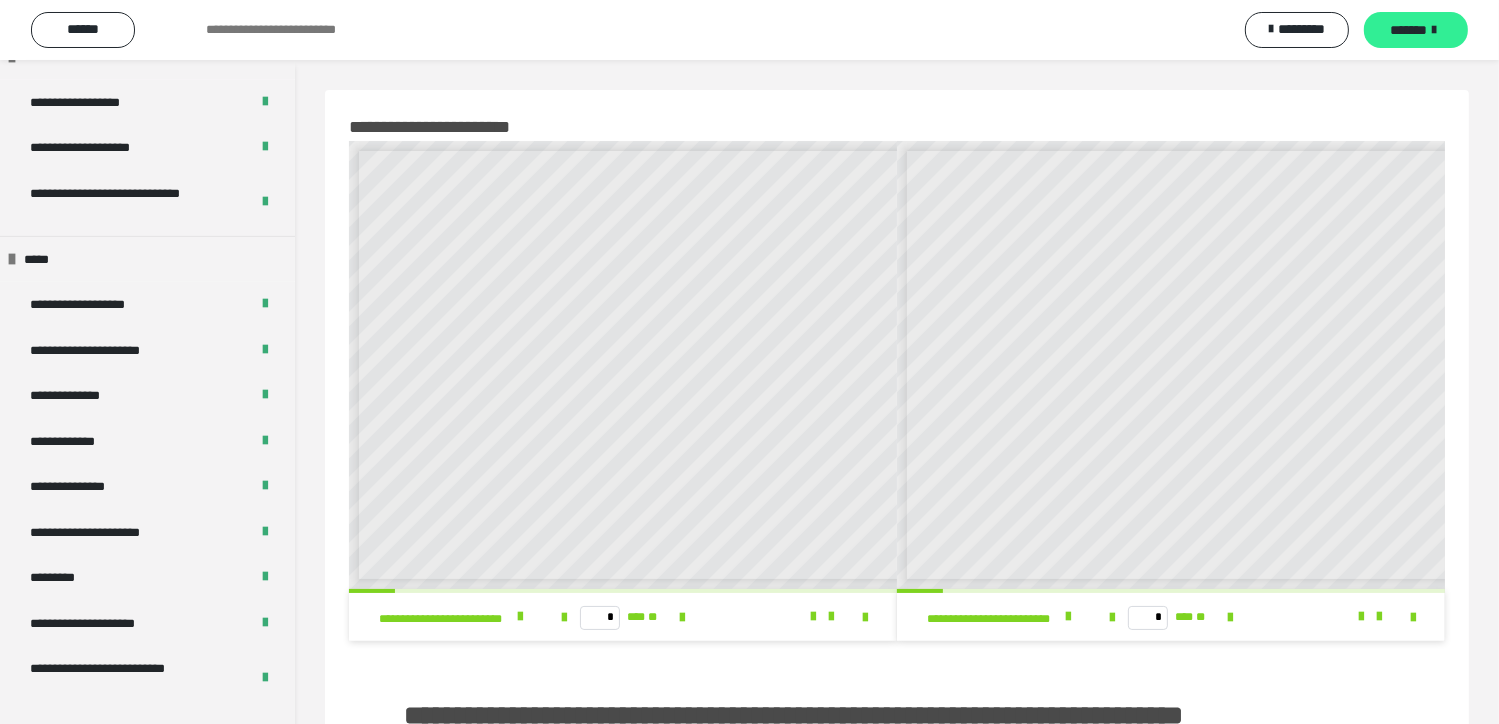 click on "*******" at bounding box center (1409, 30) 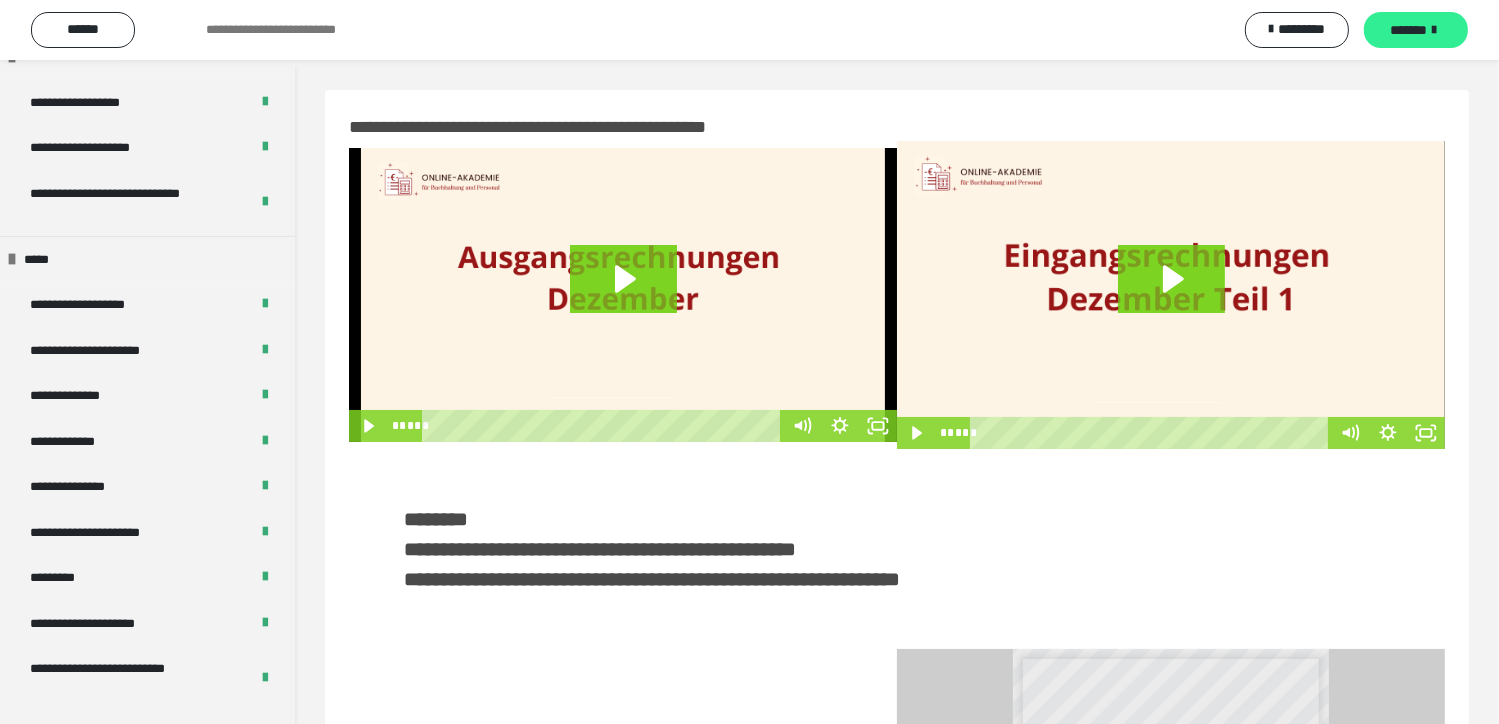 click on "*******" at bounding box center [1409, 30] 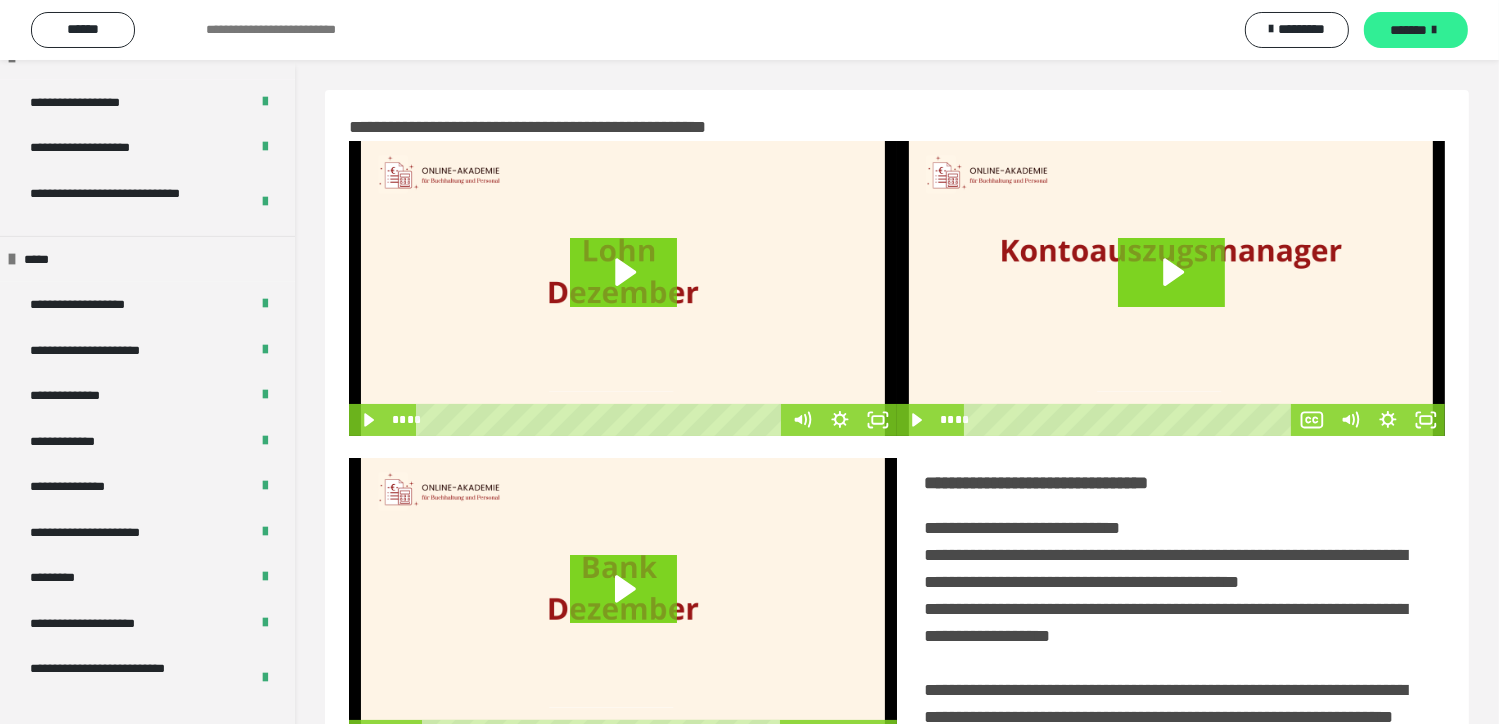 click on "*******" at bounding box center [1409, 30] 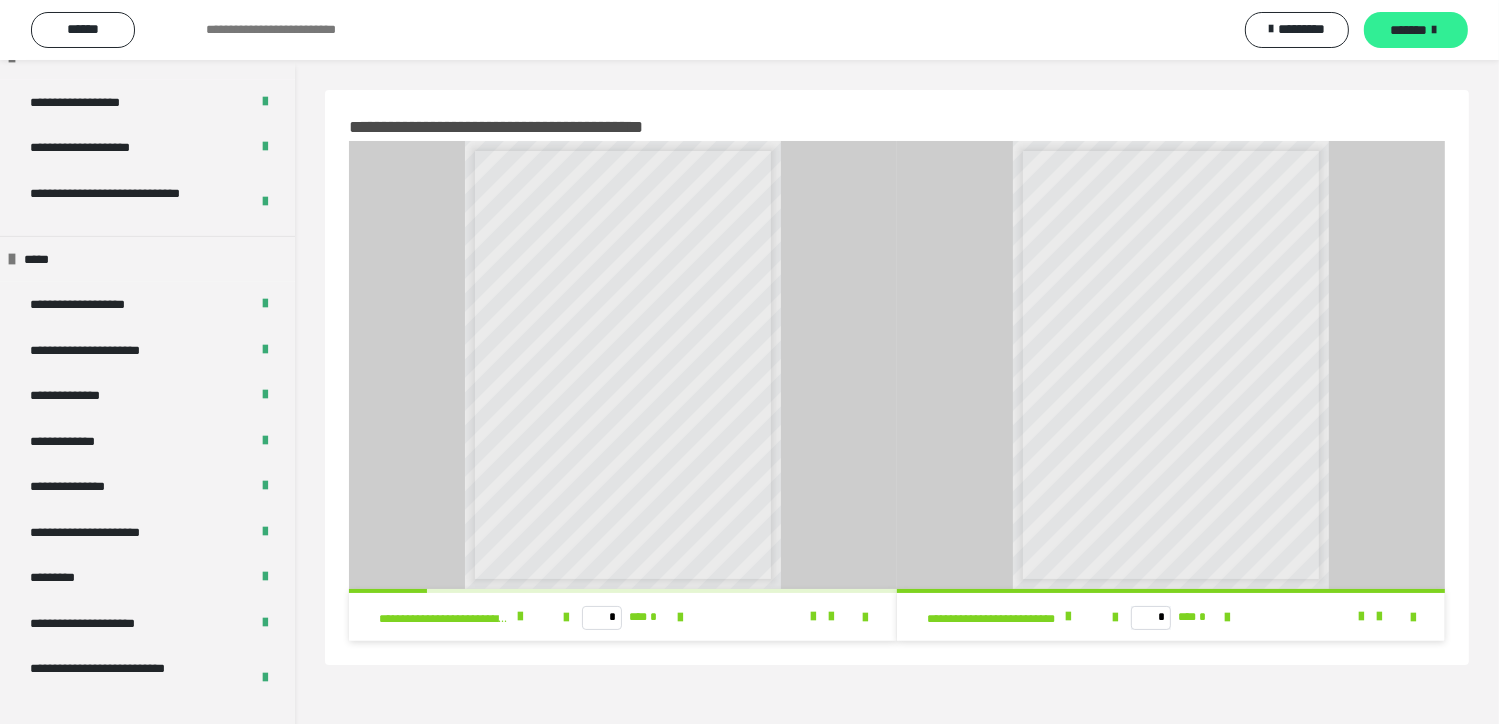 click on "*******" at bounding box center (1409, 30) 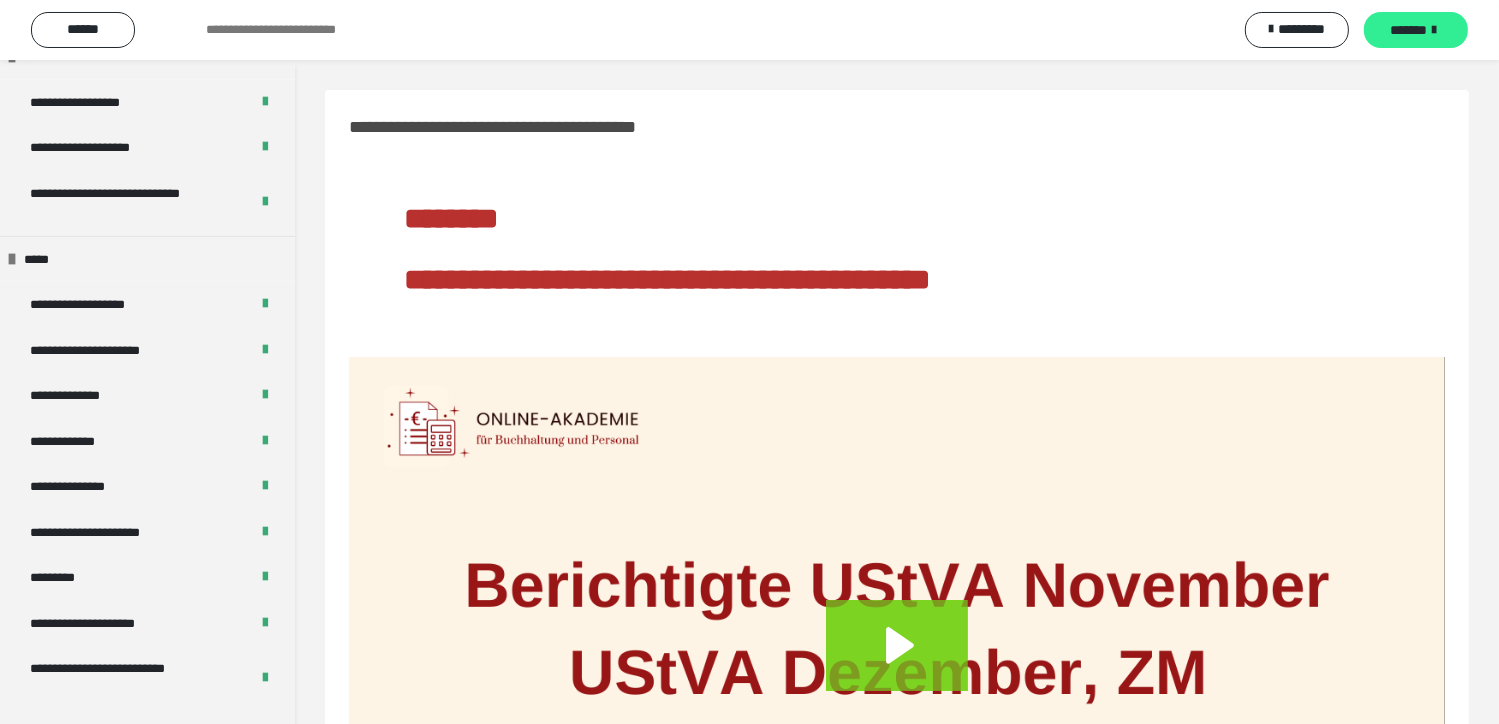 click on "*******" at bounding box center (1409, 30) 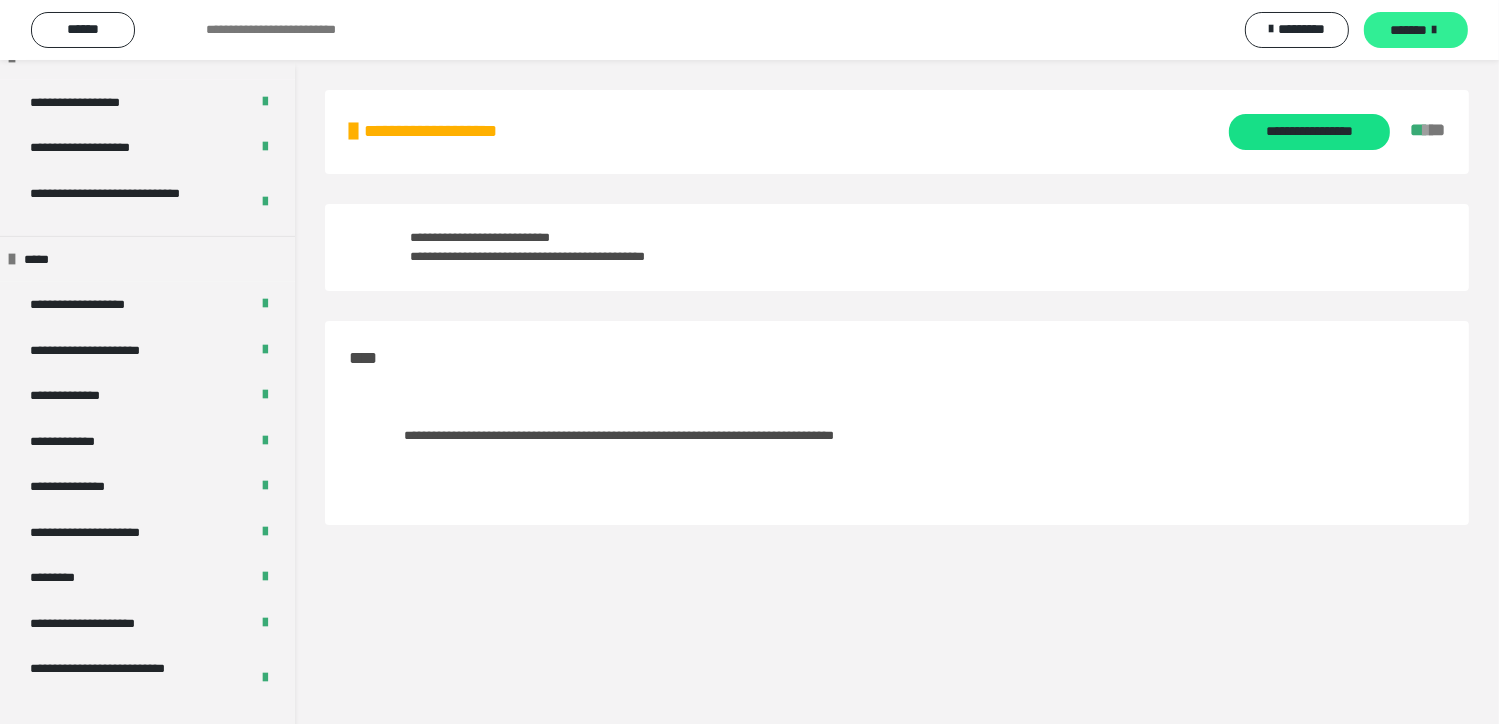 click on "*******" at bounding box center (1409, 30) 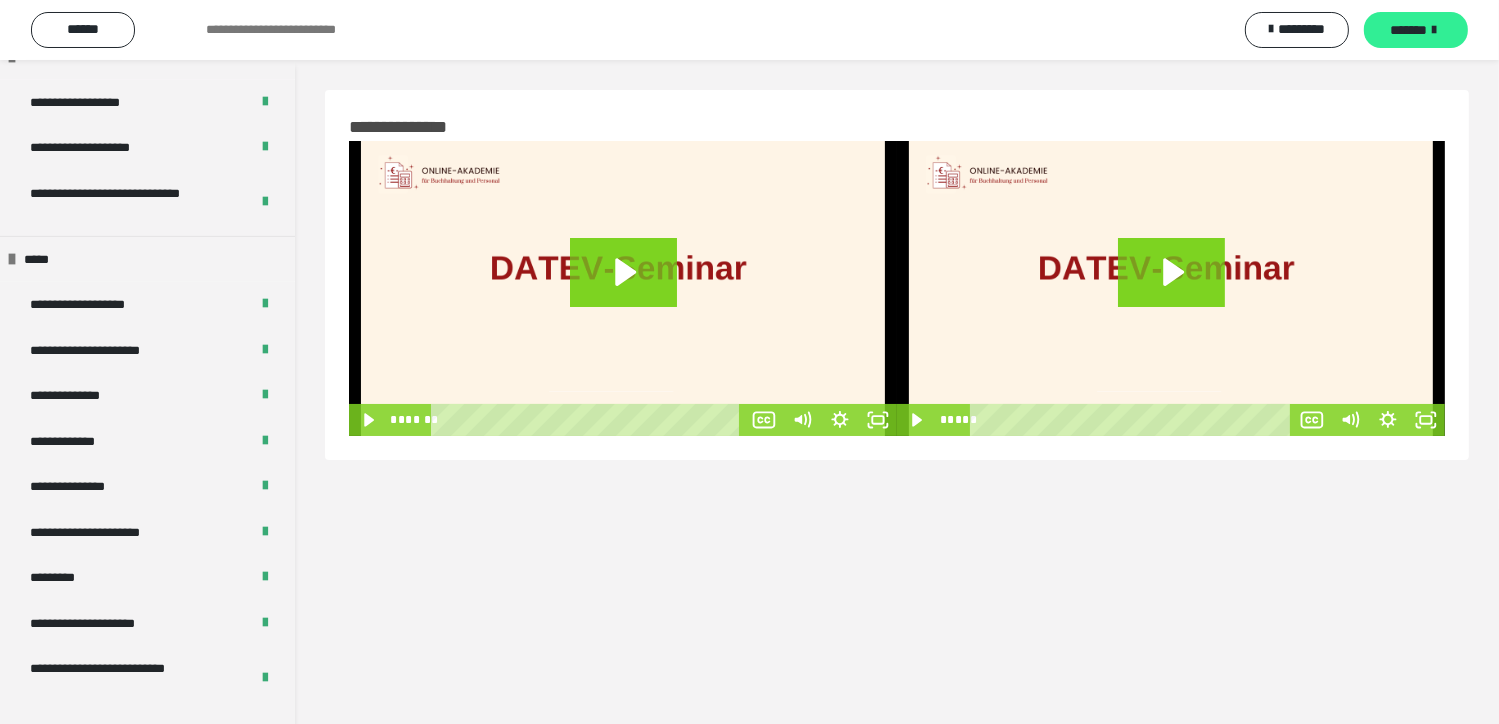 click on "*******" at bounding box center (1409, 30) 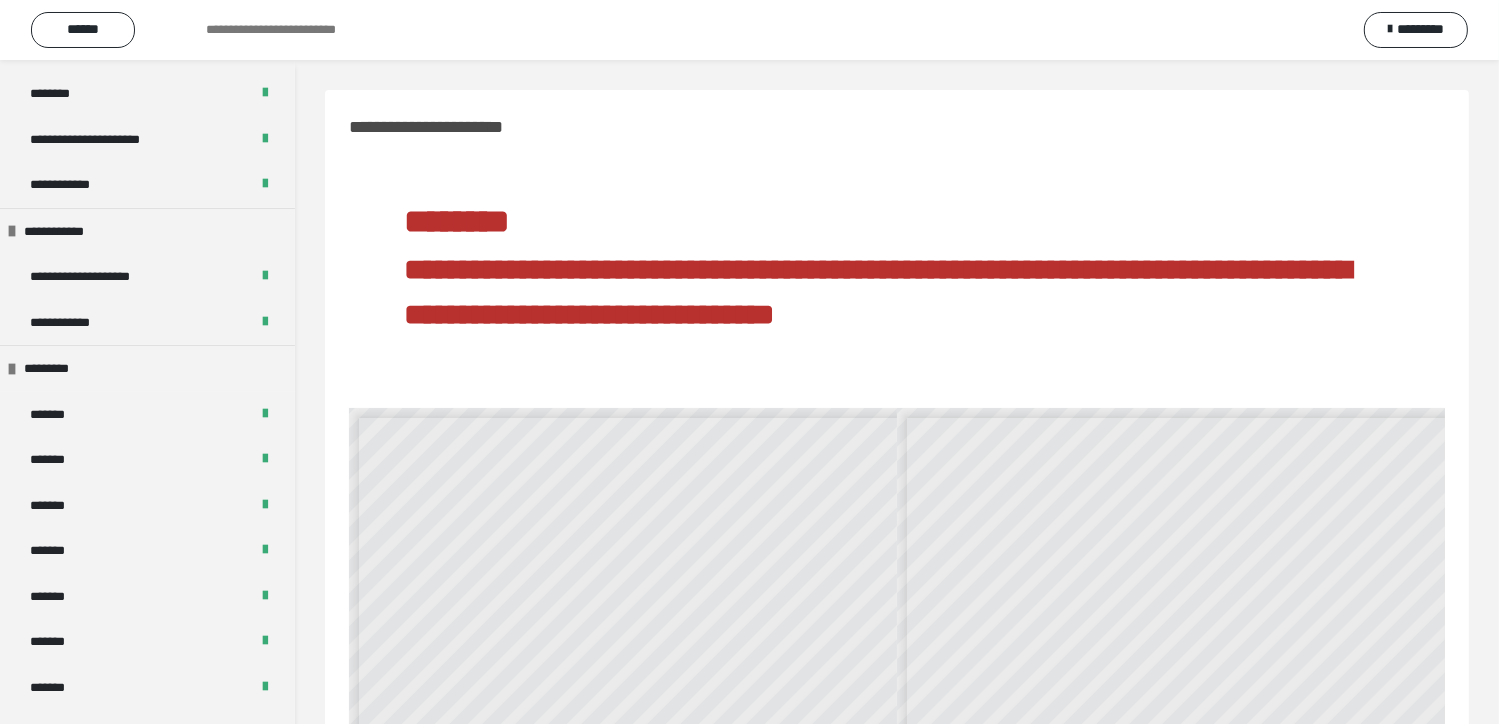 scroll, scrollTop: 0, scrollLeft: 0, axis: both 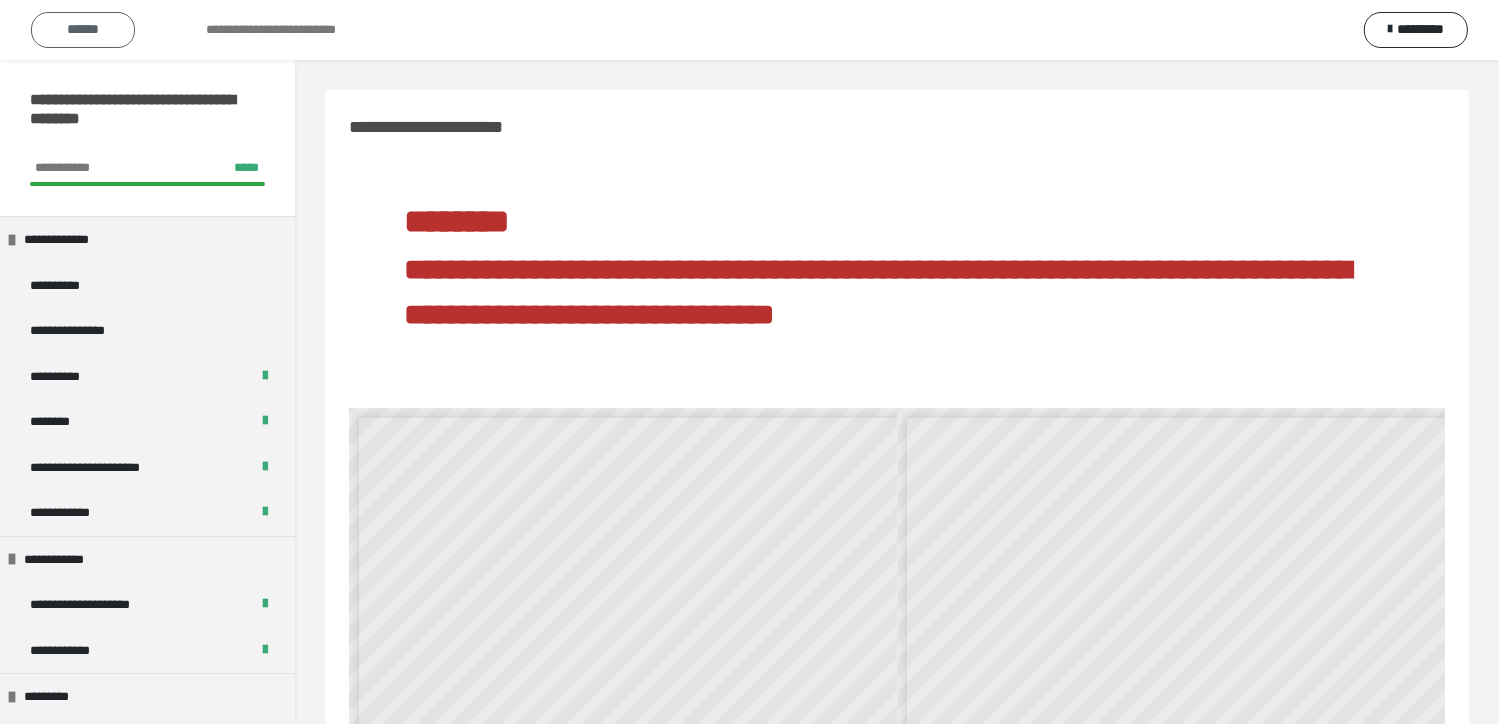 click on "******" at bounding box center (83, 29) 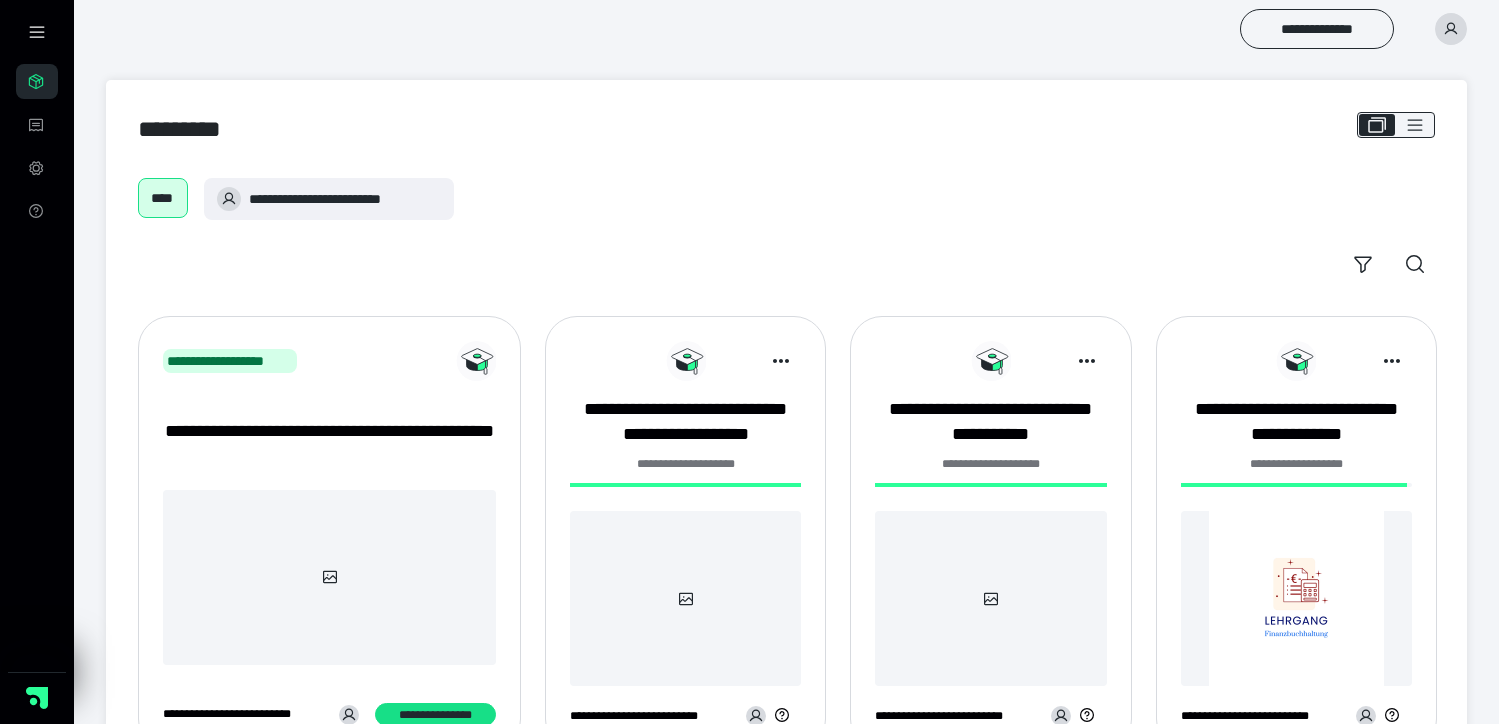 scroll, scrollTop: 0, scrollLeft: 0, axis: both 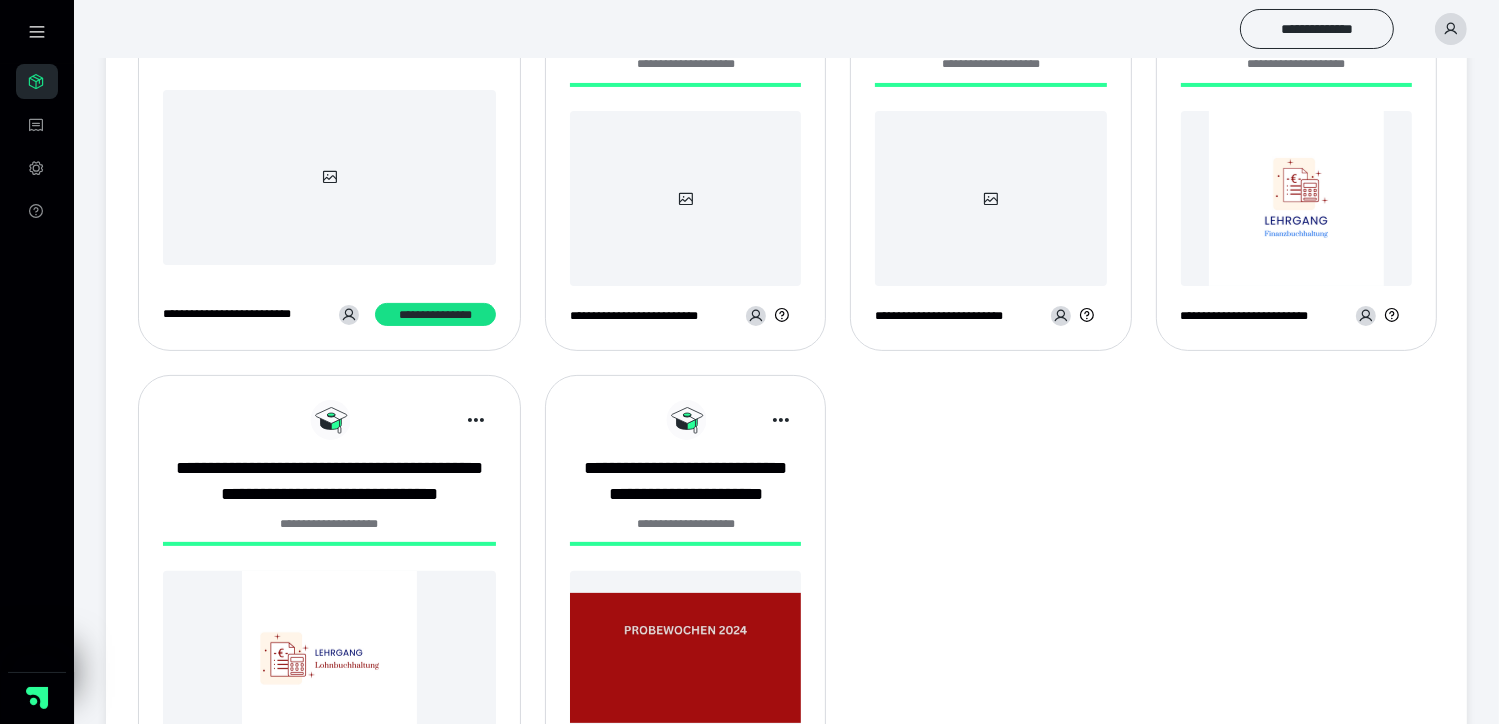 click at bounding box center (685, 198) 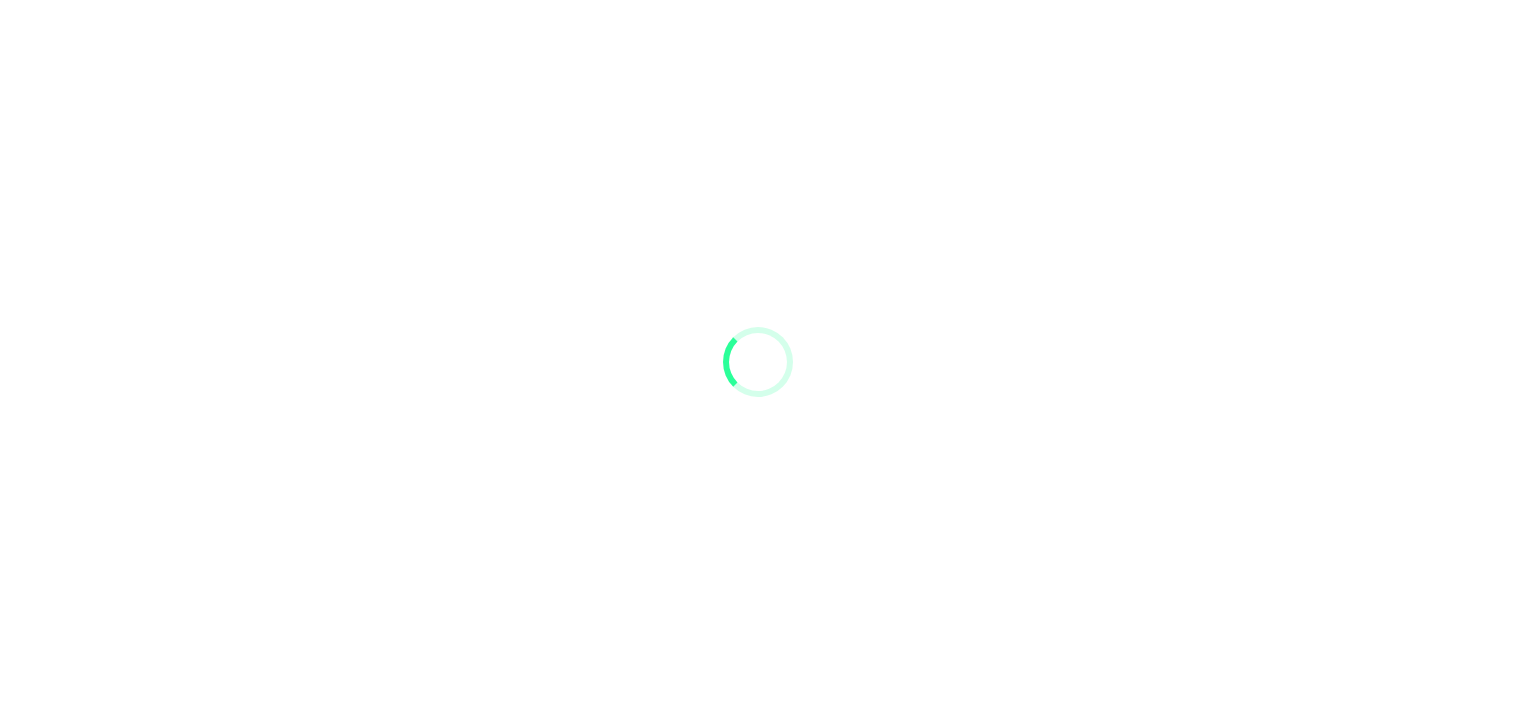 scroll, scrollTop: 0, scrollLeft: 0, axis: both 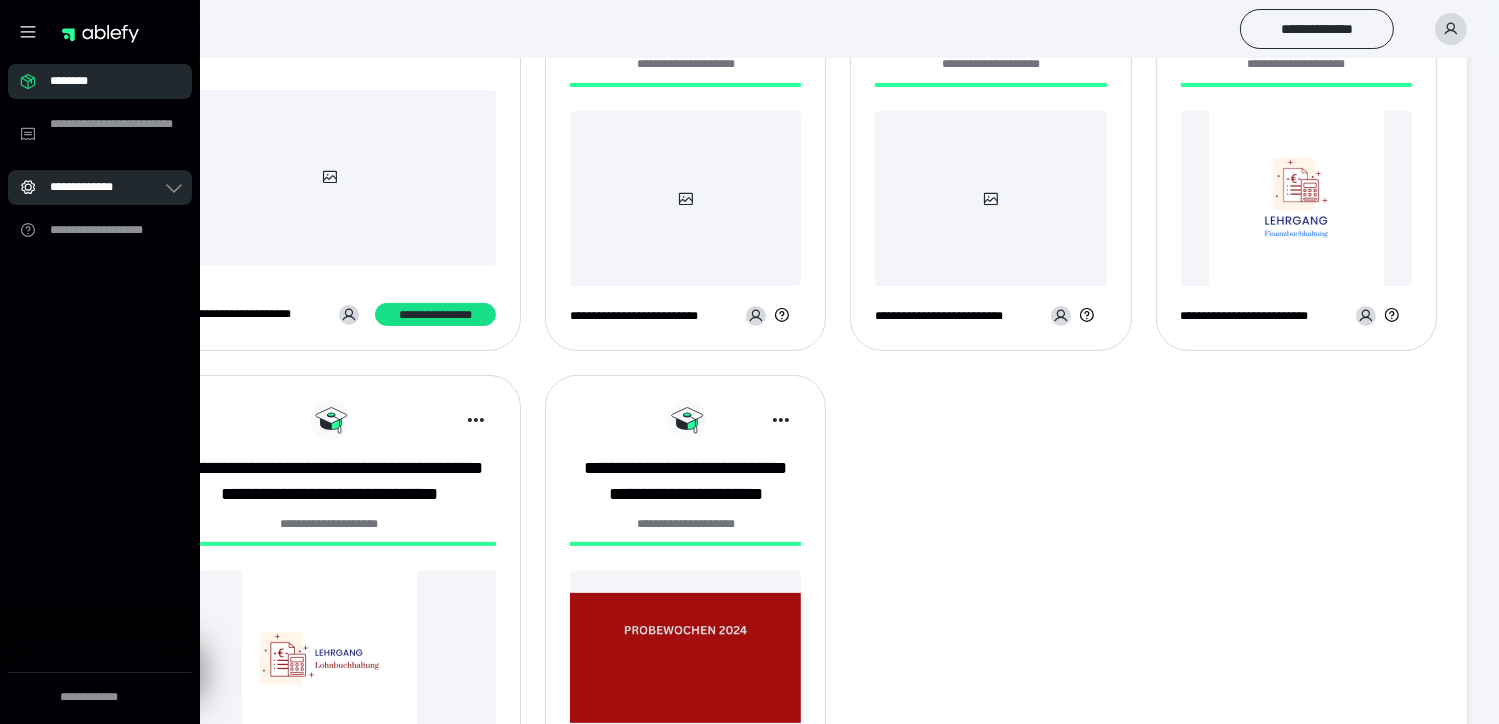 click on "**********" at bounding box center [100, 187] 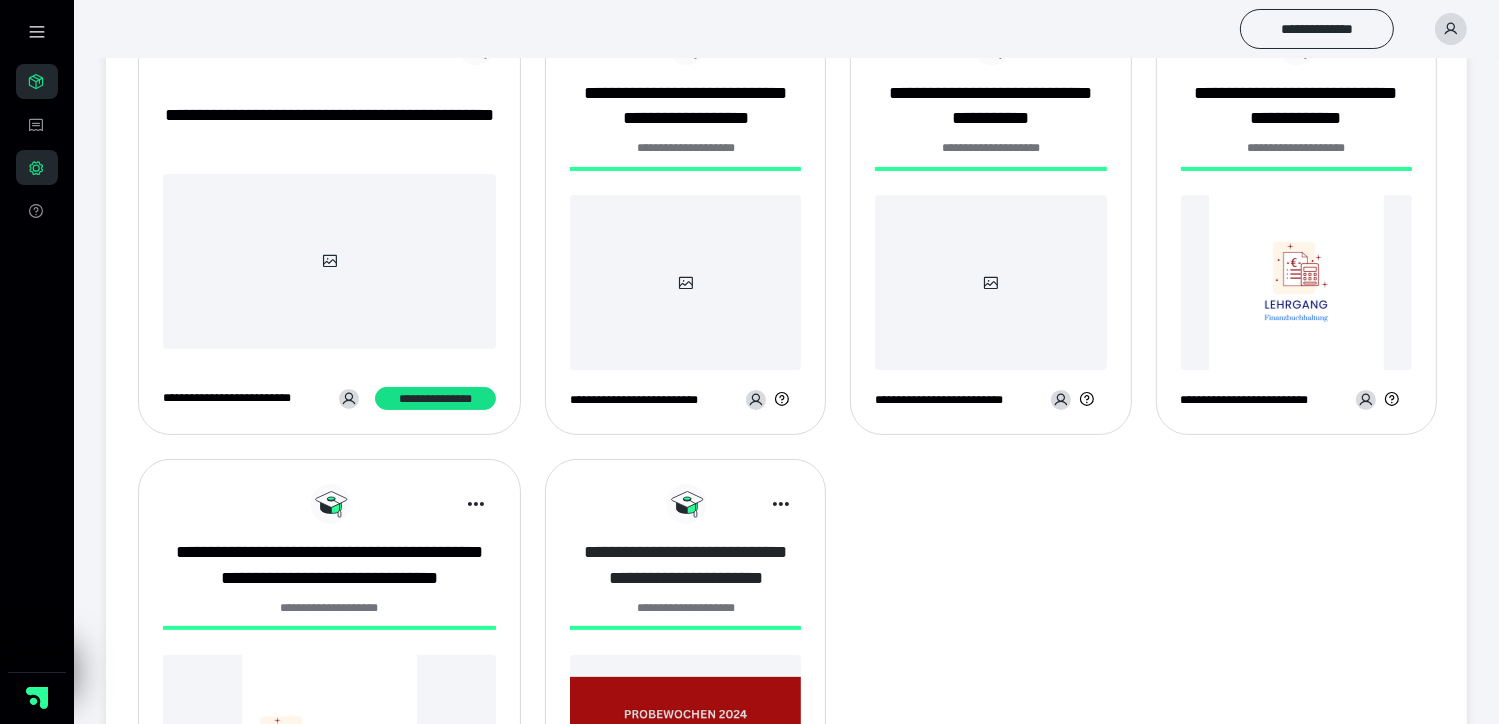 scroll, scrollTop: 200, scrollLeft: 0, axis: vertical 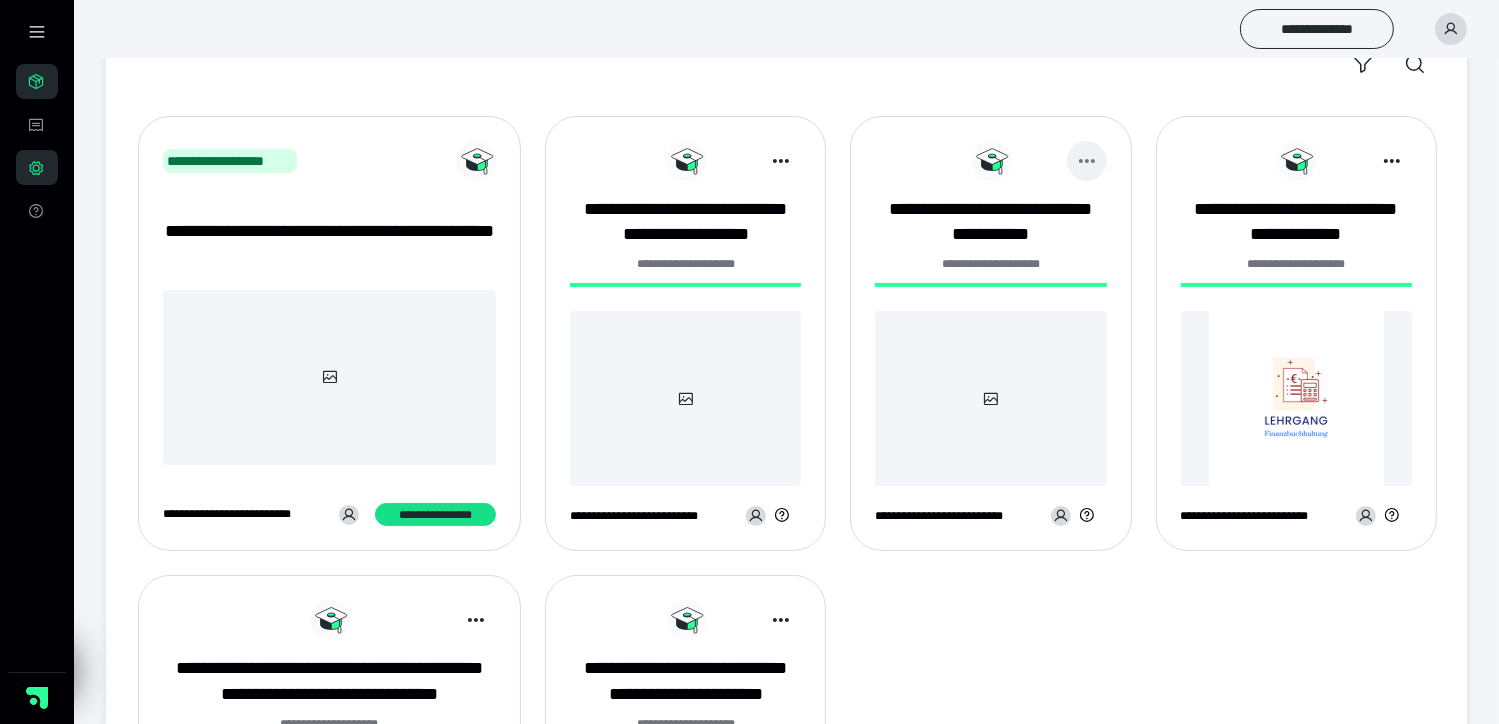 click 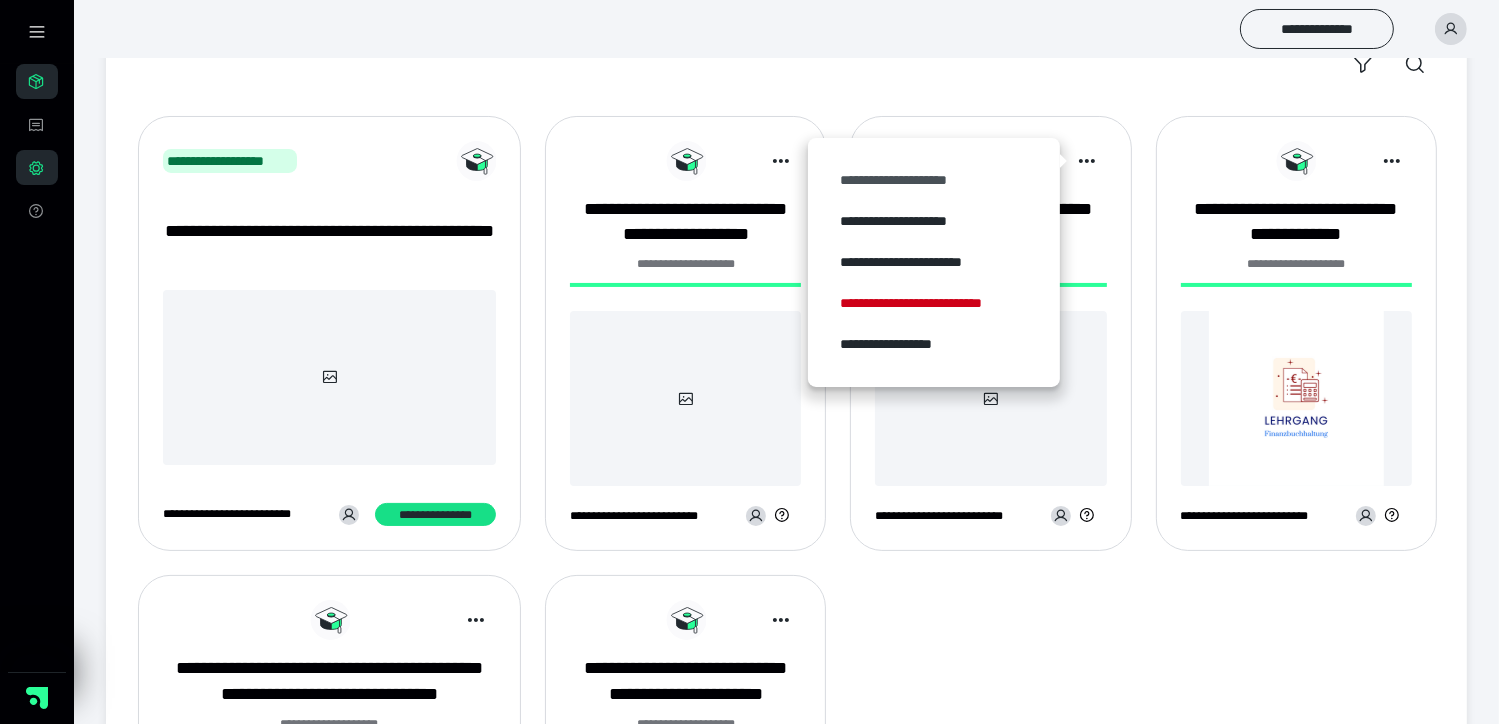 click on "**********" at bounding box center [934, 180] 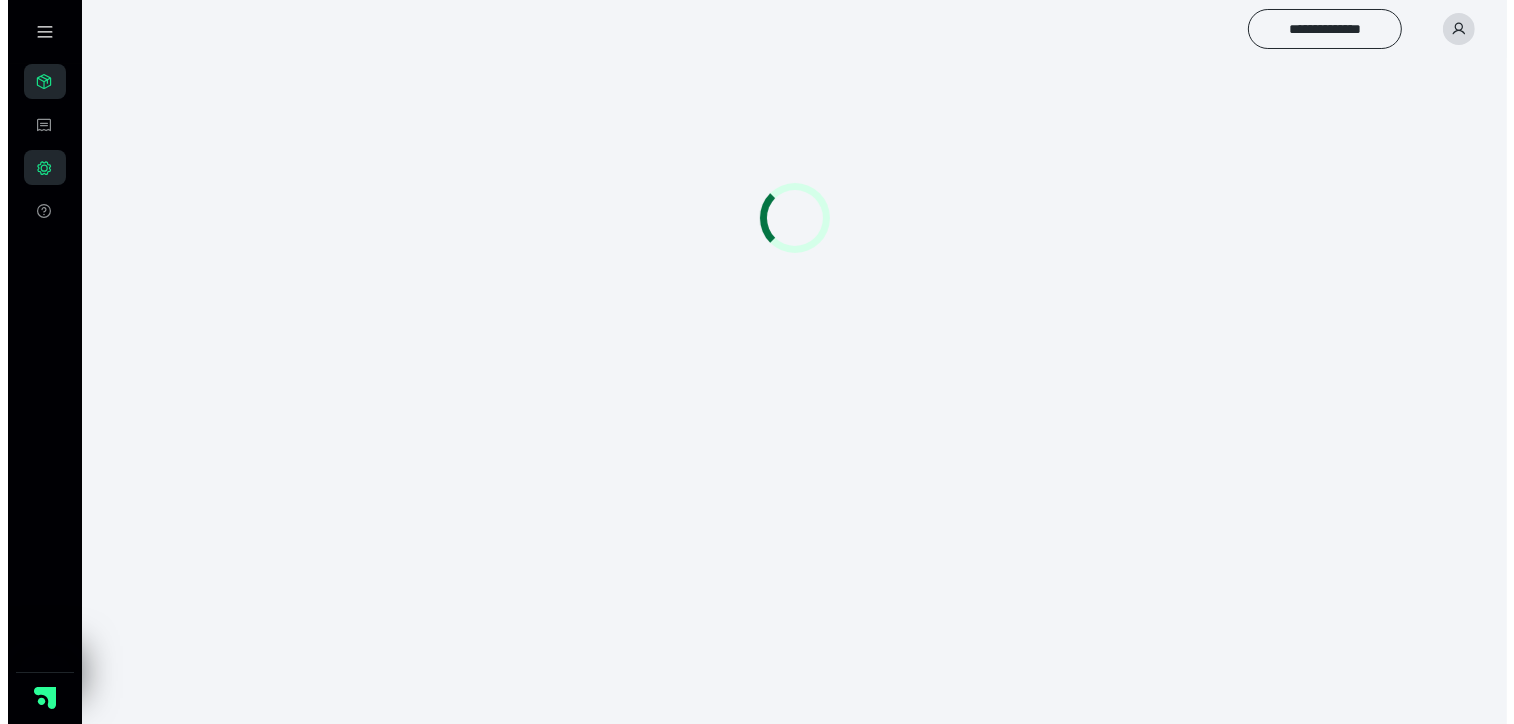 scroll, scrollTop: 0, scrollLeft: 0, axis: both 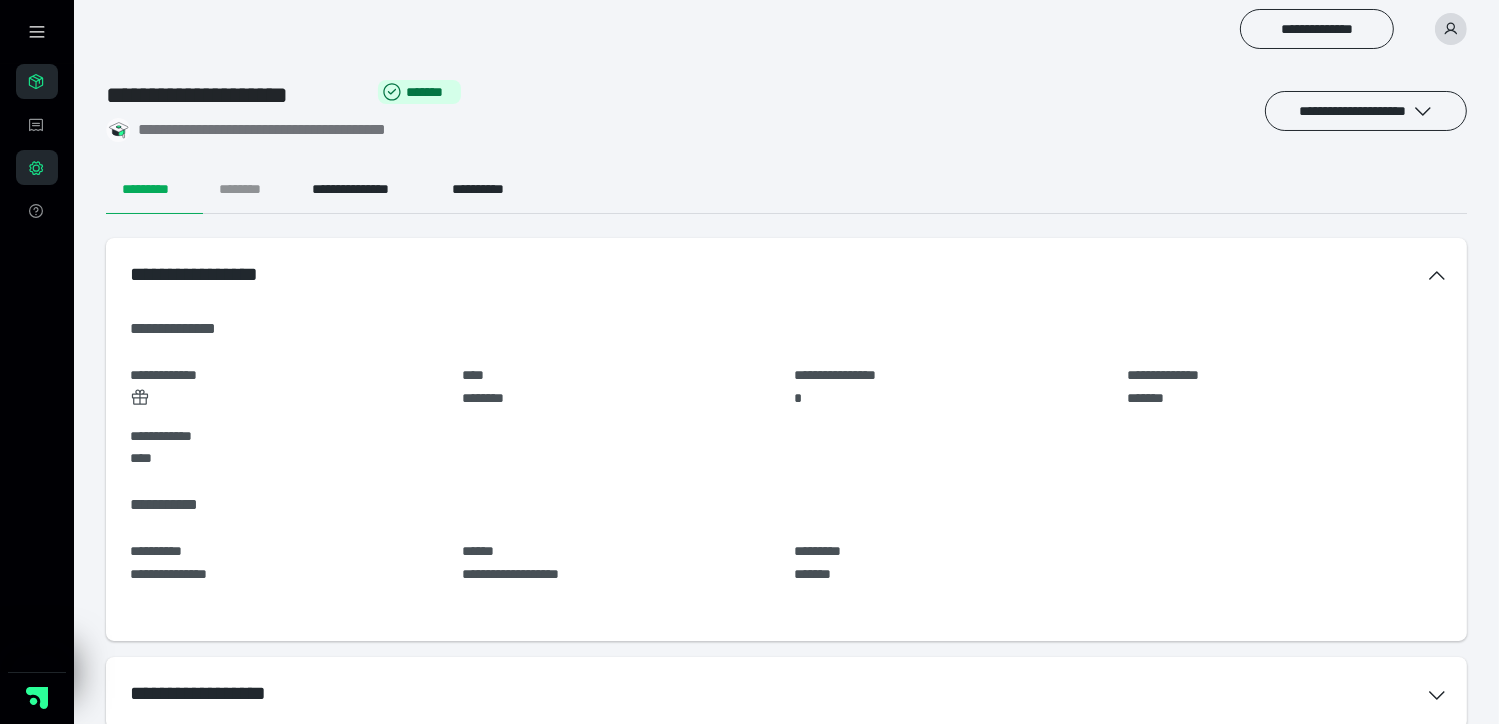 click on "********" at bounding box center [249, 190] 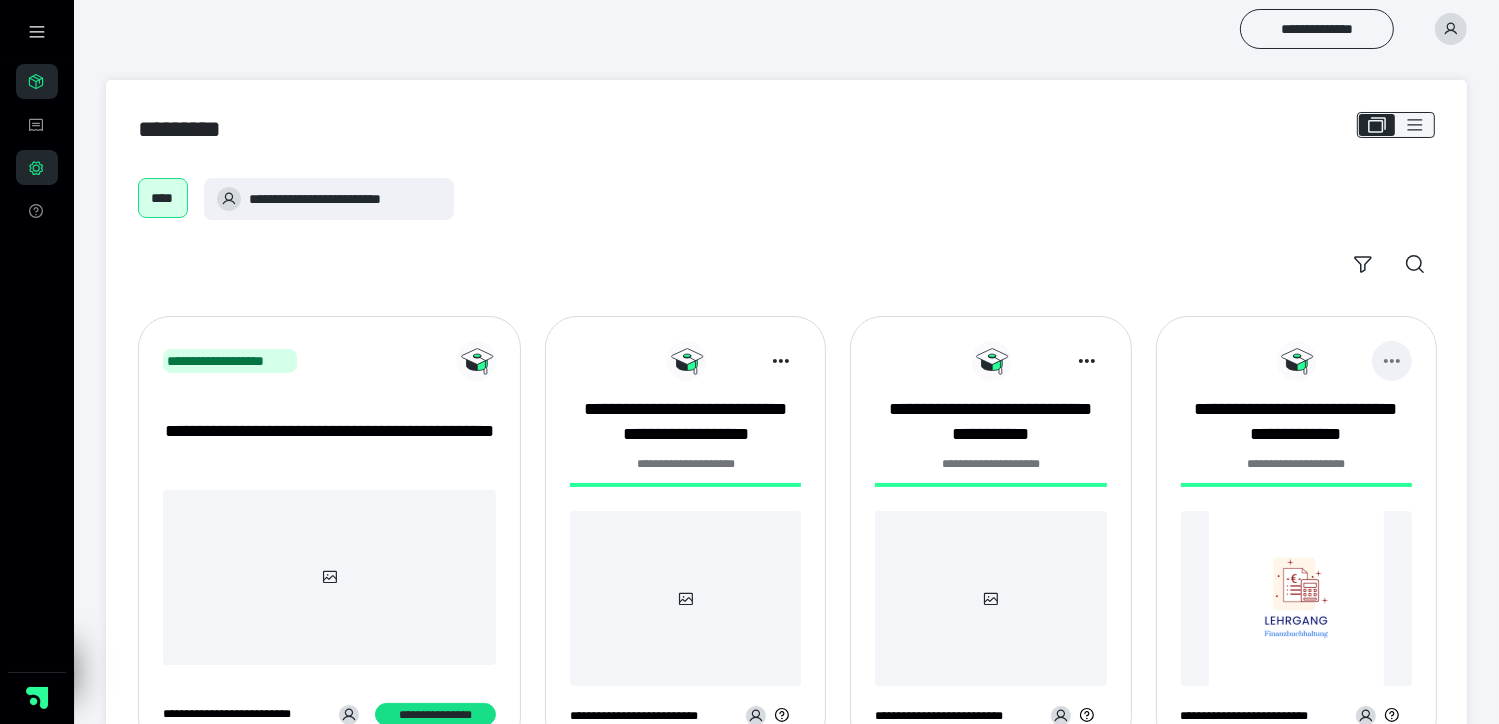 click 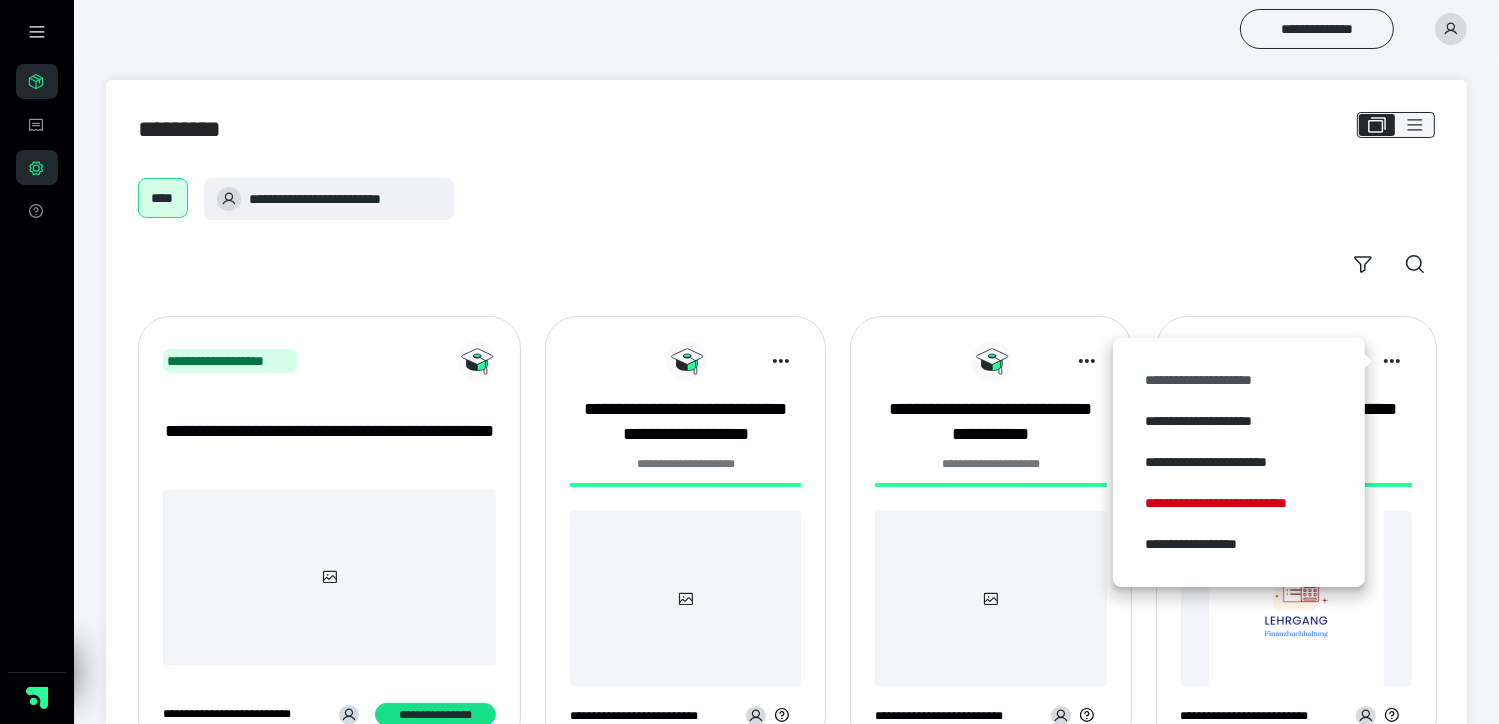 click on "**********" at bounding box center [1239, 380] 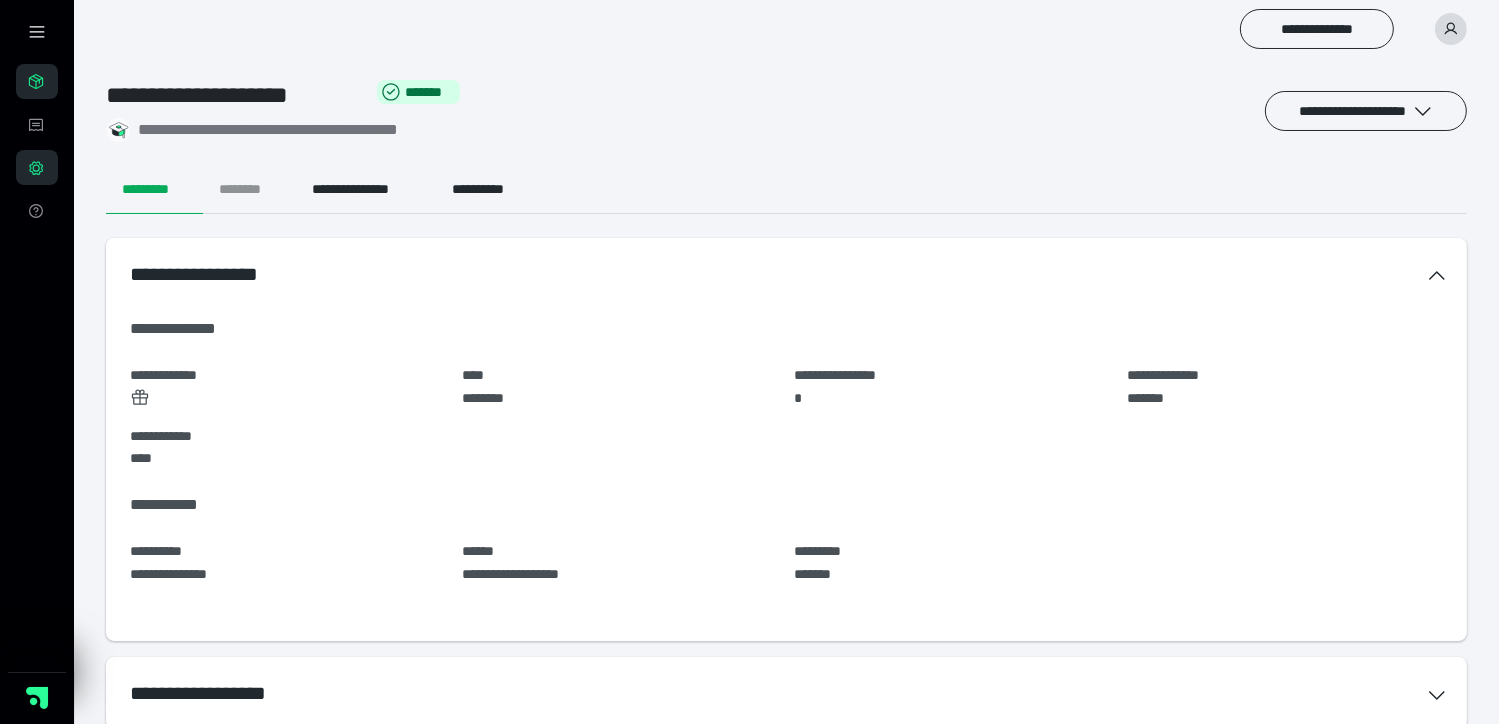 click on "********" at bounding box center (249, 190) 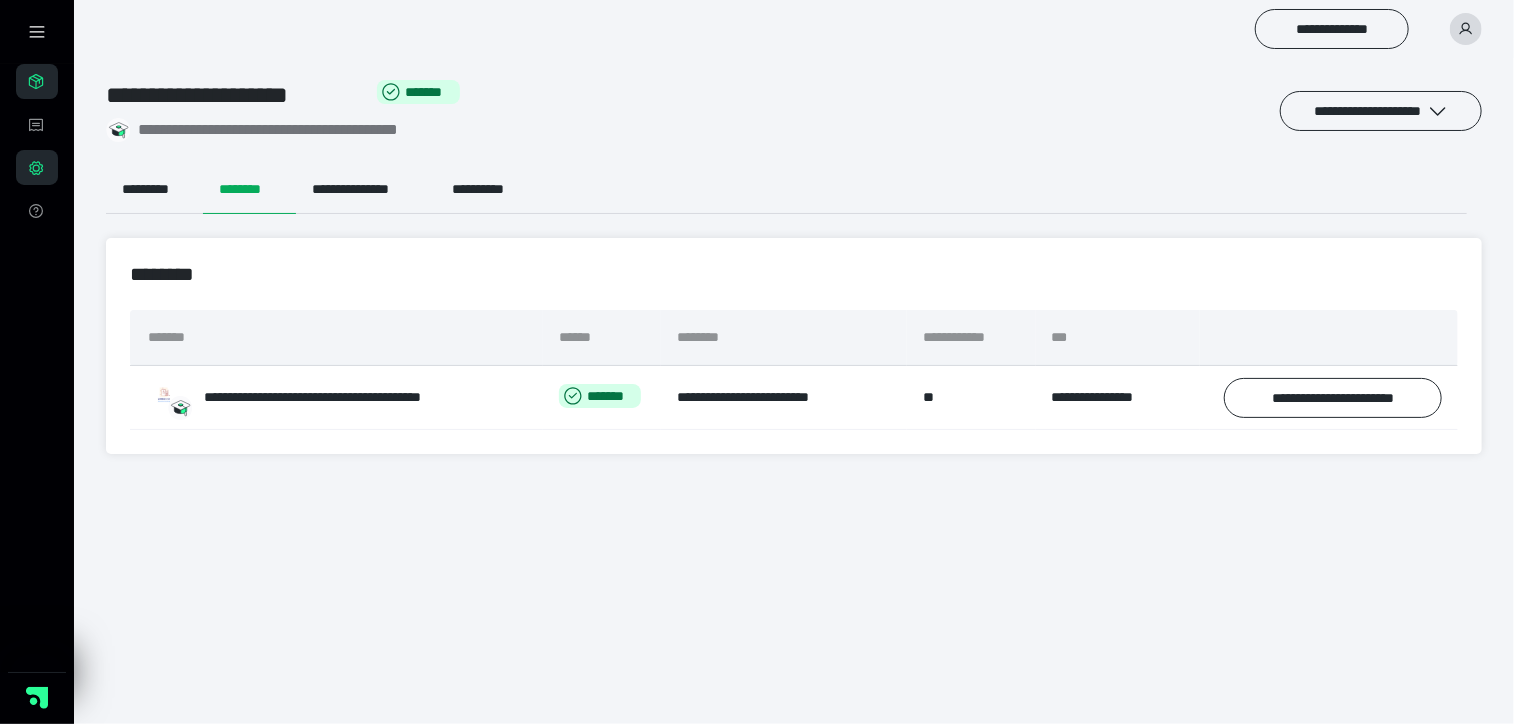 click at bounding box center (37, 32) 